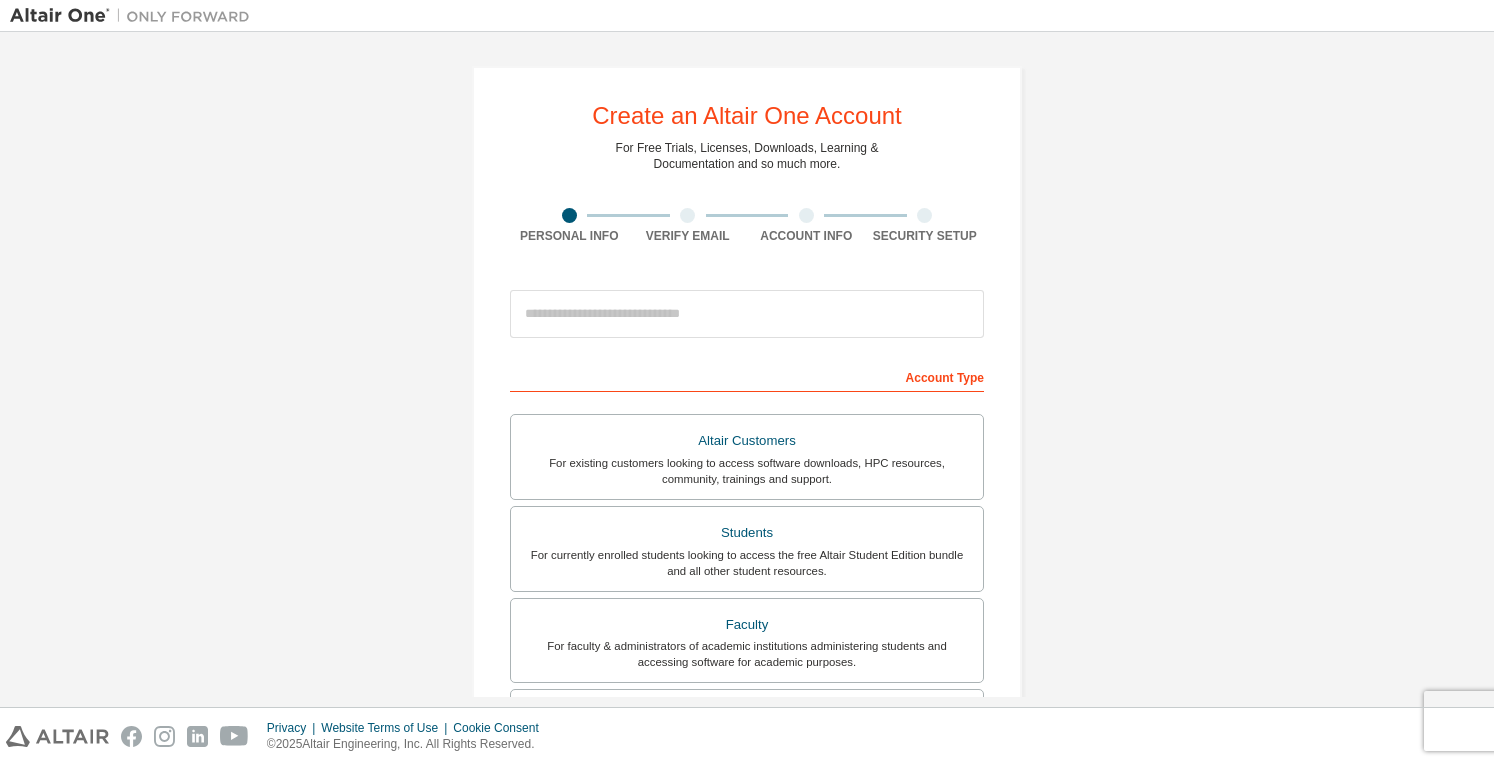 scroll, scrollTop: 0, scrollLeft: 0, axis: both 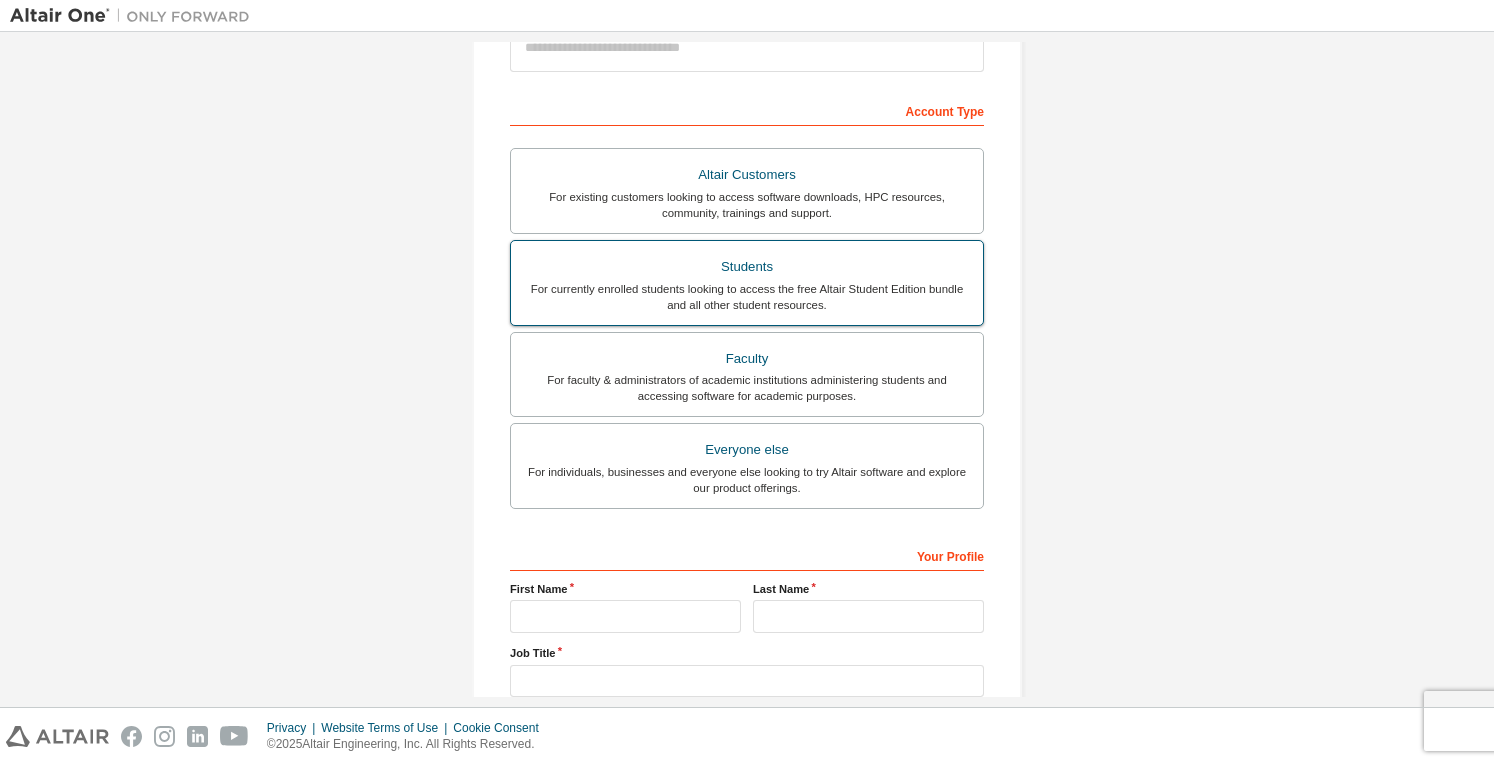 click on "For currently enrolled students looking to access the free Altair Student Edition bundle and all other student resources." at bounding box center (747, 297) 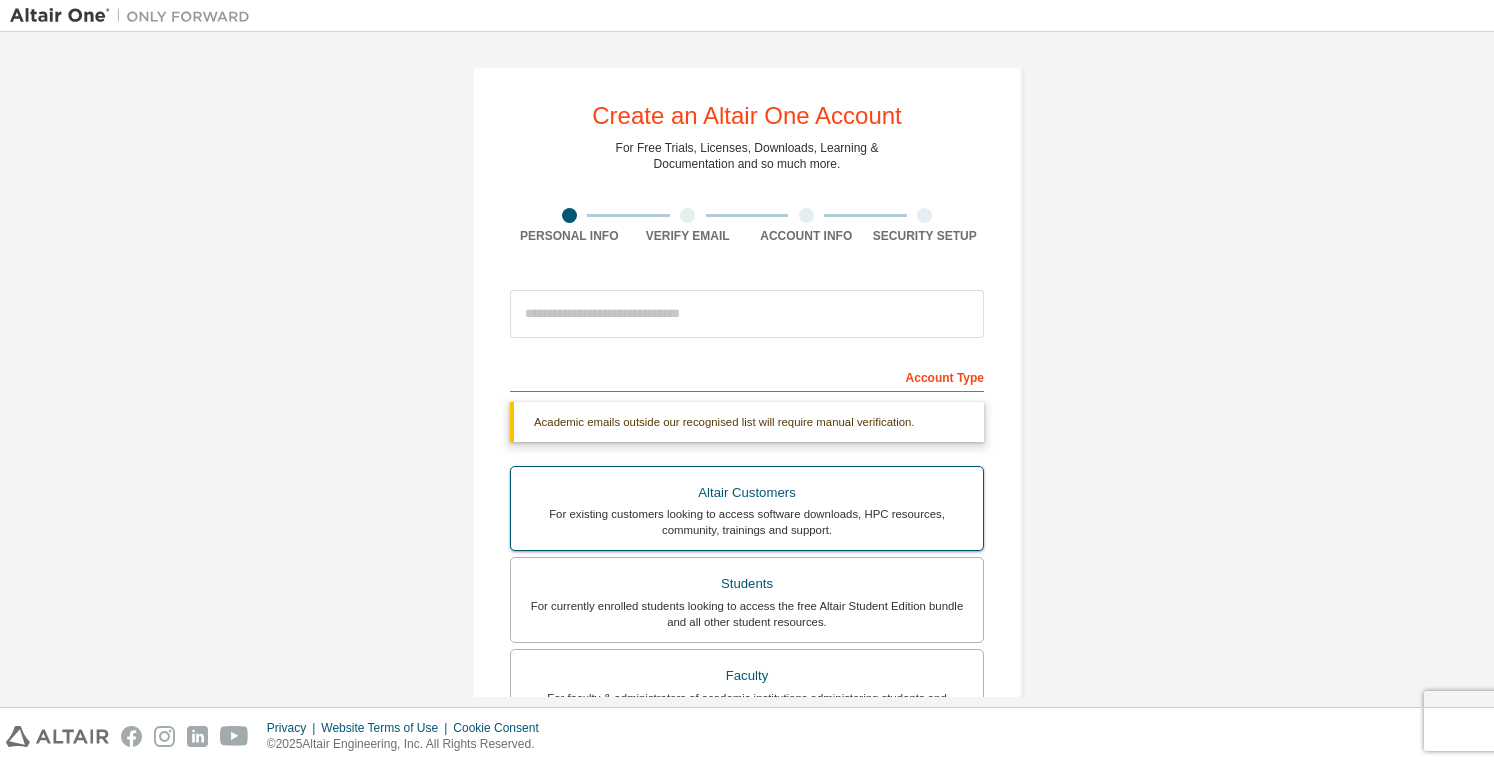 scroll, scrollTop: 0, scrollLeft: 0, axis: both 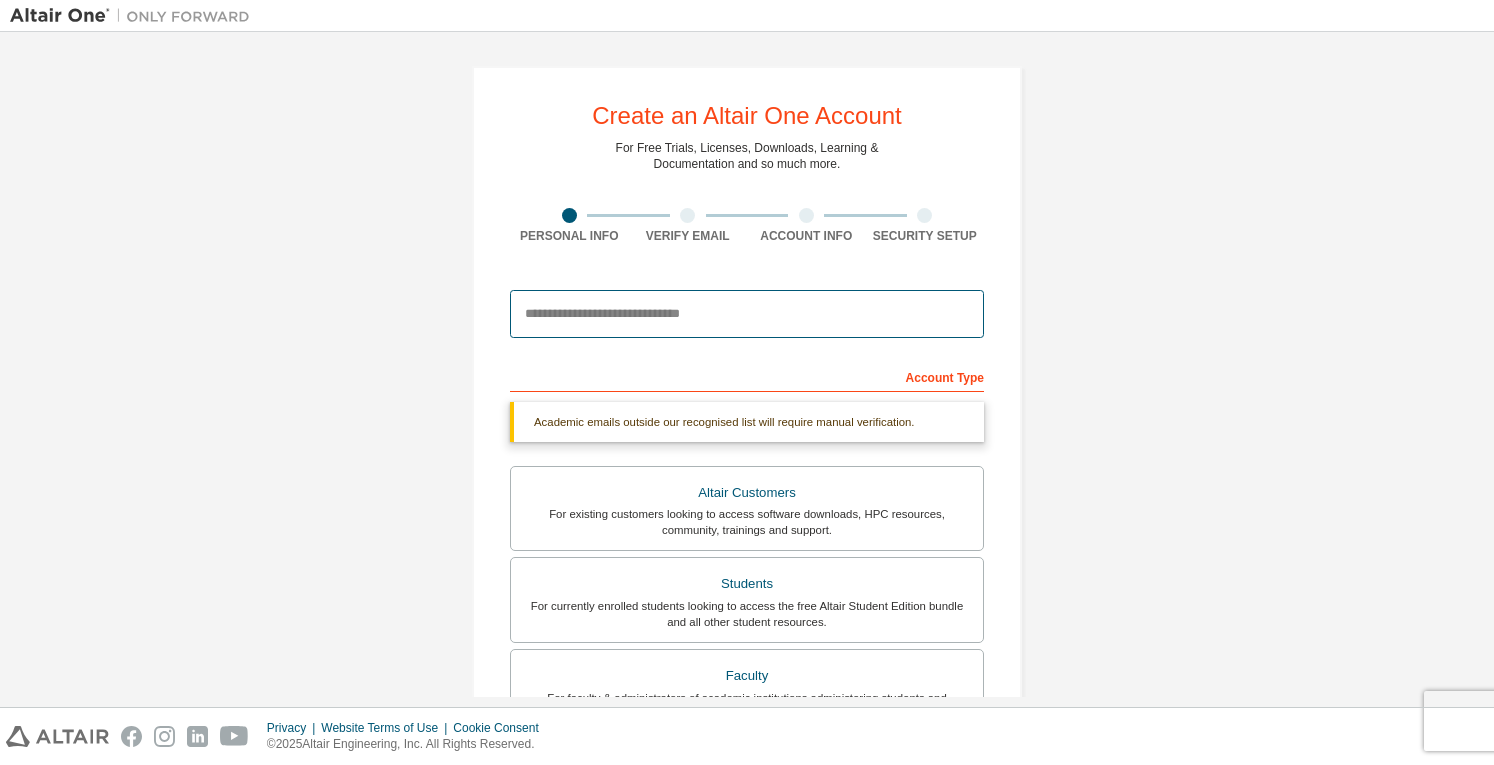 click at bounding box center (747, 314) 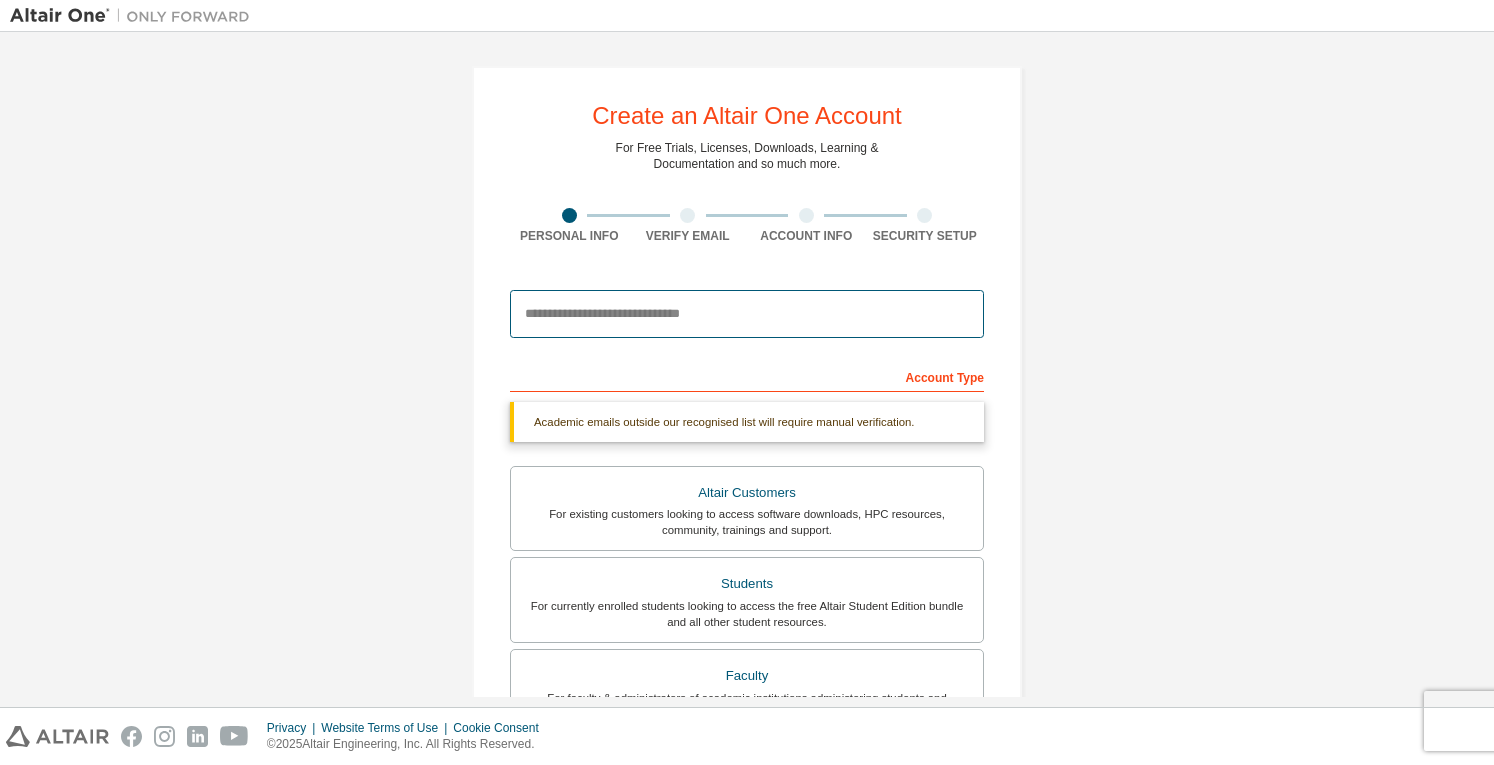 type on "**********" 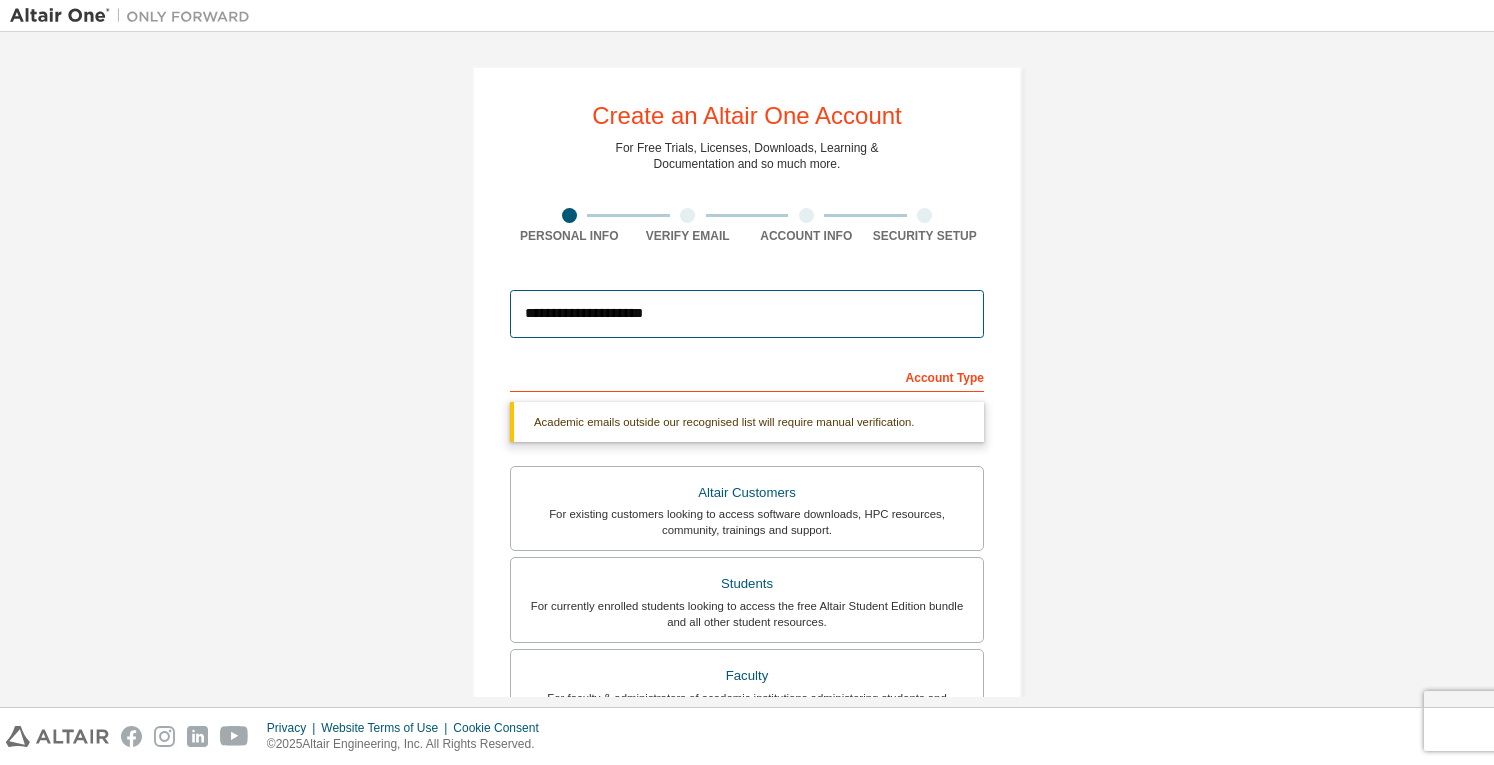 type on "*******" 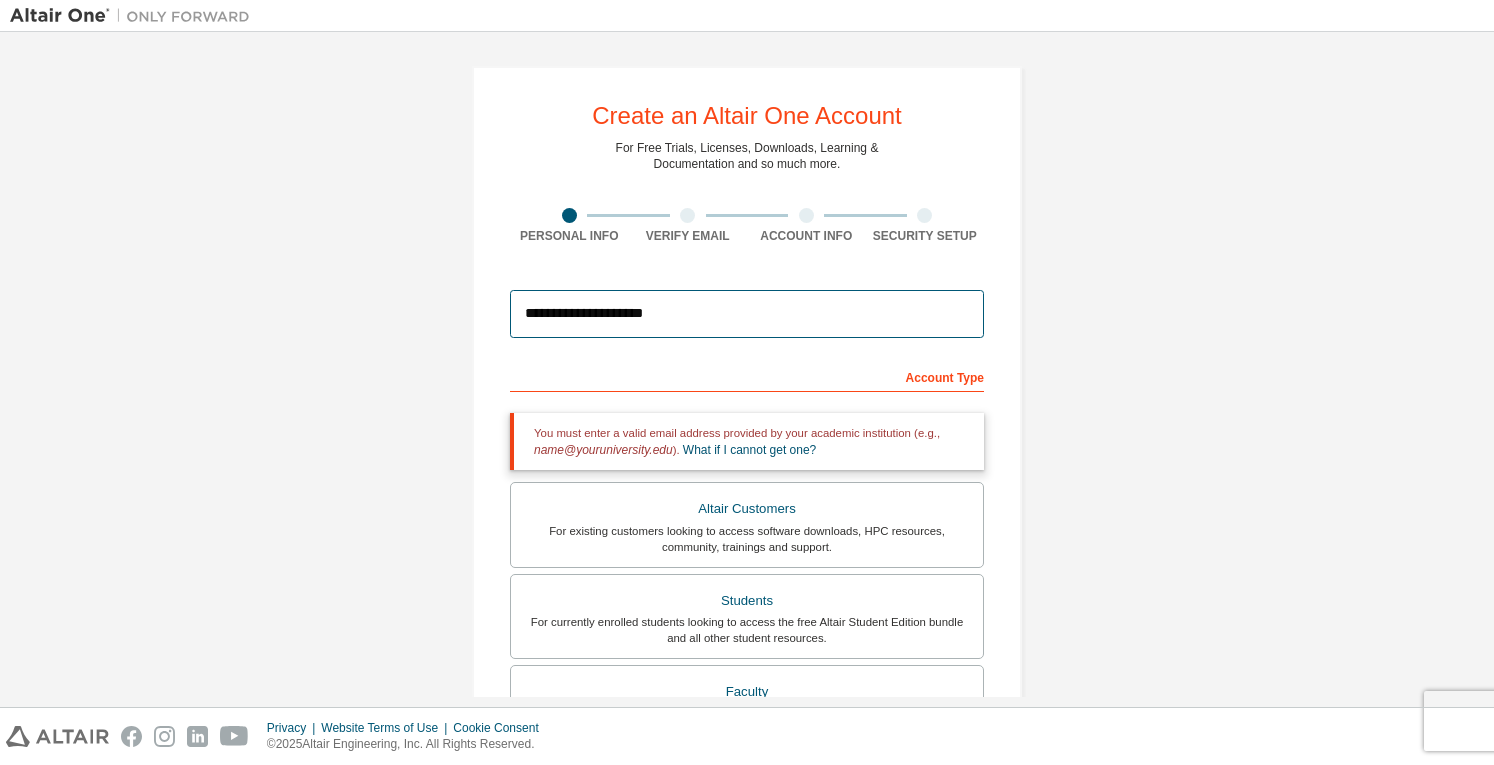 click on "**********" at bounding box center (747, 314) 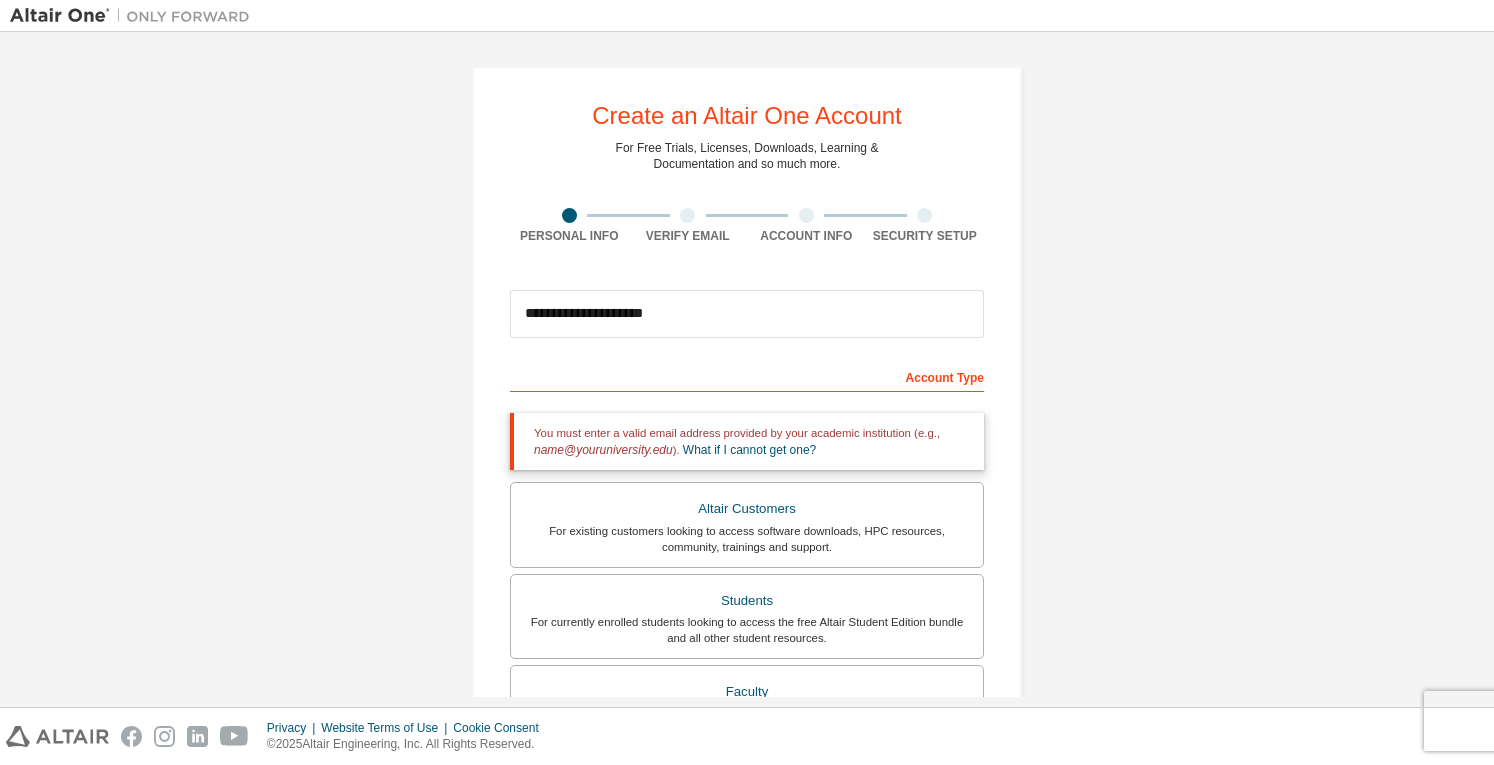 click on "Account Type" at bounding box center [747, 376] 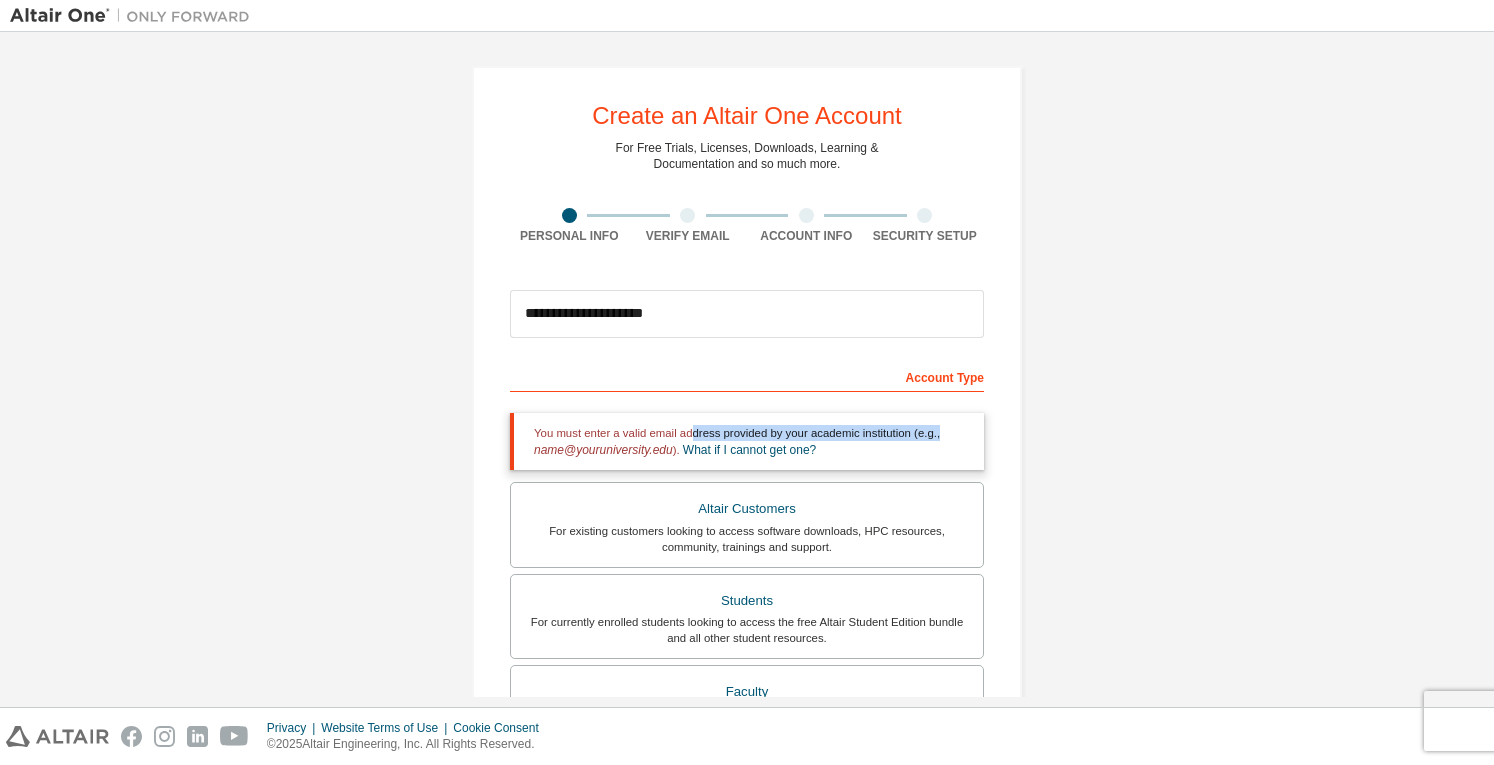 drag, startPoint x: 685, startPoint y: 422, endPoint x: 934, endPoint y: 431, distance: 249.1626 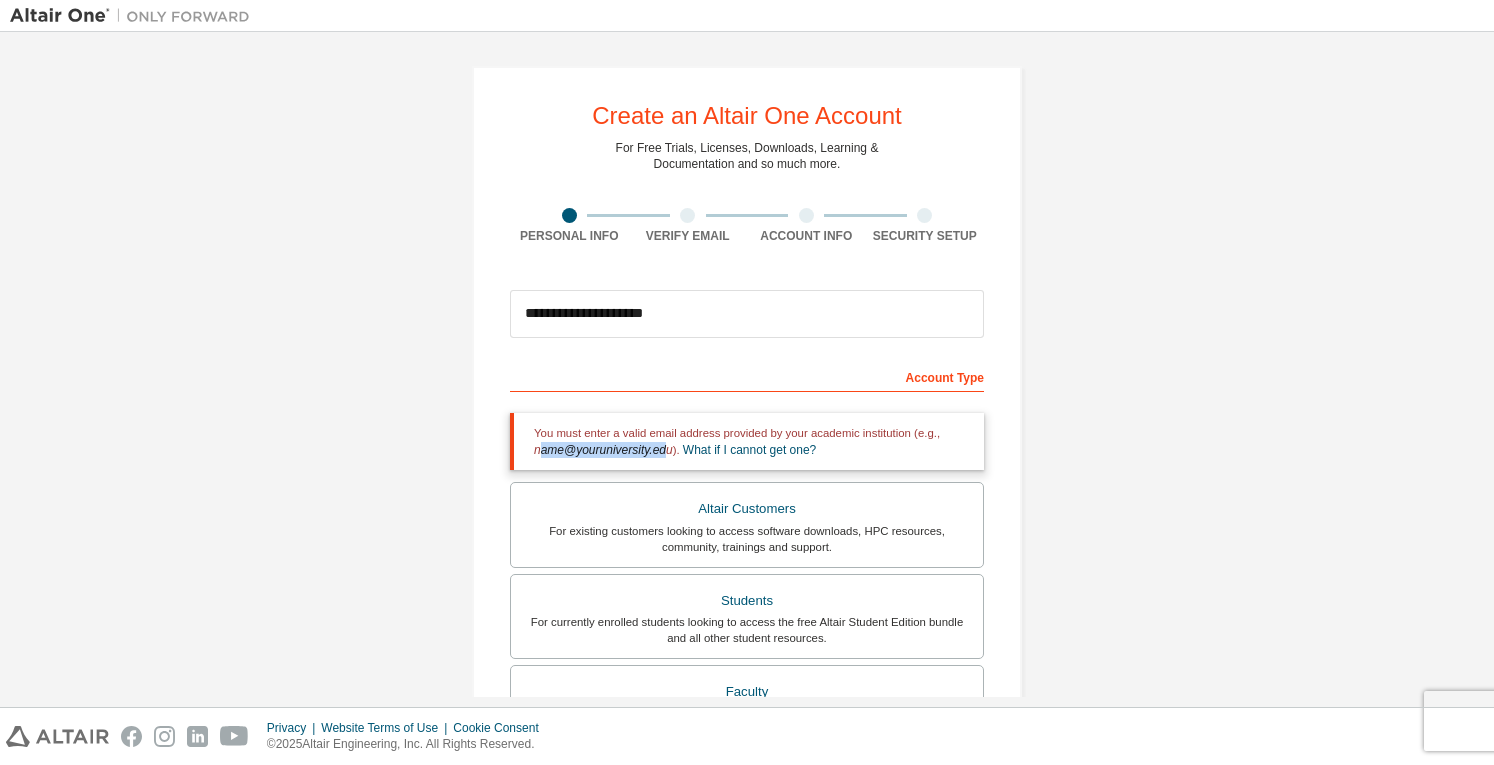 drag, startPoint x: 537, startPoint y: 447, endPoint x: 660, endPoint y: 442, distance: 123.101585 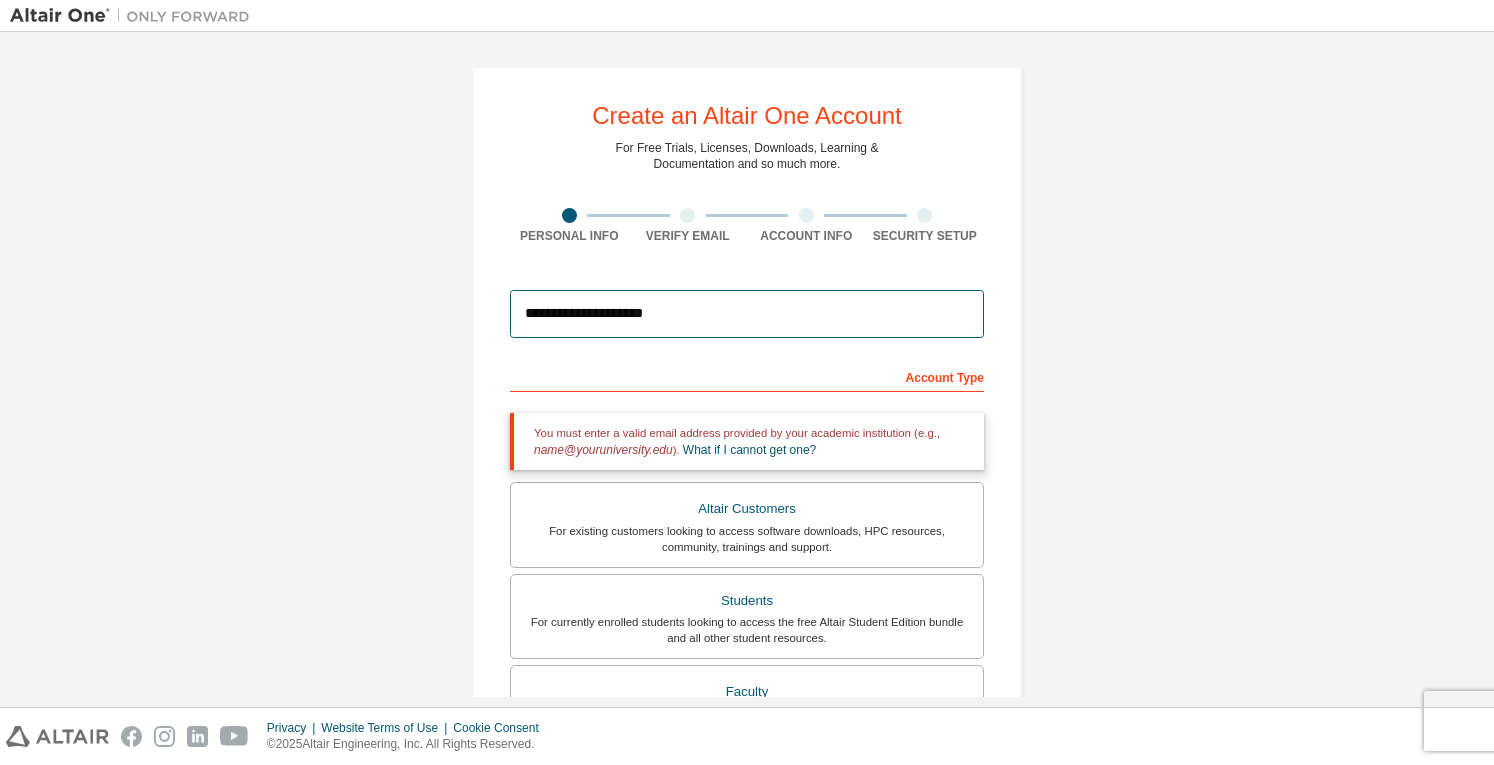 paste on "**********" 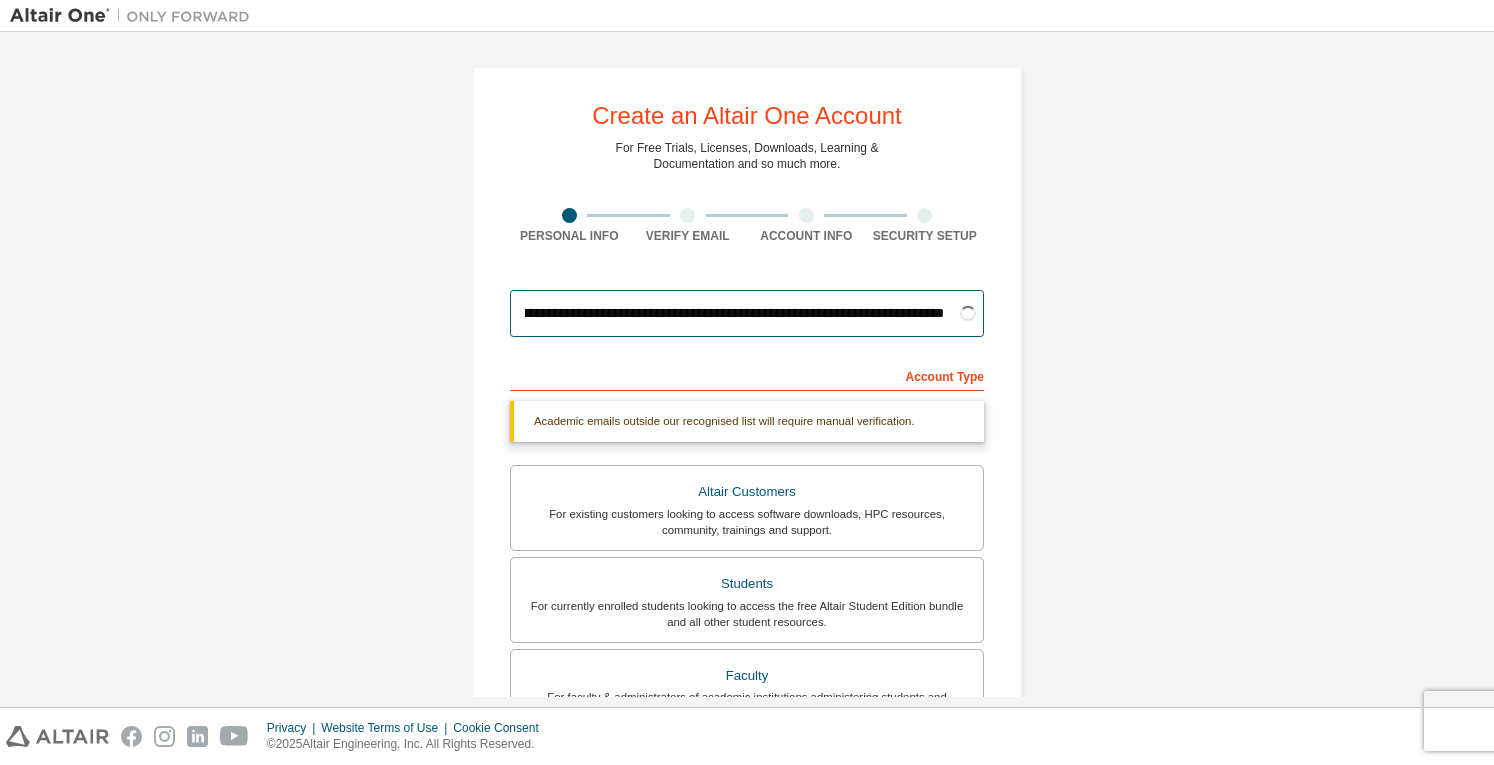 scroll, scrollTop: 0, scrollLeft: 439, axis: horizontal 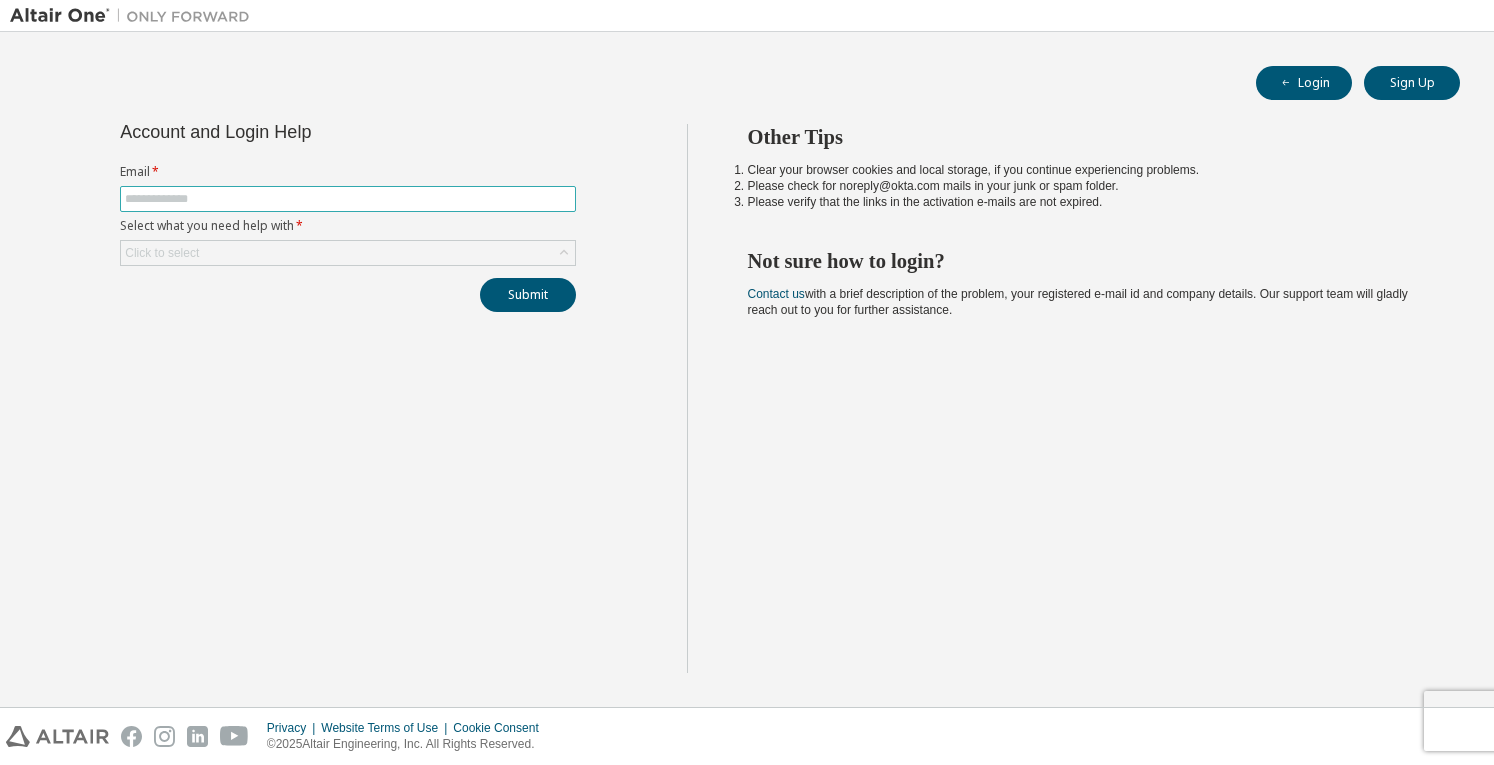 click at bounding box center (348, 199) 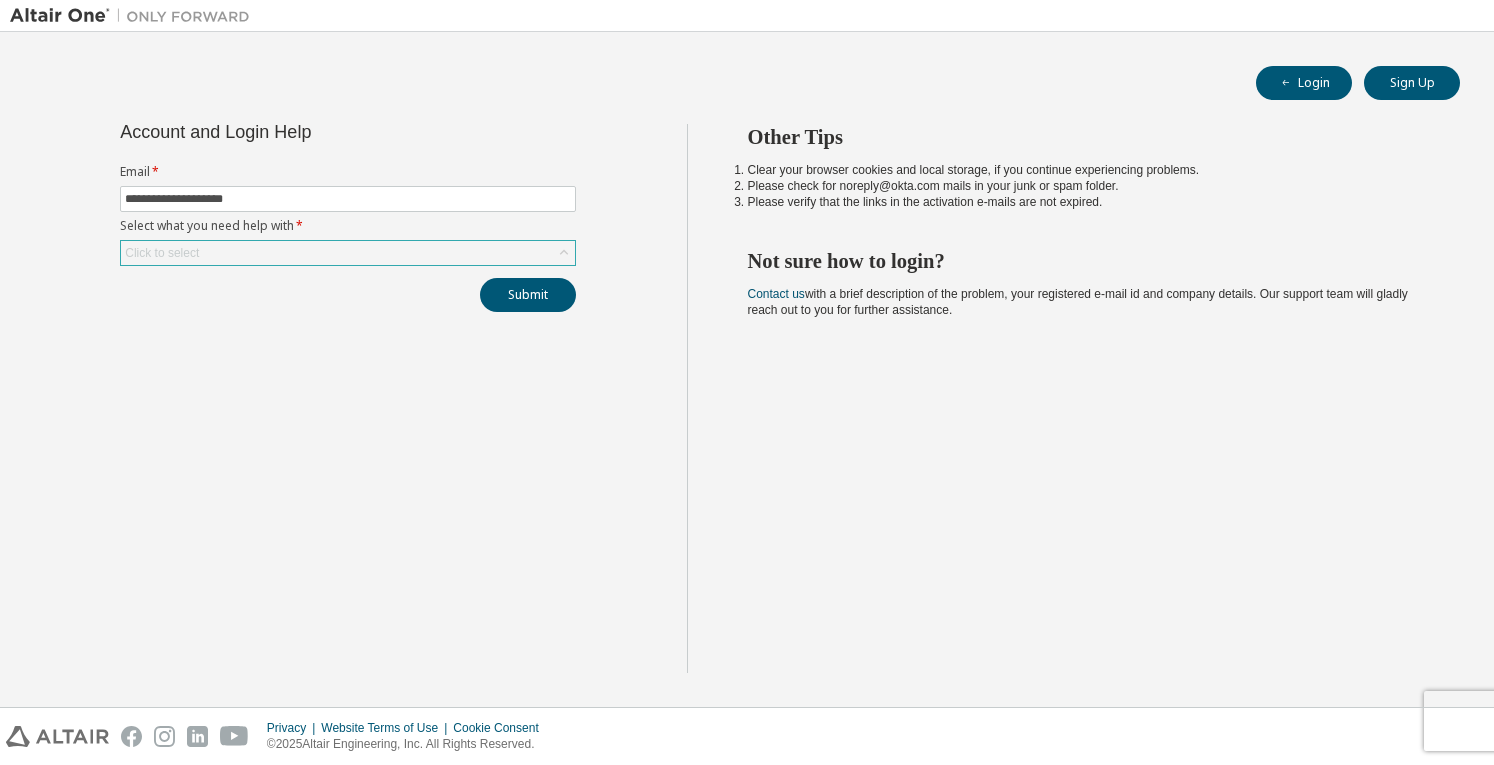 click on "Click to select" at bounding box center (348, 253) 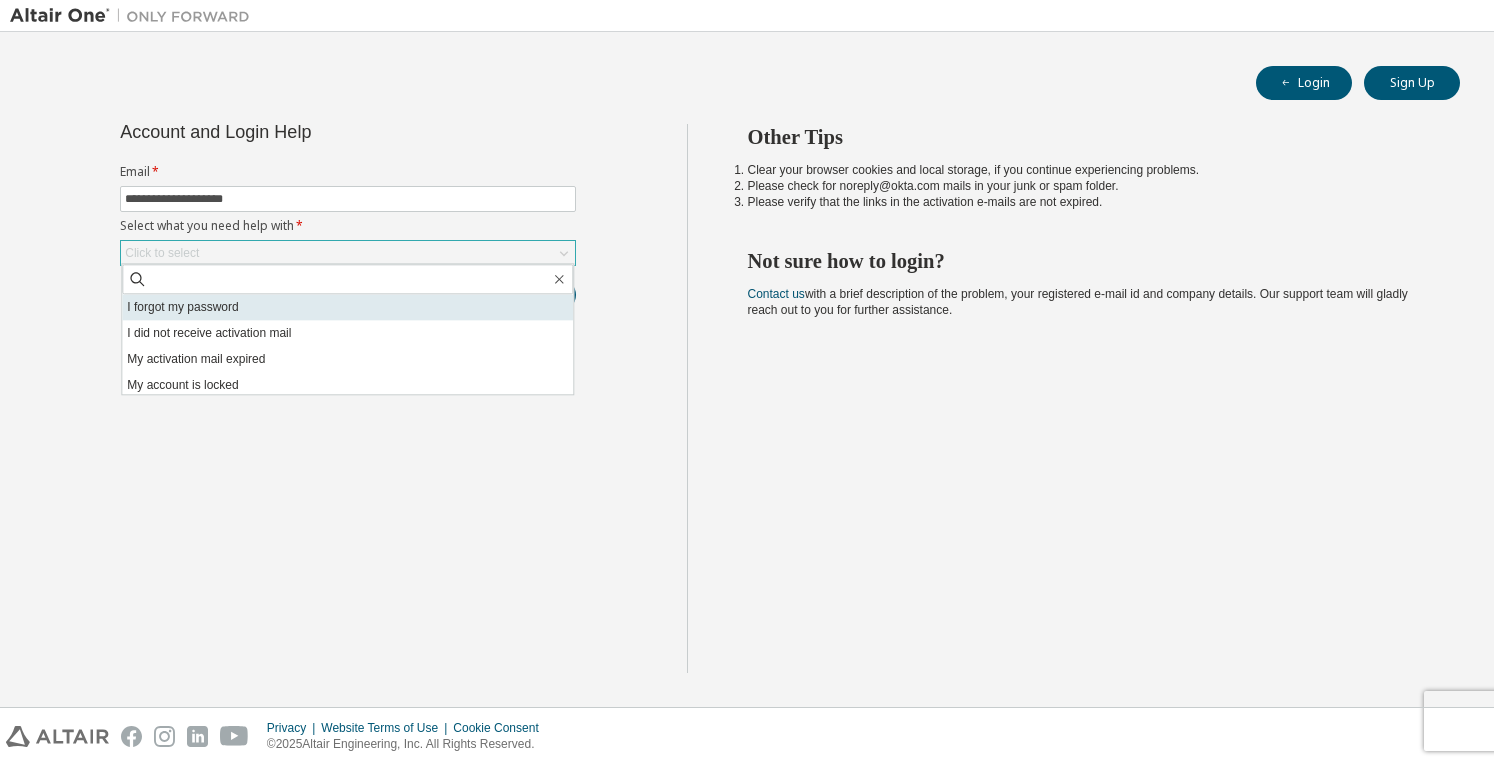 click on "I forgot my password" at bounding box center (347, 307) 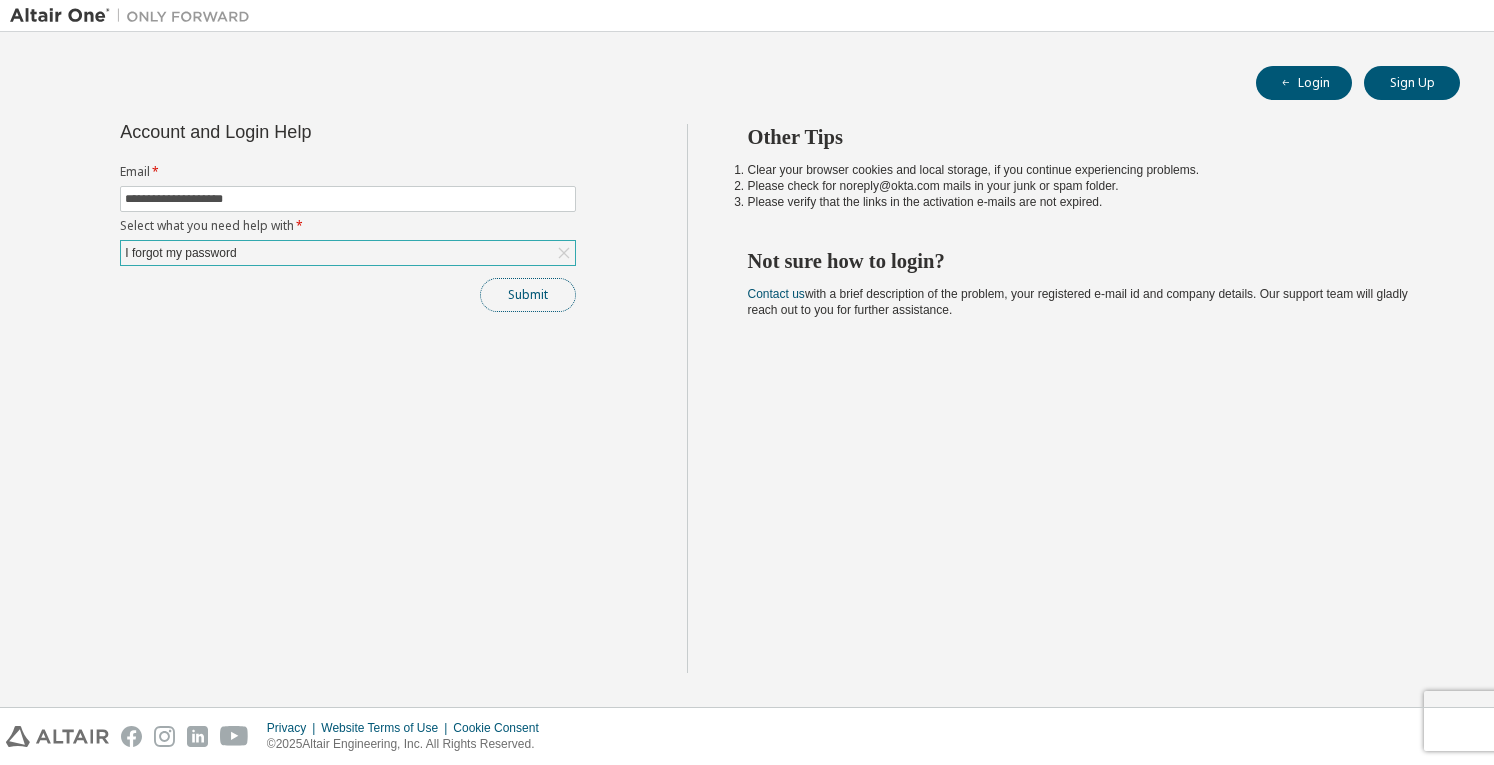 click on "Submit" at bounding box center (528, 295) 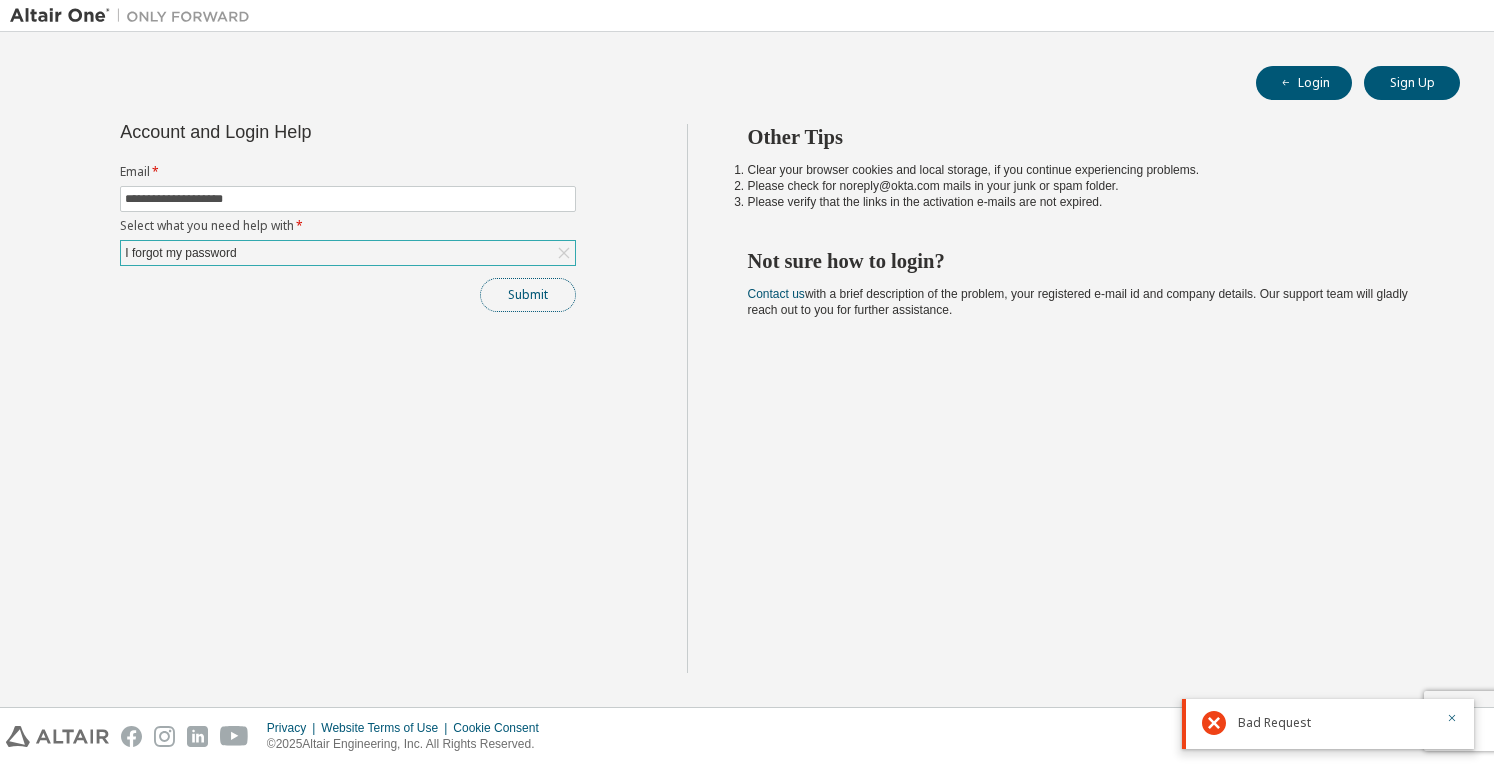 click on "Submit" at bounding box center [528, 295] 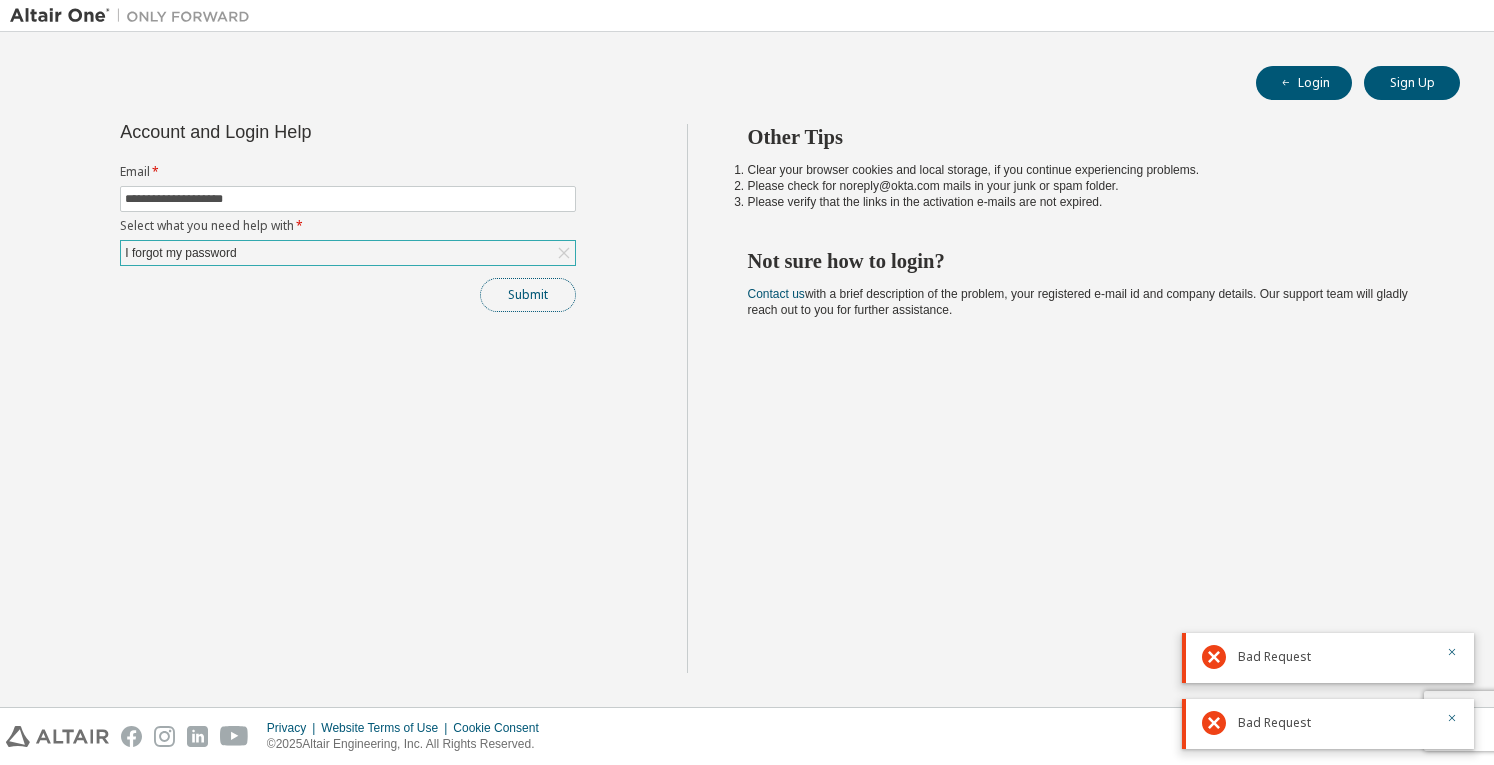 click on "Submit" at bounding box center (528, 295) 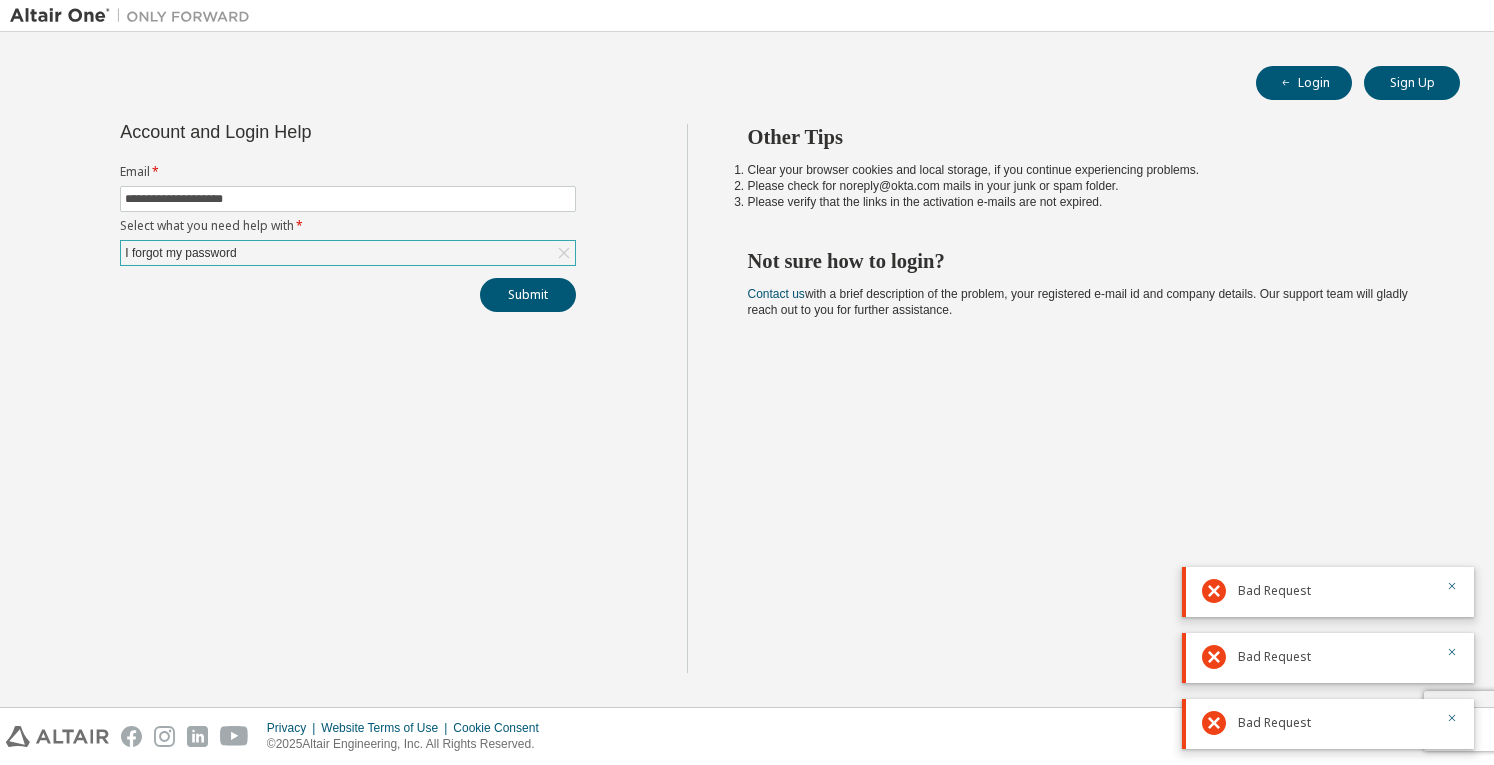 click on "Bad Request" at bounding box center (1328, 592) 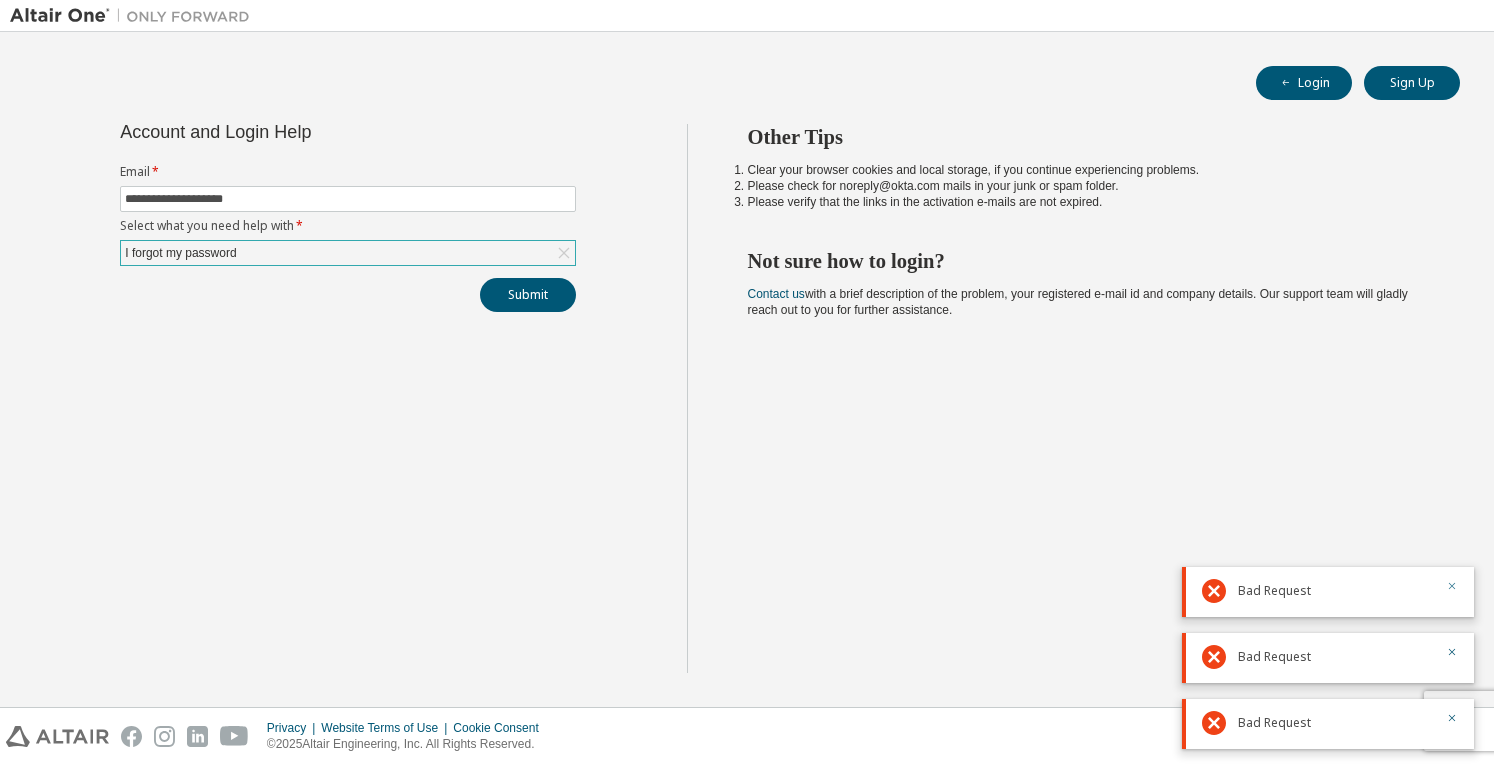 click 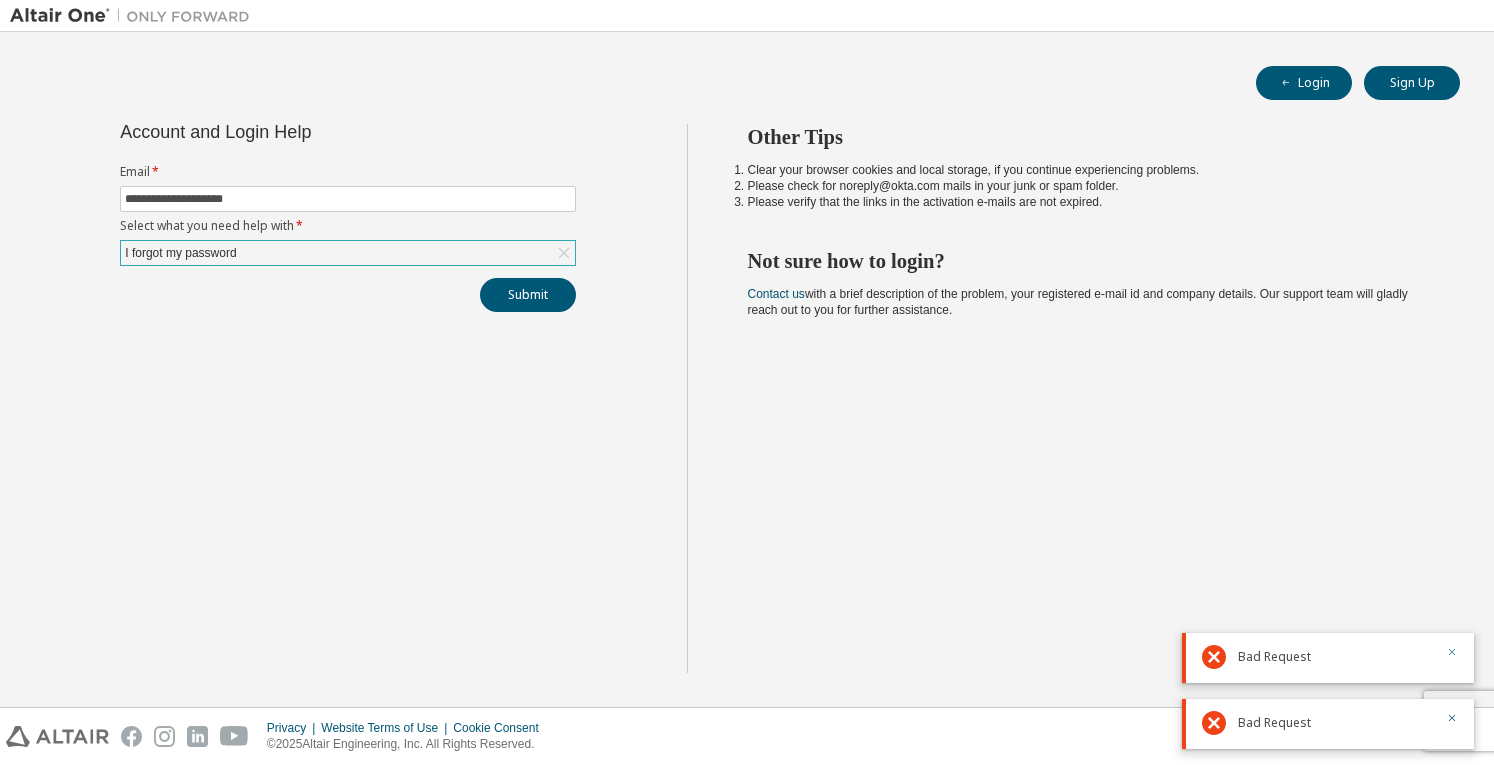 click 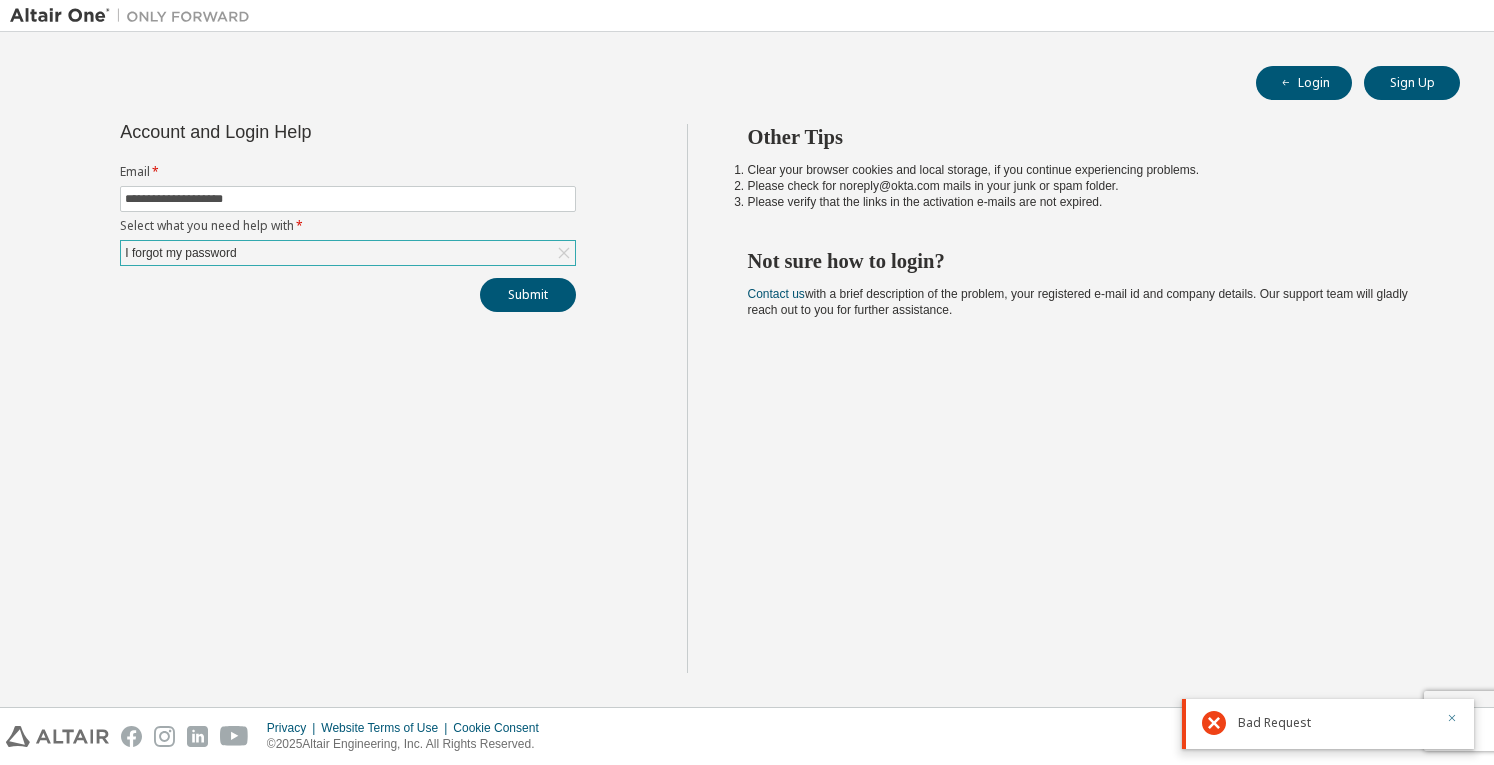 click 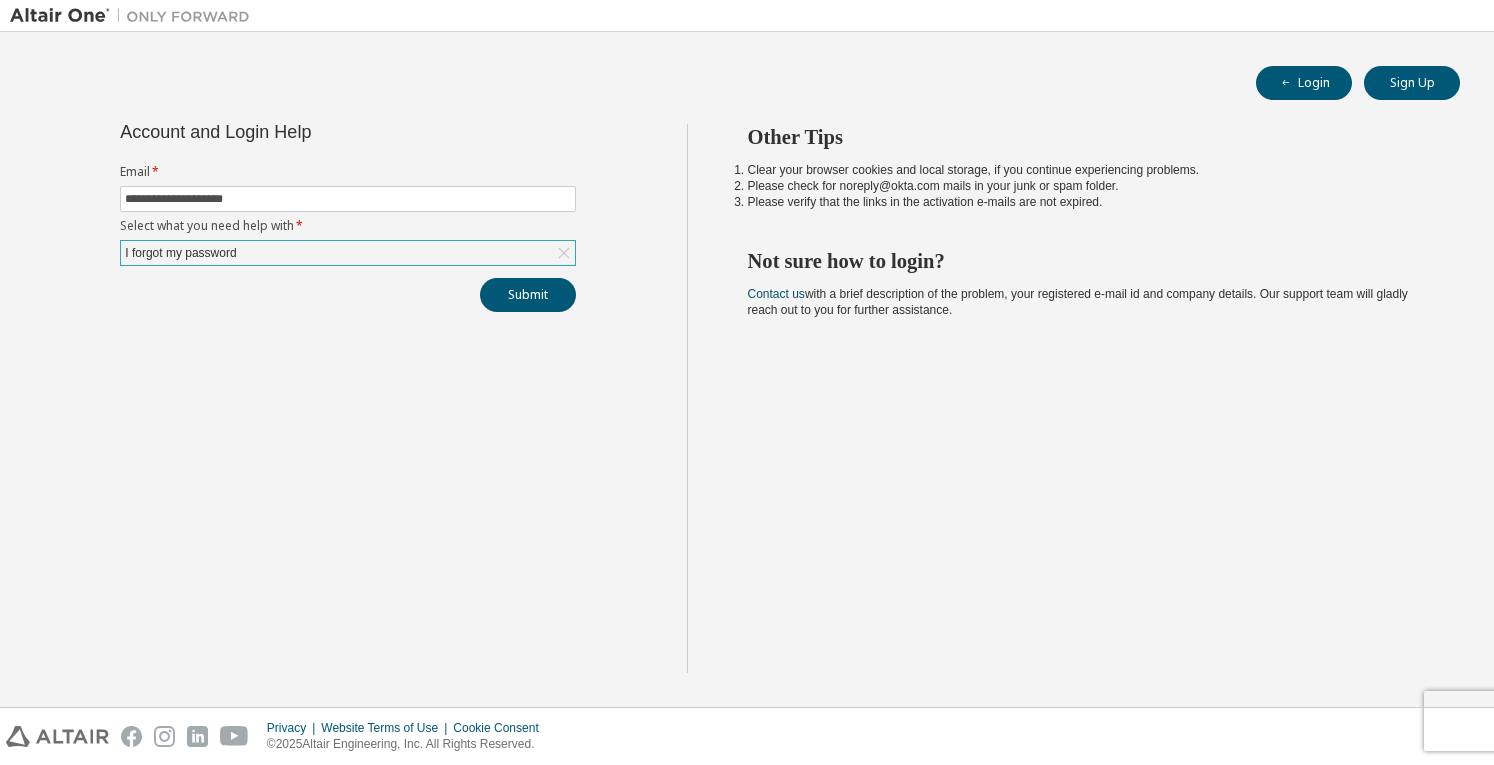 click on "**********" at bounding box center (348, 218) 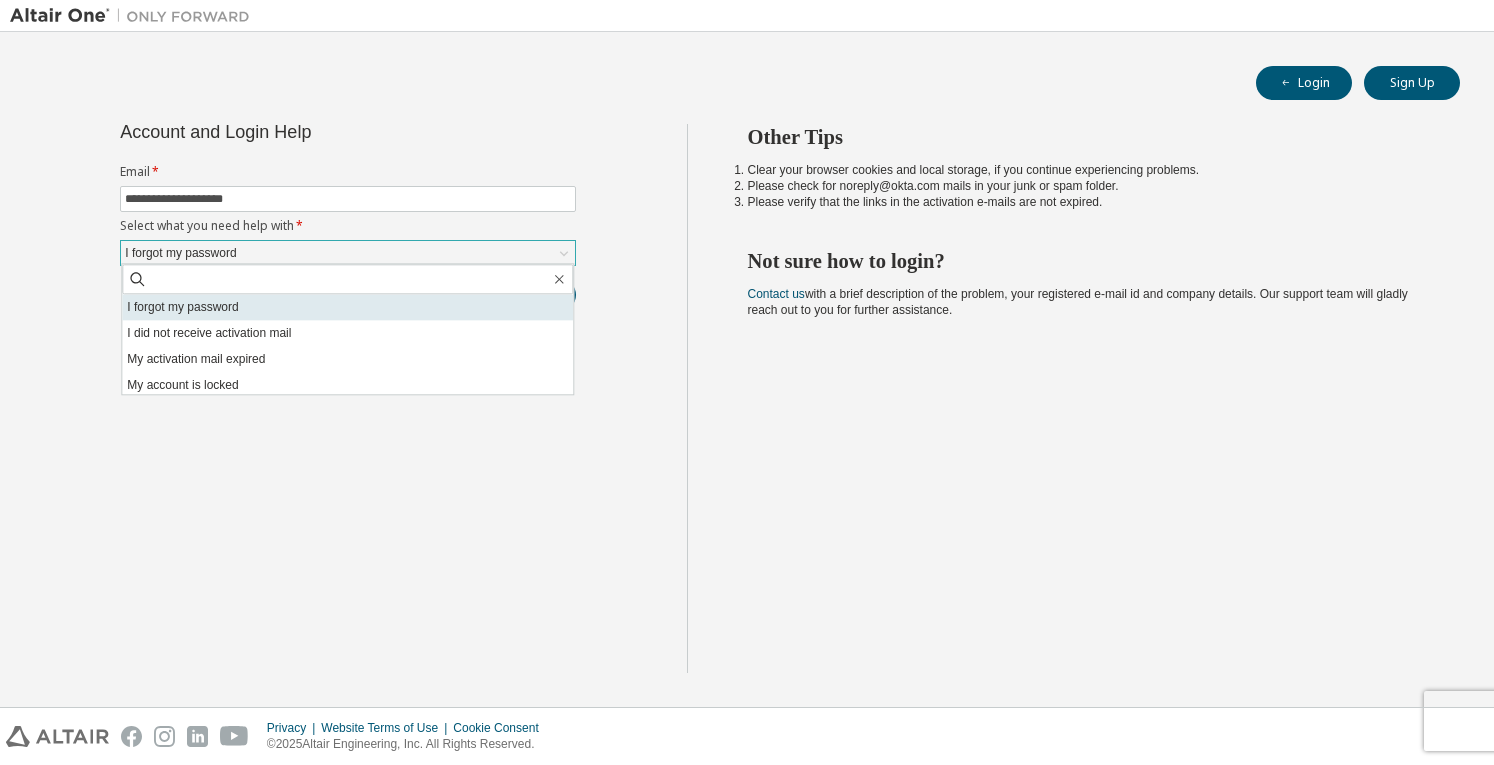 click on "I forgot my password" at bounding box center [347, 307] 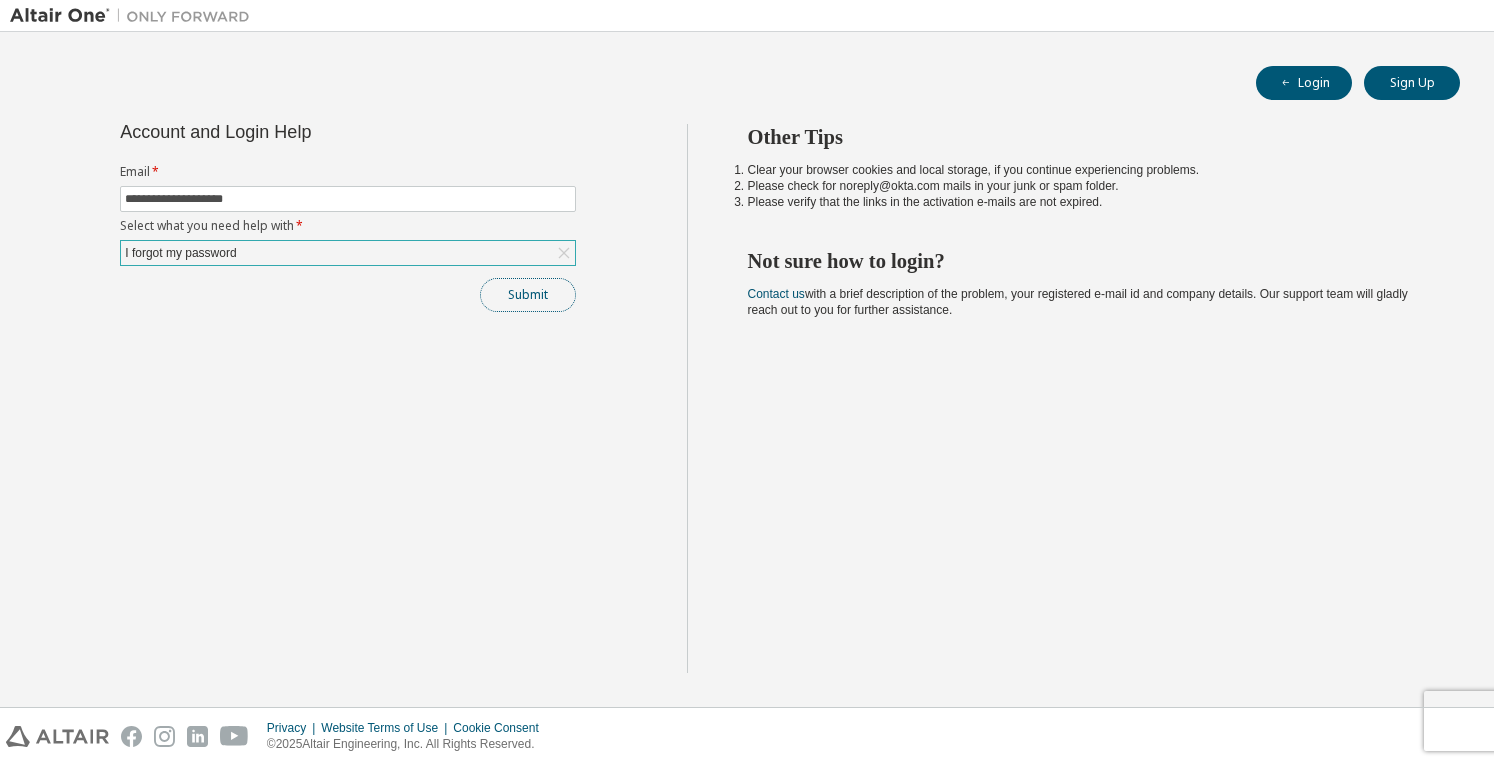click on "Submit" at bounding box center [528, 295] 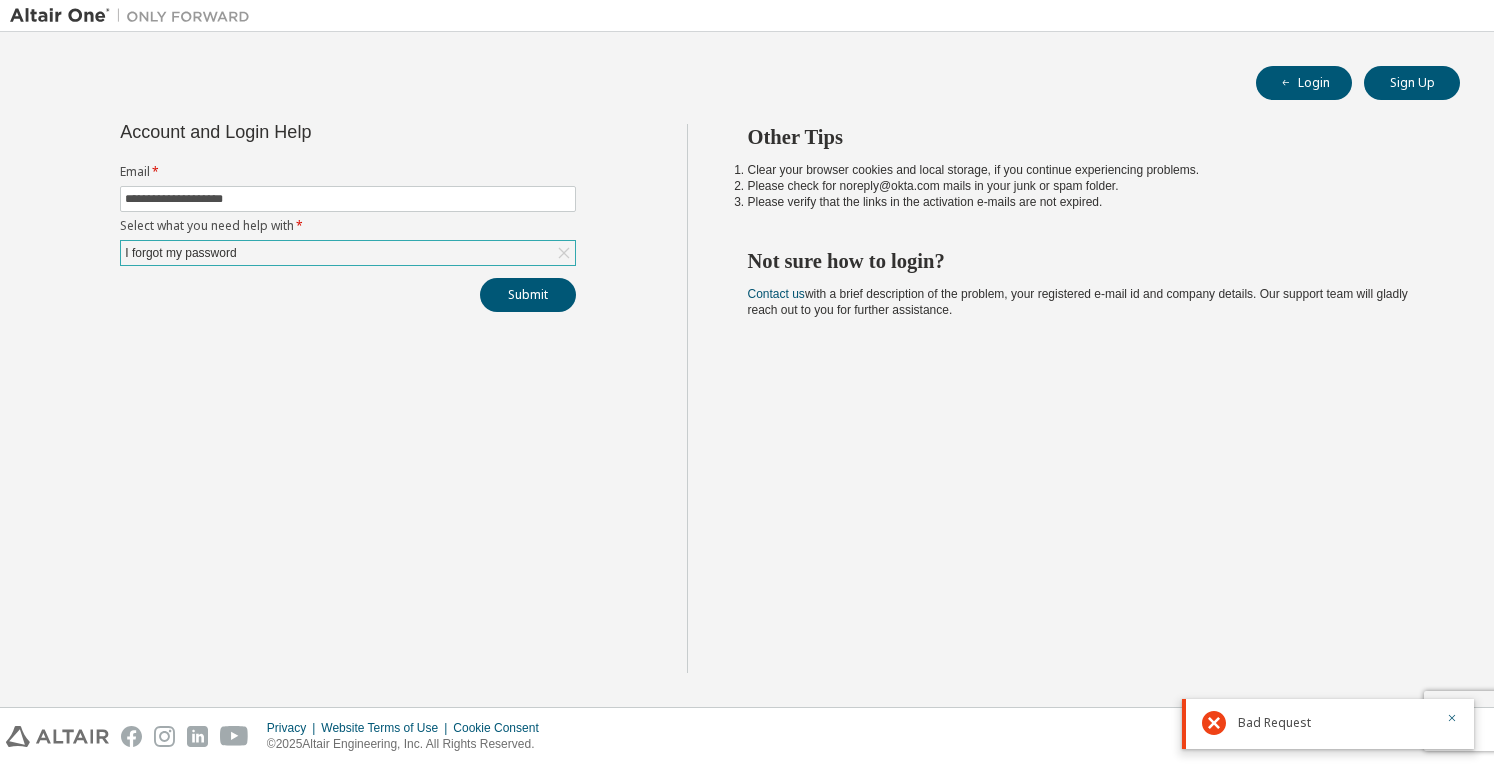 drag, startPoint x: 349, startPoint y: 427, endPoint x: 366, endPoint y: 407, distance: 26.24881 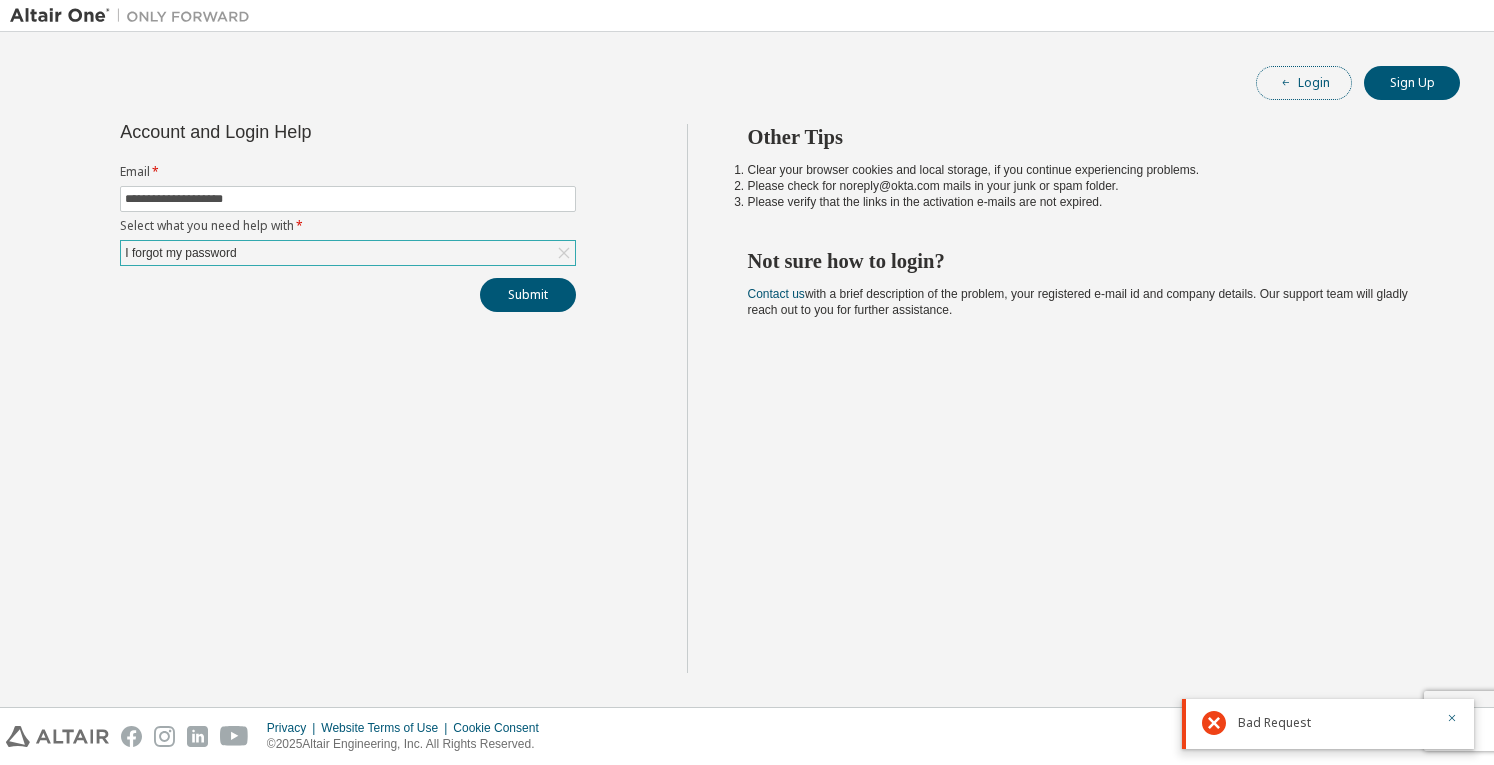 click on "Login" at bounding box center (1304, 83) 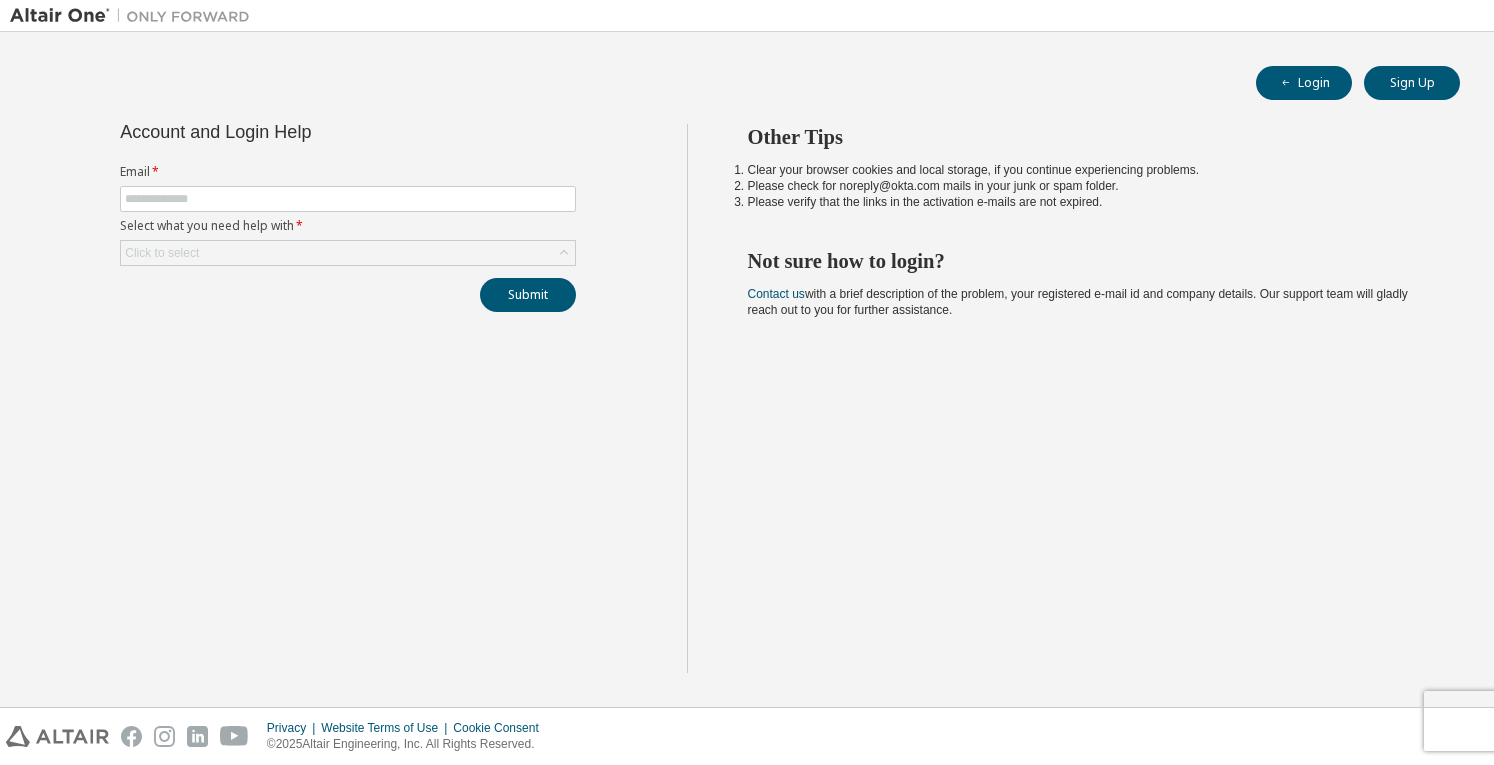 scroll, scrollTop: 0, scrollLeft: 0, axis: both 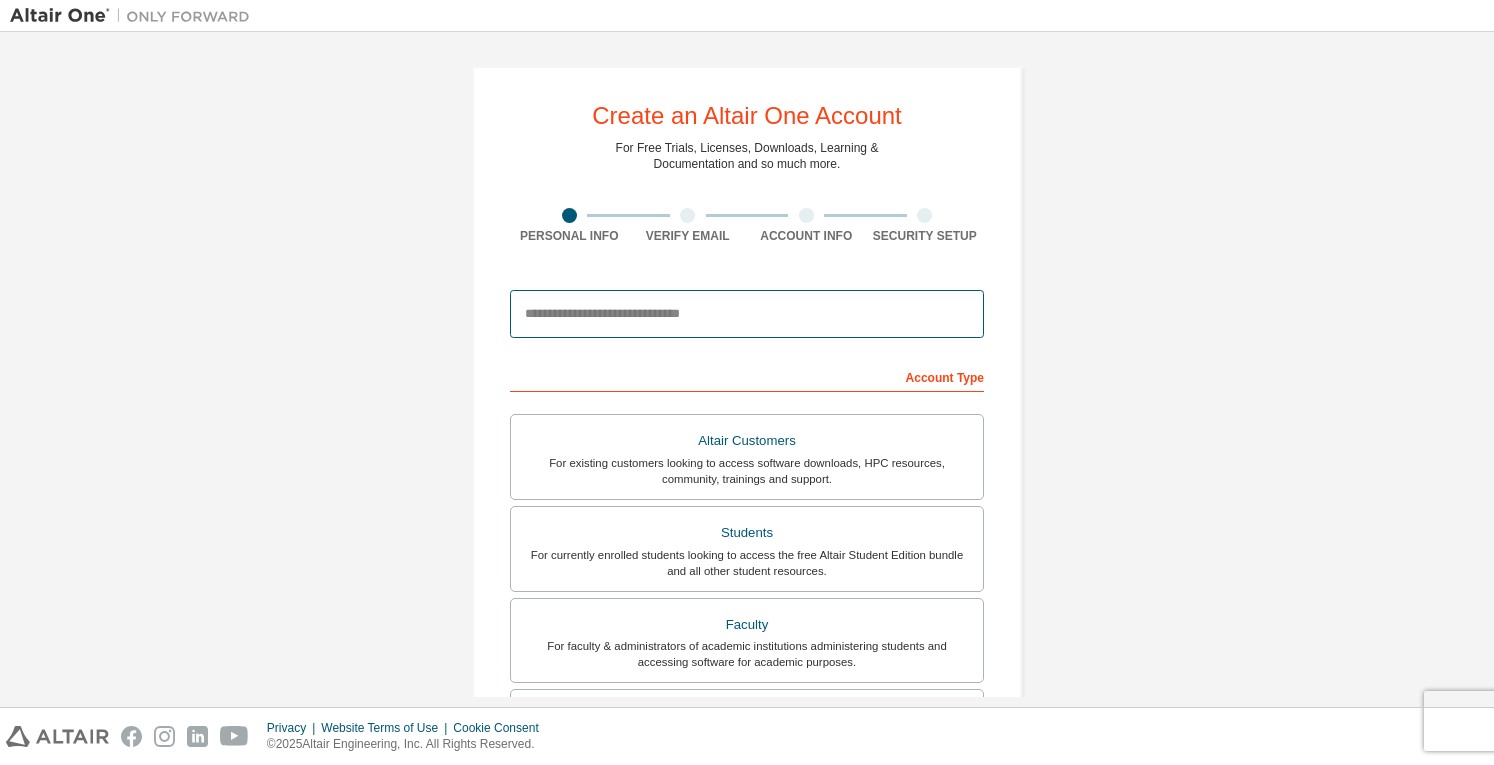 paste on "**********" 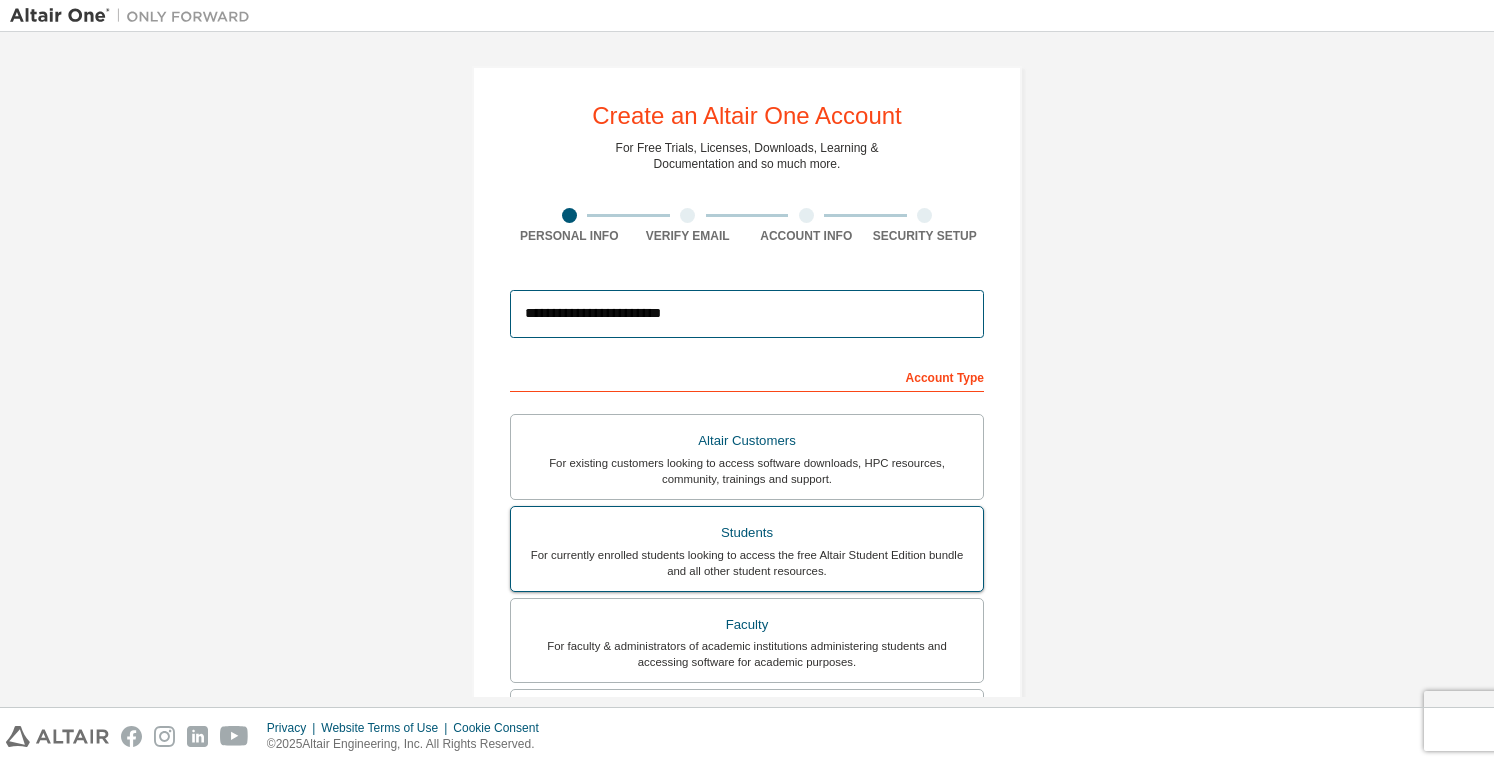 type on "**********" 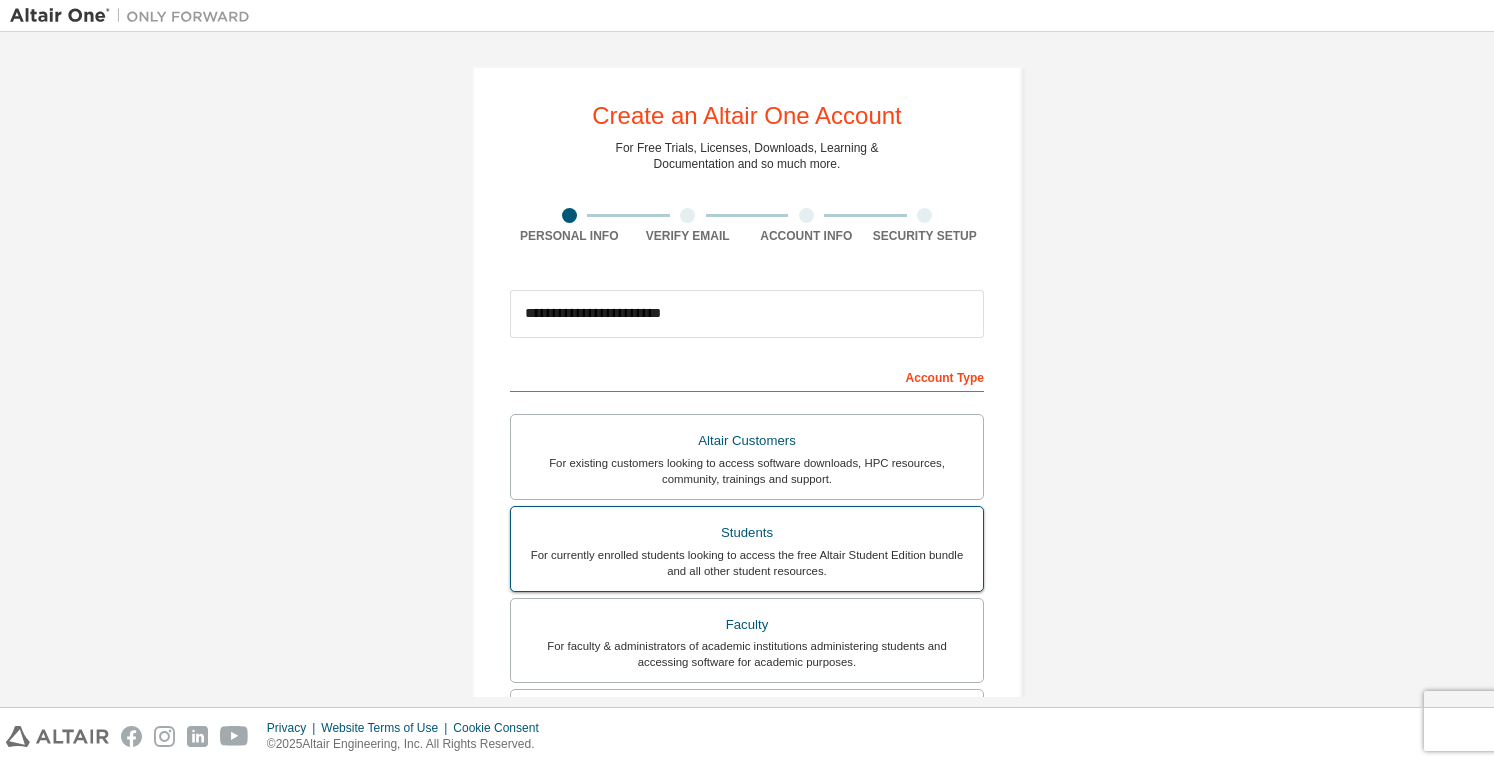 click on "Students" at bounding box center [747, 533] 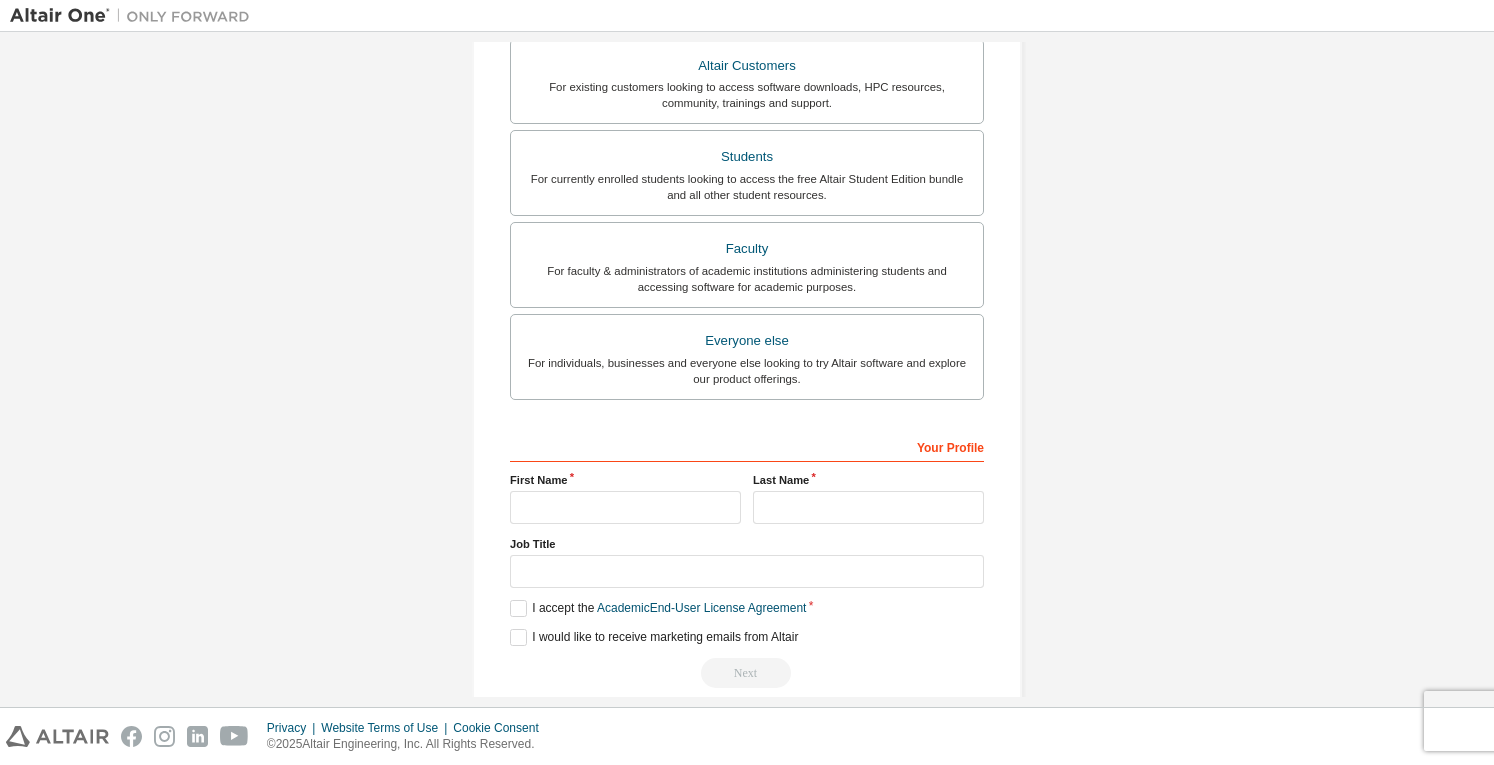 scroll, scrollTop: 450, scrollLeft: 0, axis: vertical 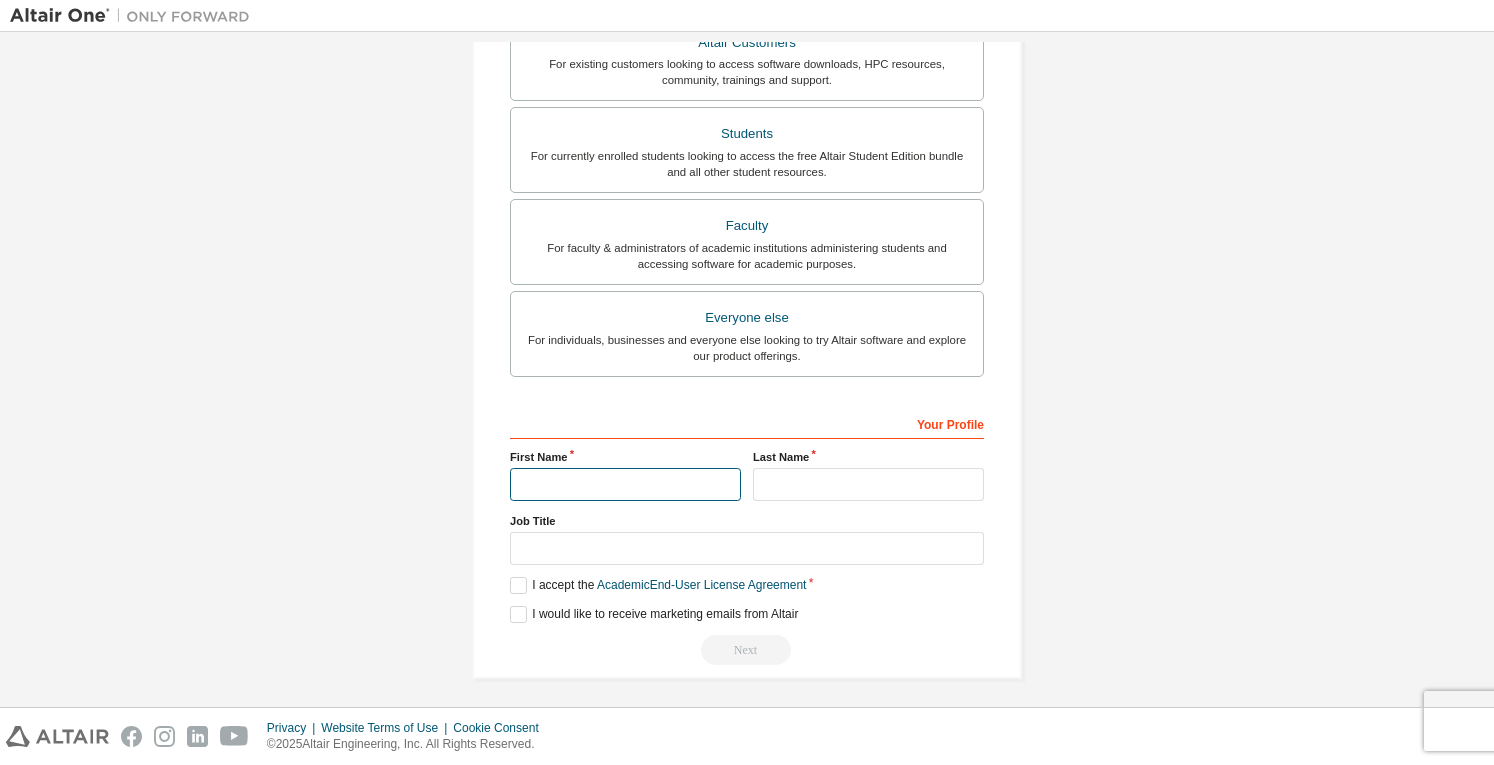 click at bounding box center [625, 484] 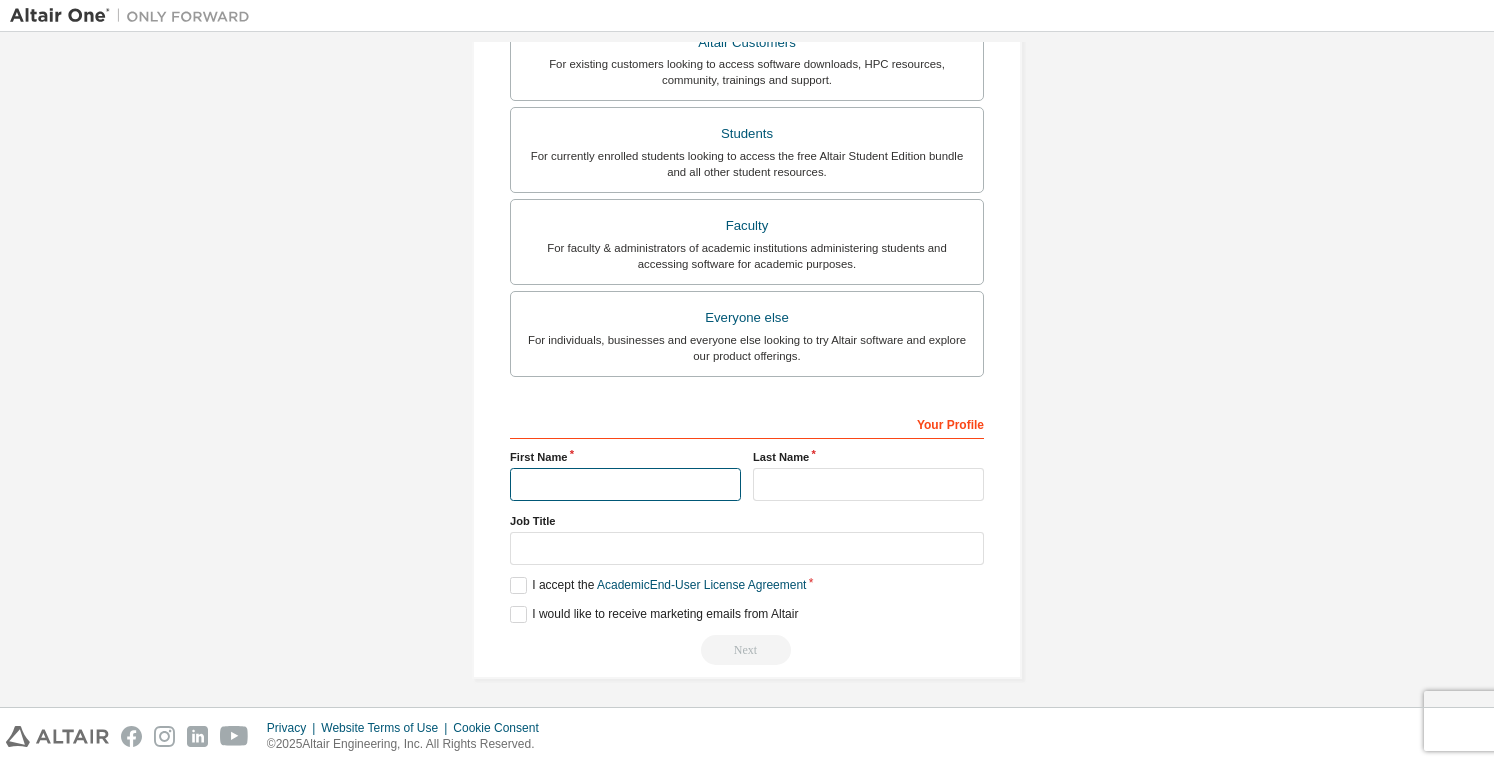 type on "*******" 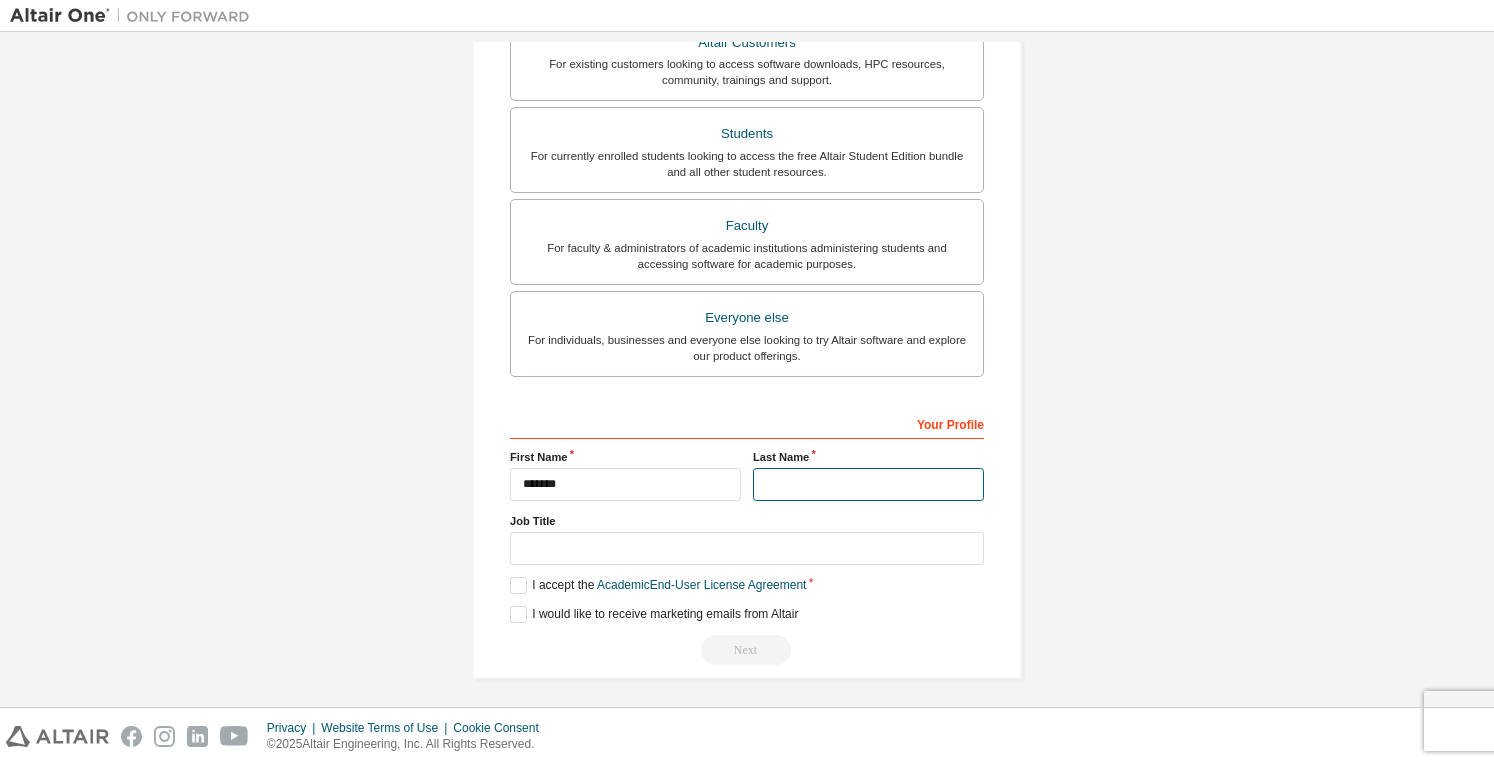 type on "**********" 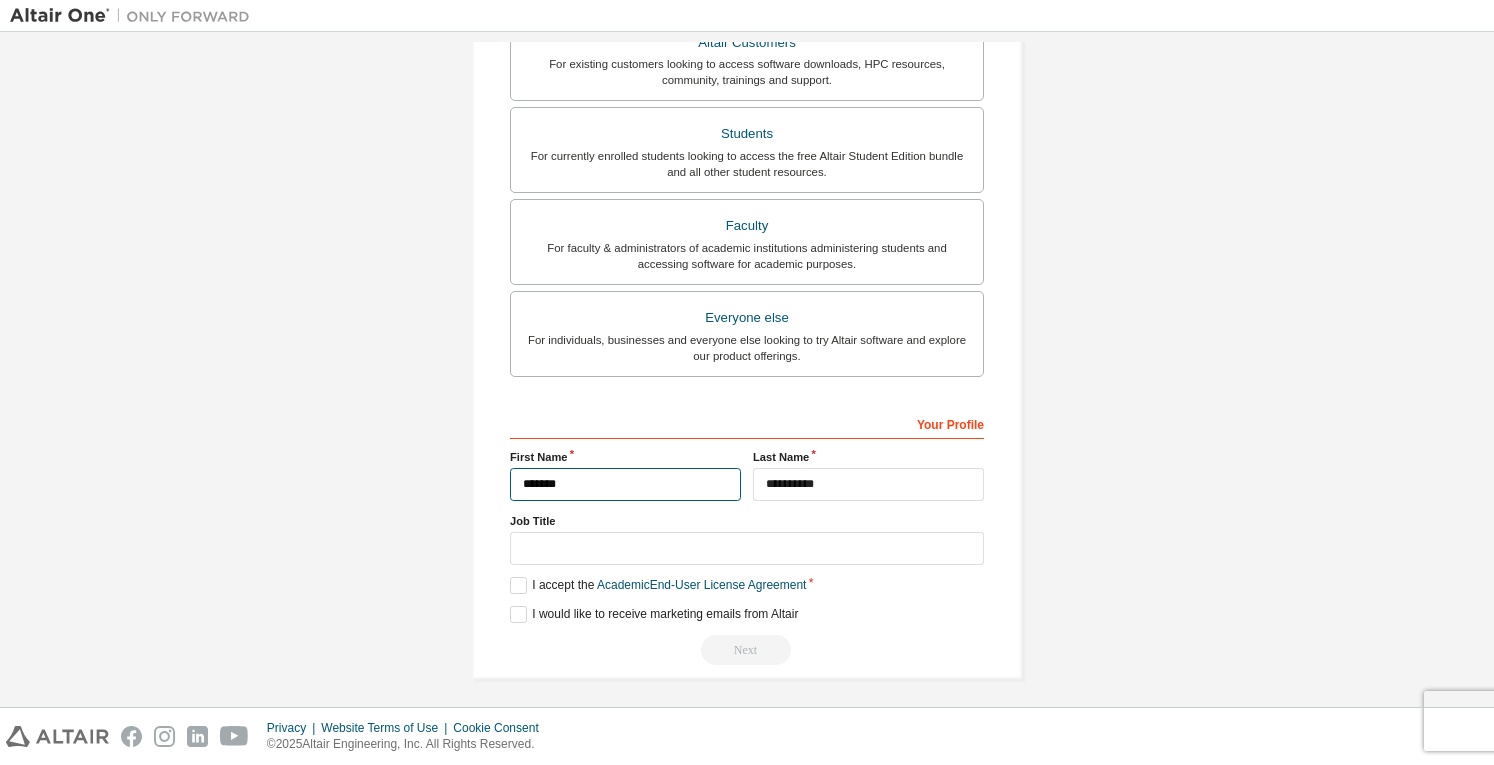 click on "*******" at bounding box center [625, 484] 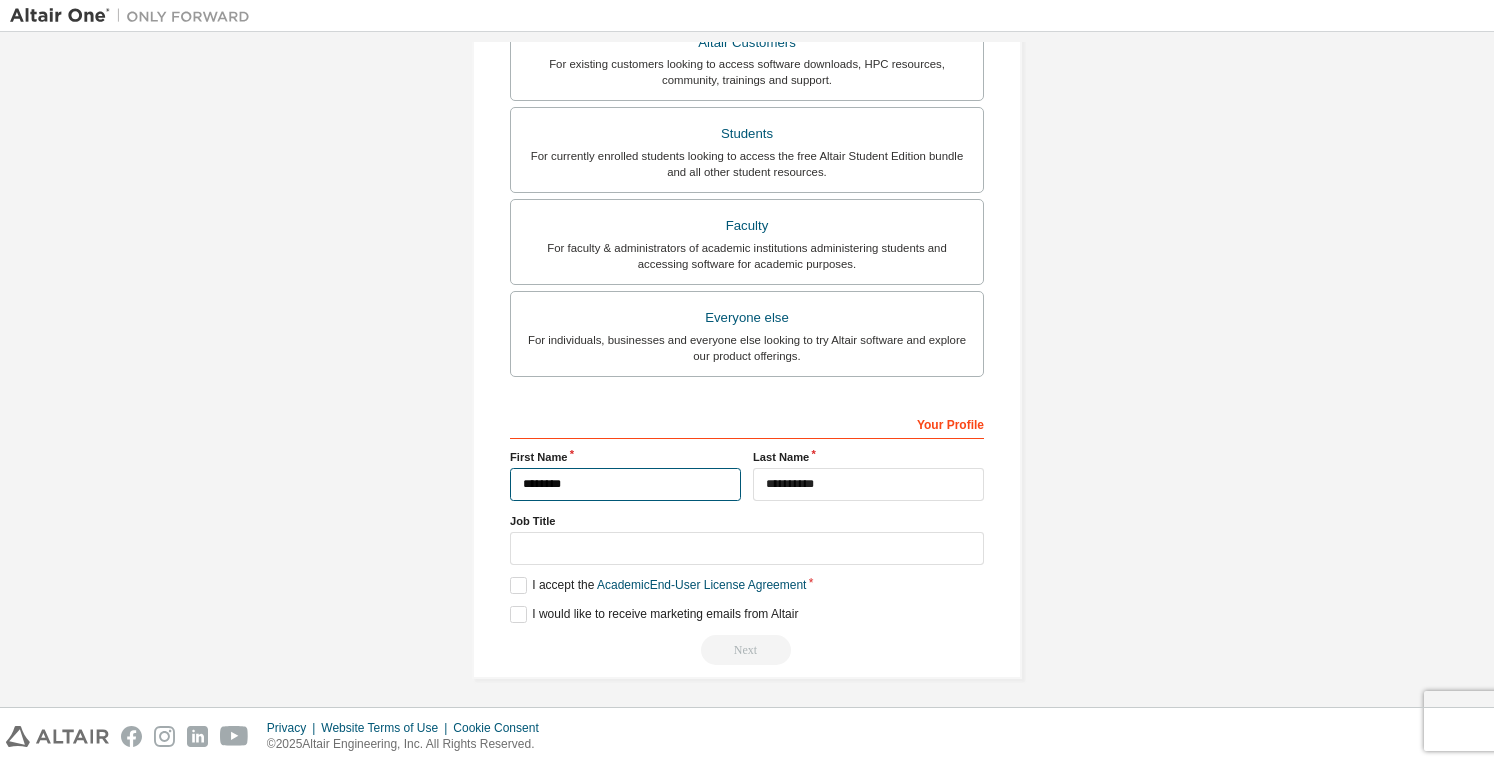 type on "*******" 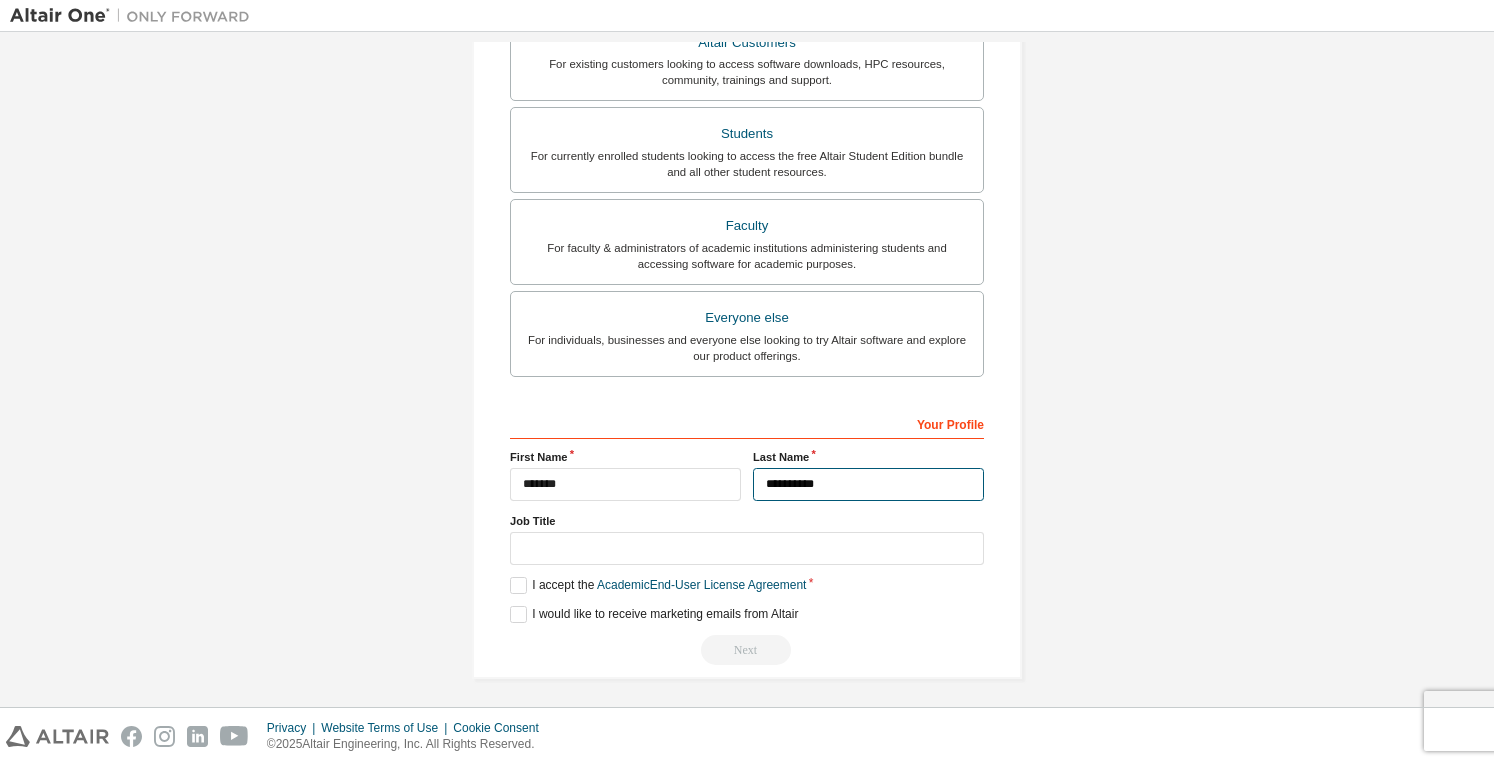 click on "**********" at bounding box center [868, 484] 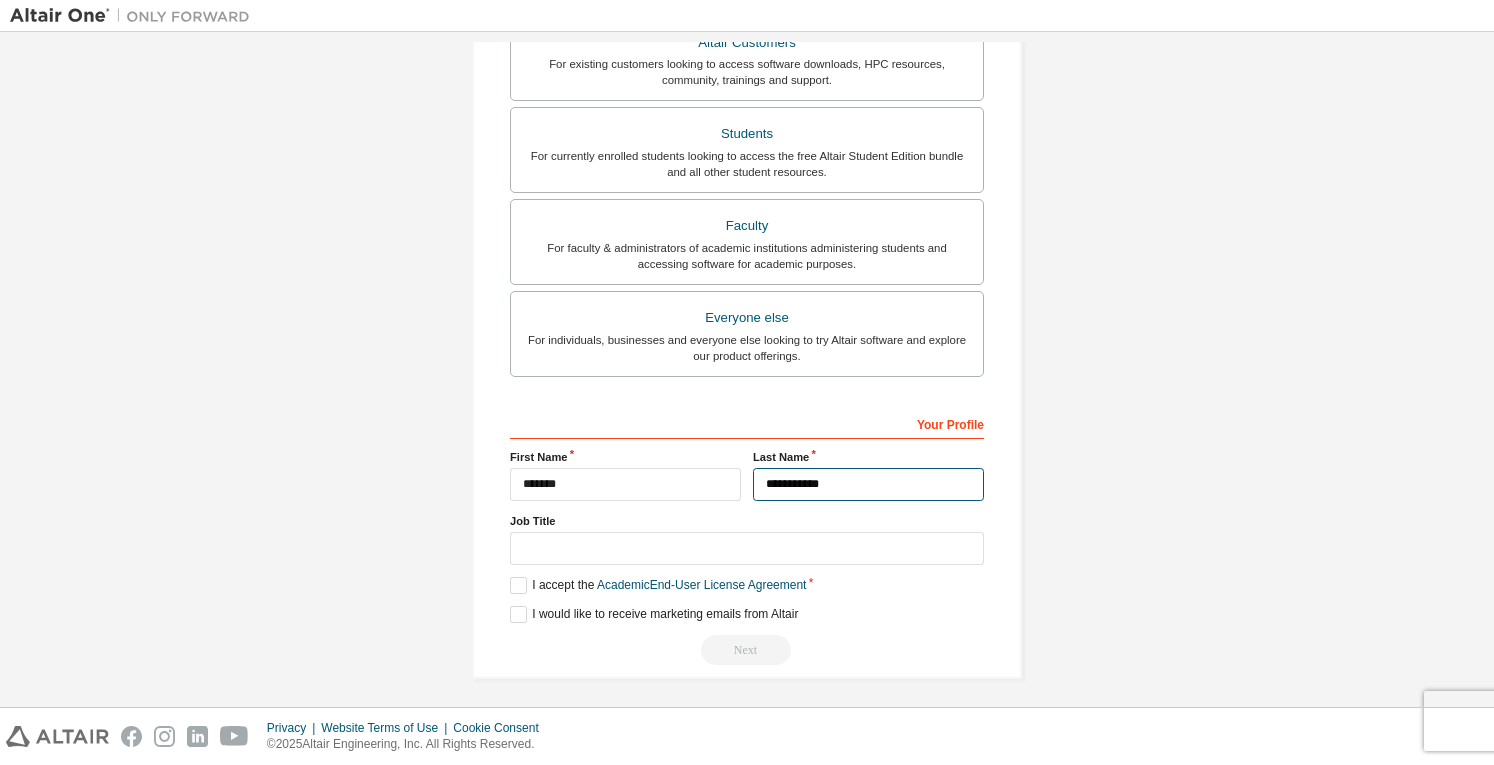 type on "**********" 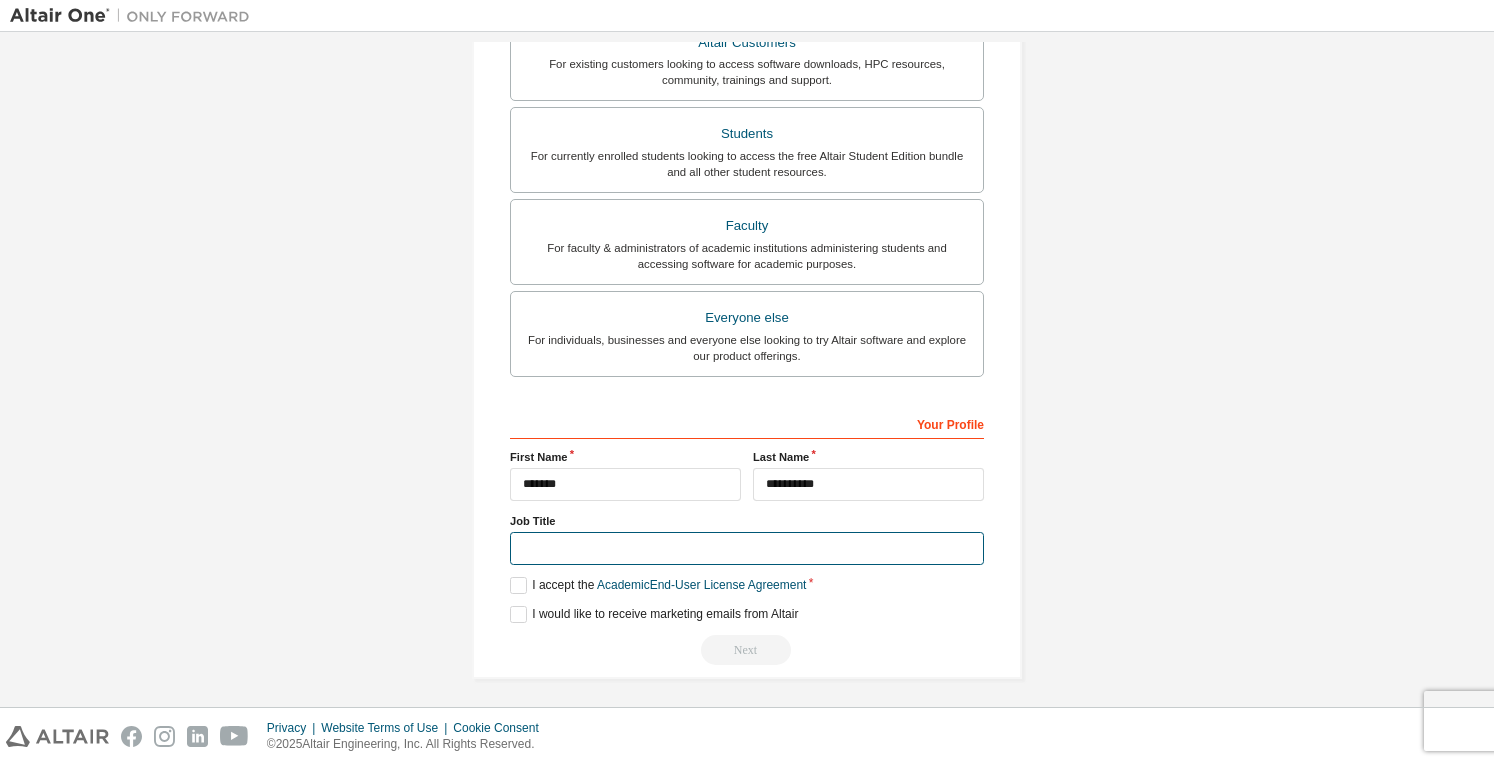 click at bounding box center (747, 548) 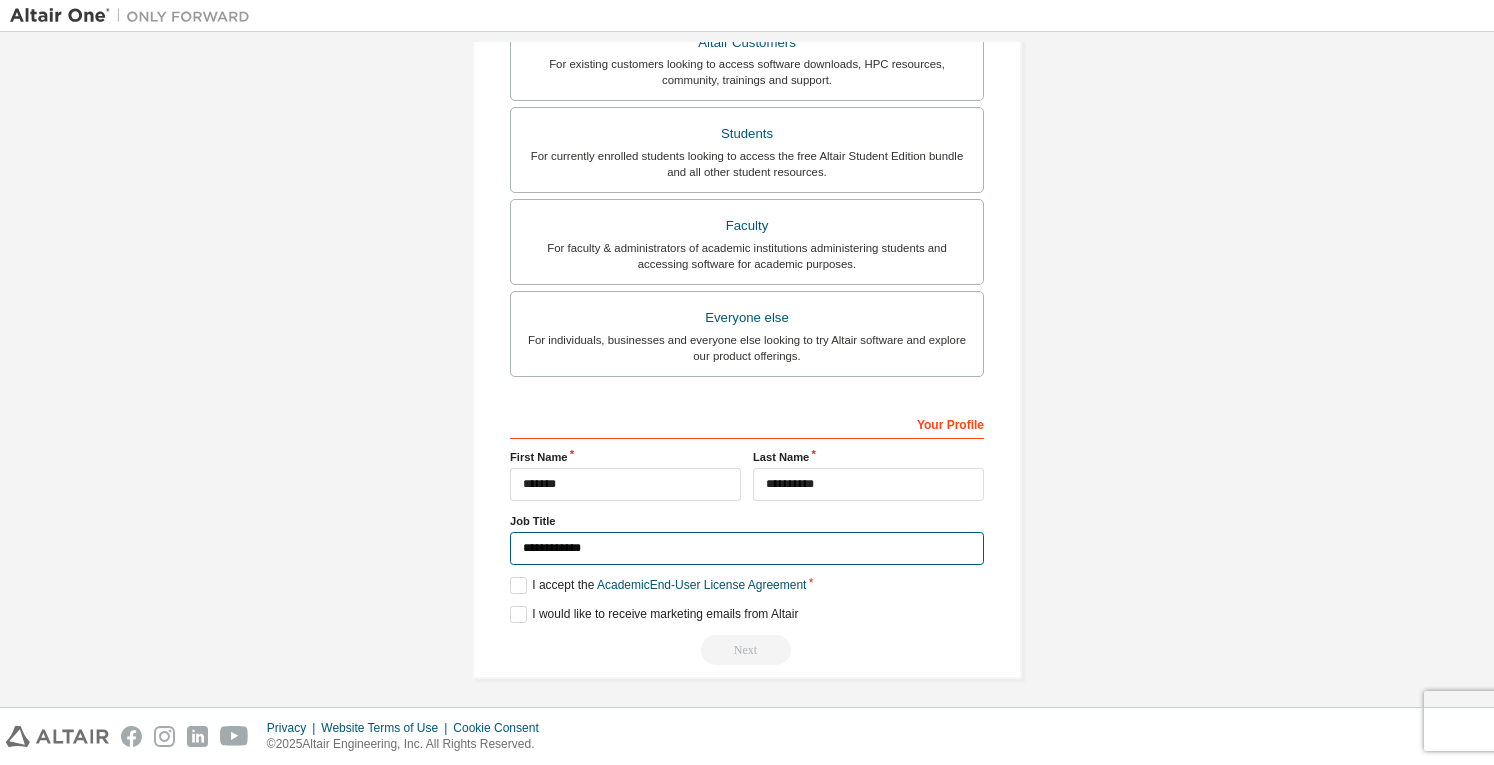 drag, startPoint x: 657, startPoint y: 544, endPoint x: 693, endPoint y: 535, distance: 37.107952 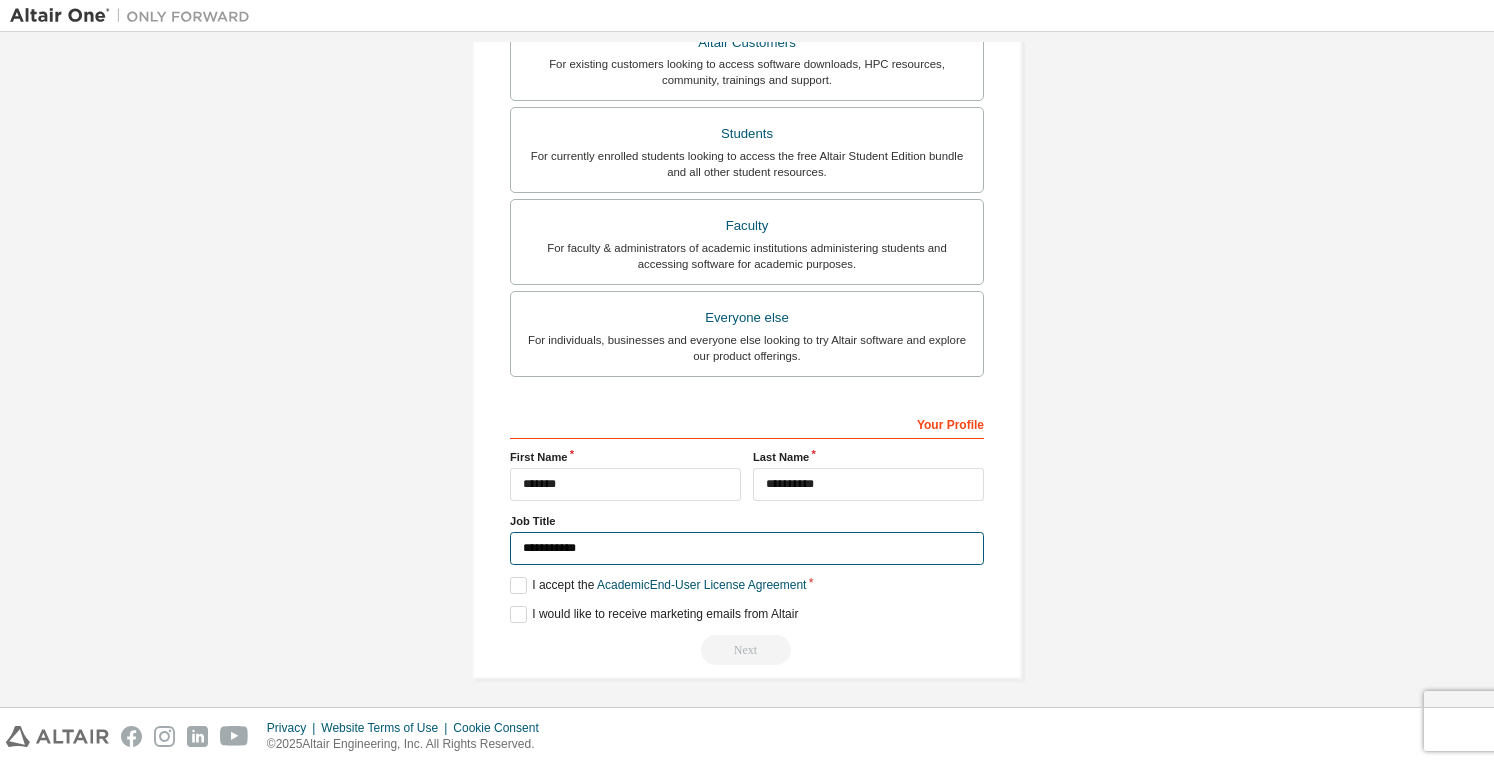 type on "**********" 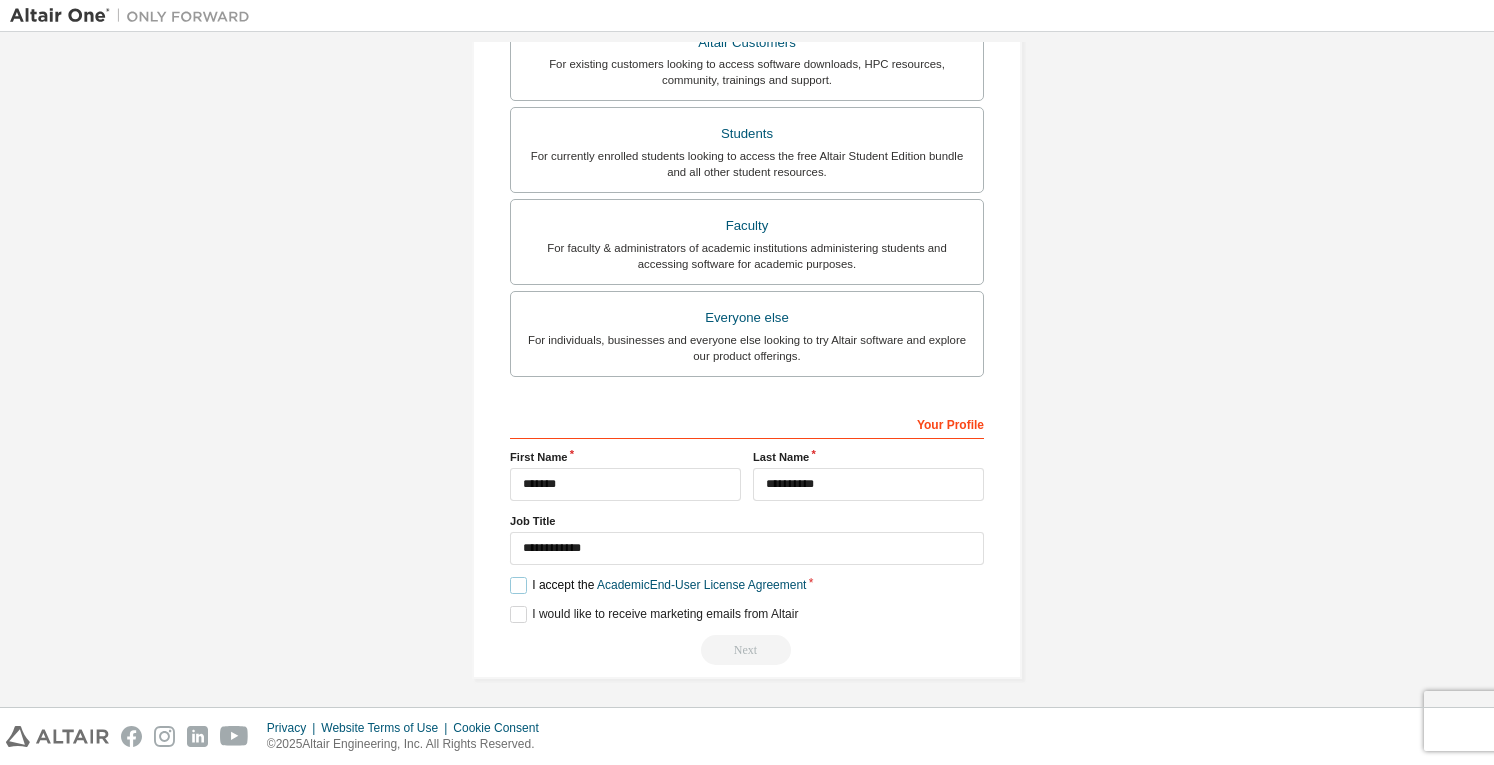 click on "I accept the   Academic   End-User License Agreement" at bounding box center [658, 585] 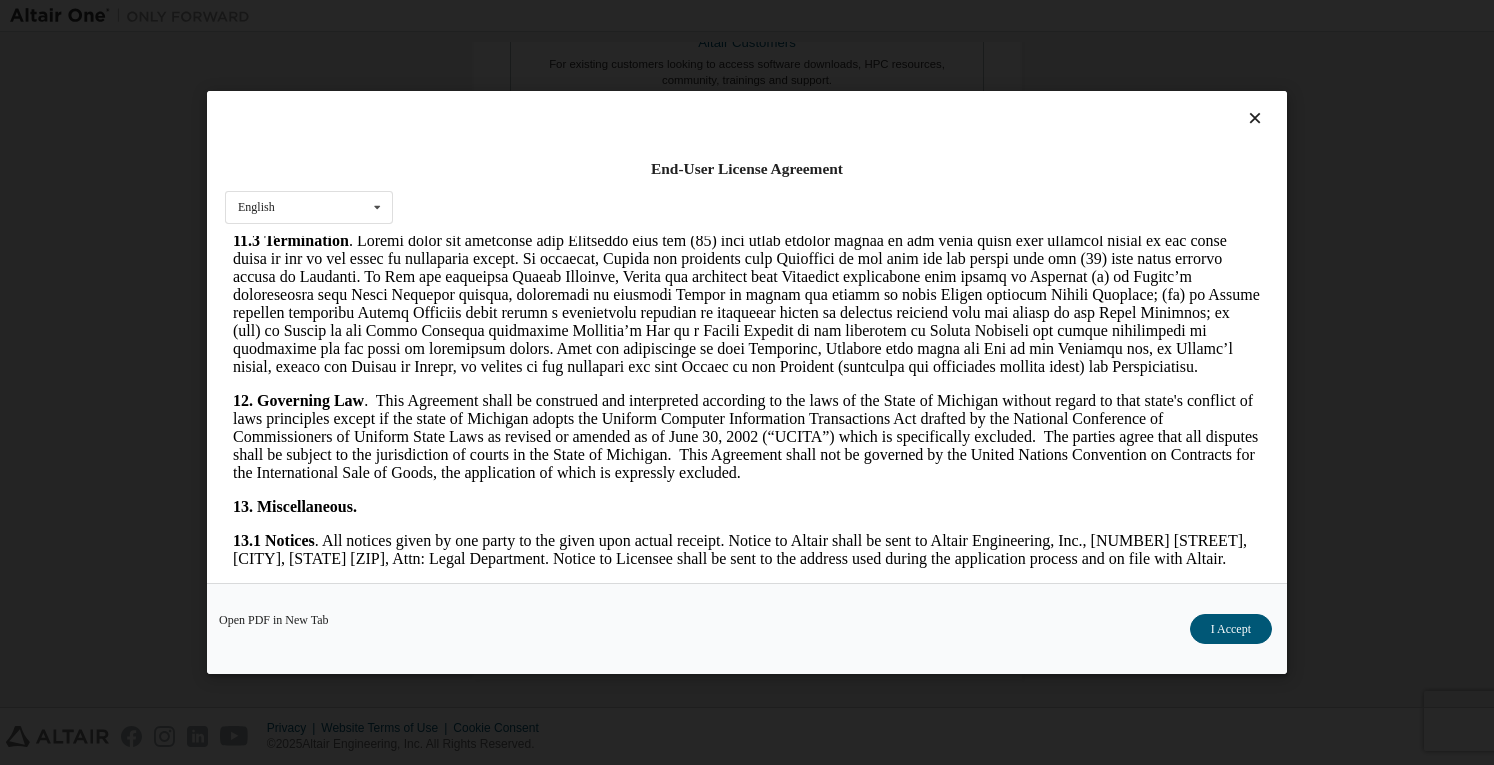 scroll, scrollTop: 2933, scrollLeft: 0, axis: vertical 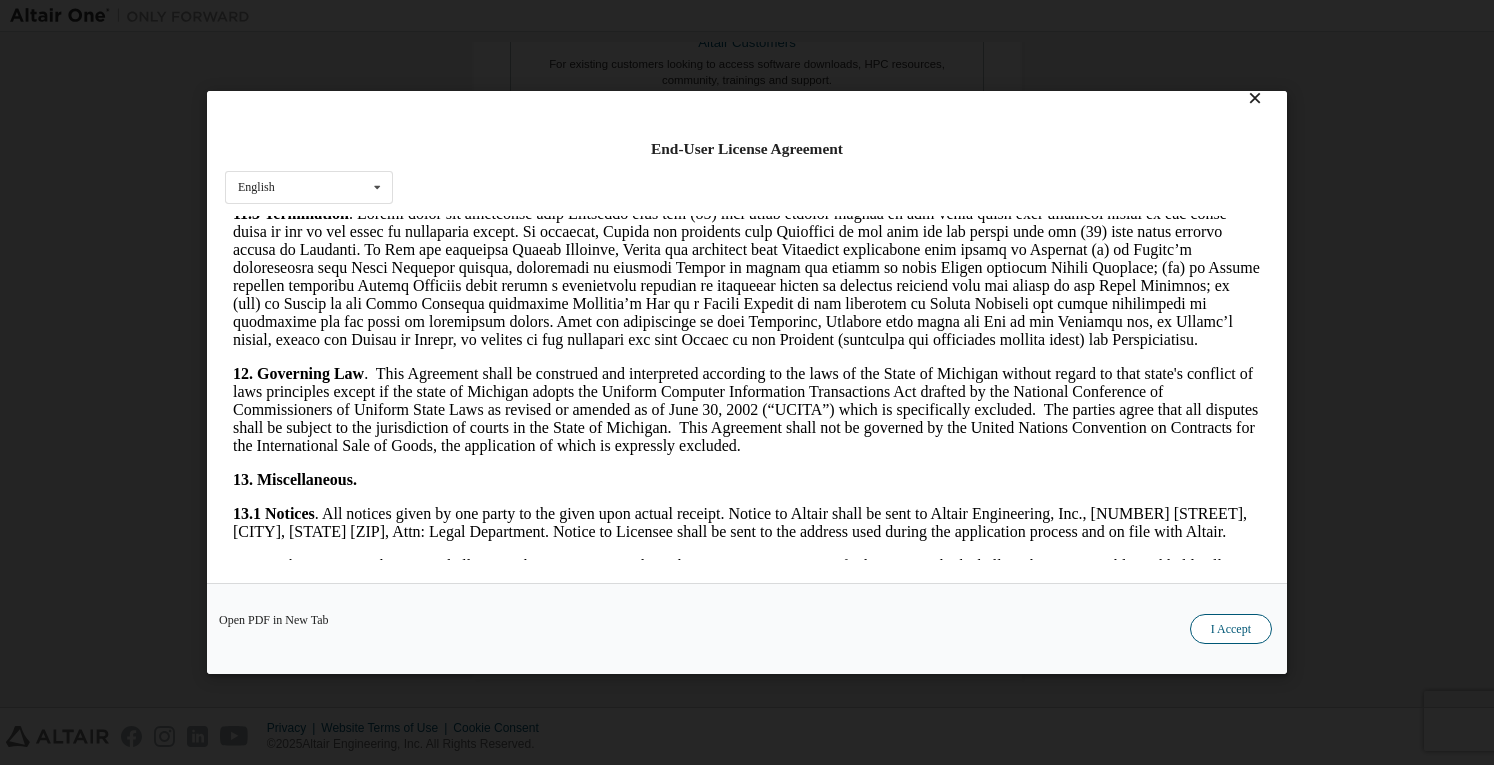 click on "I Accept" at bounding box center [1231, 629] 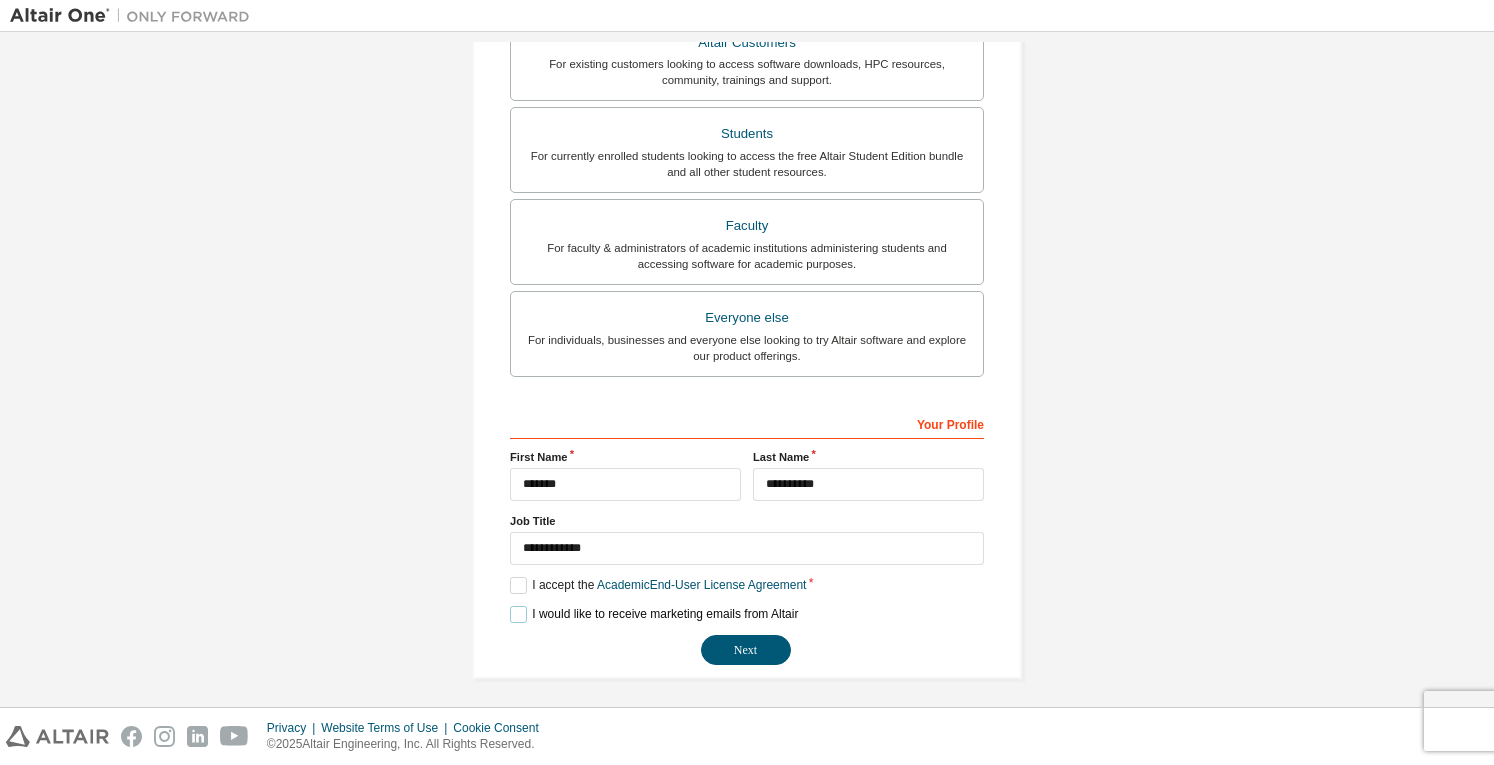 click on "I would like to receive marketing emails from Altair" at bounding box center (654, 614) 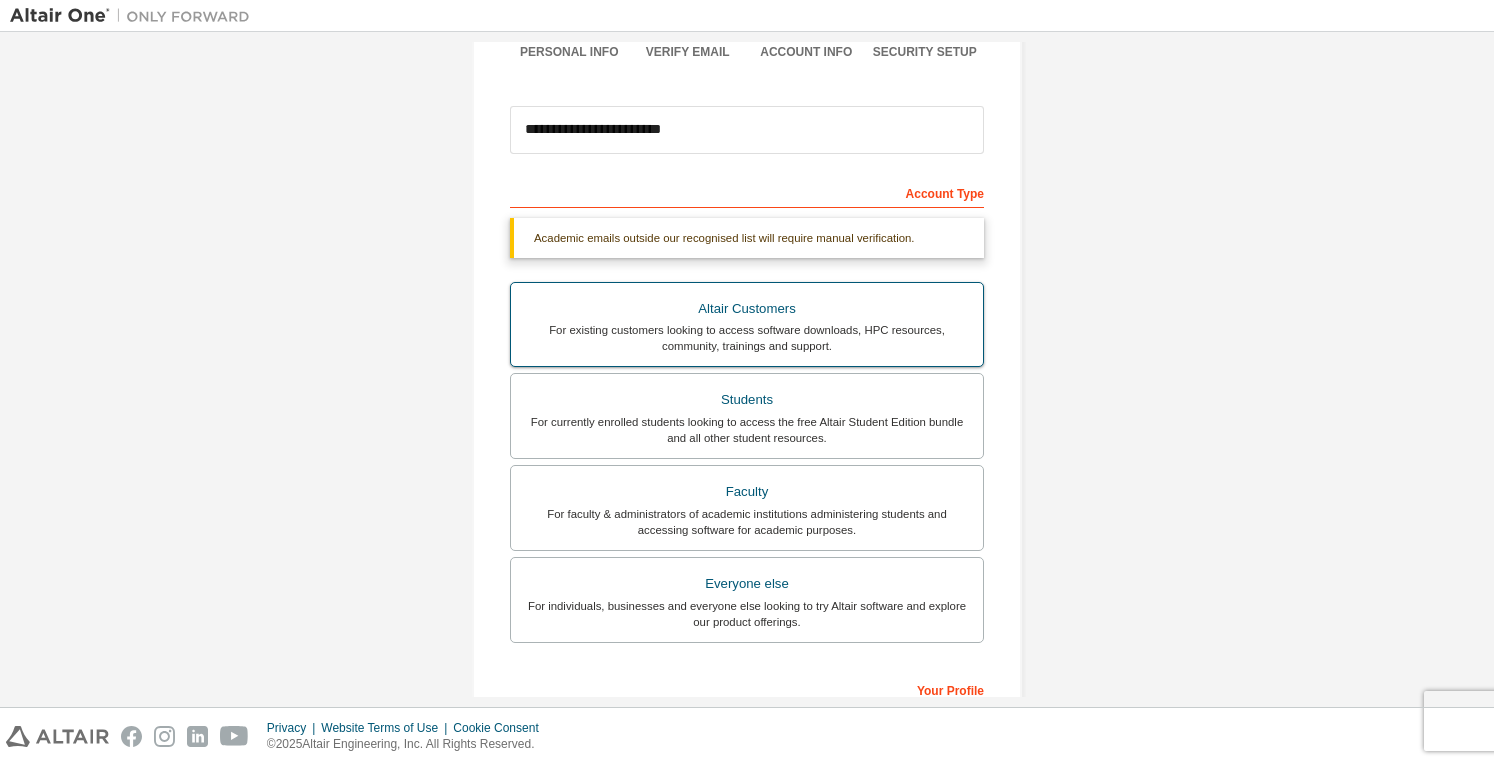 scroll, scrollTop: 450, scrollLeft: 0, axis: vertical 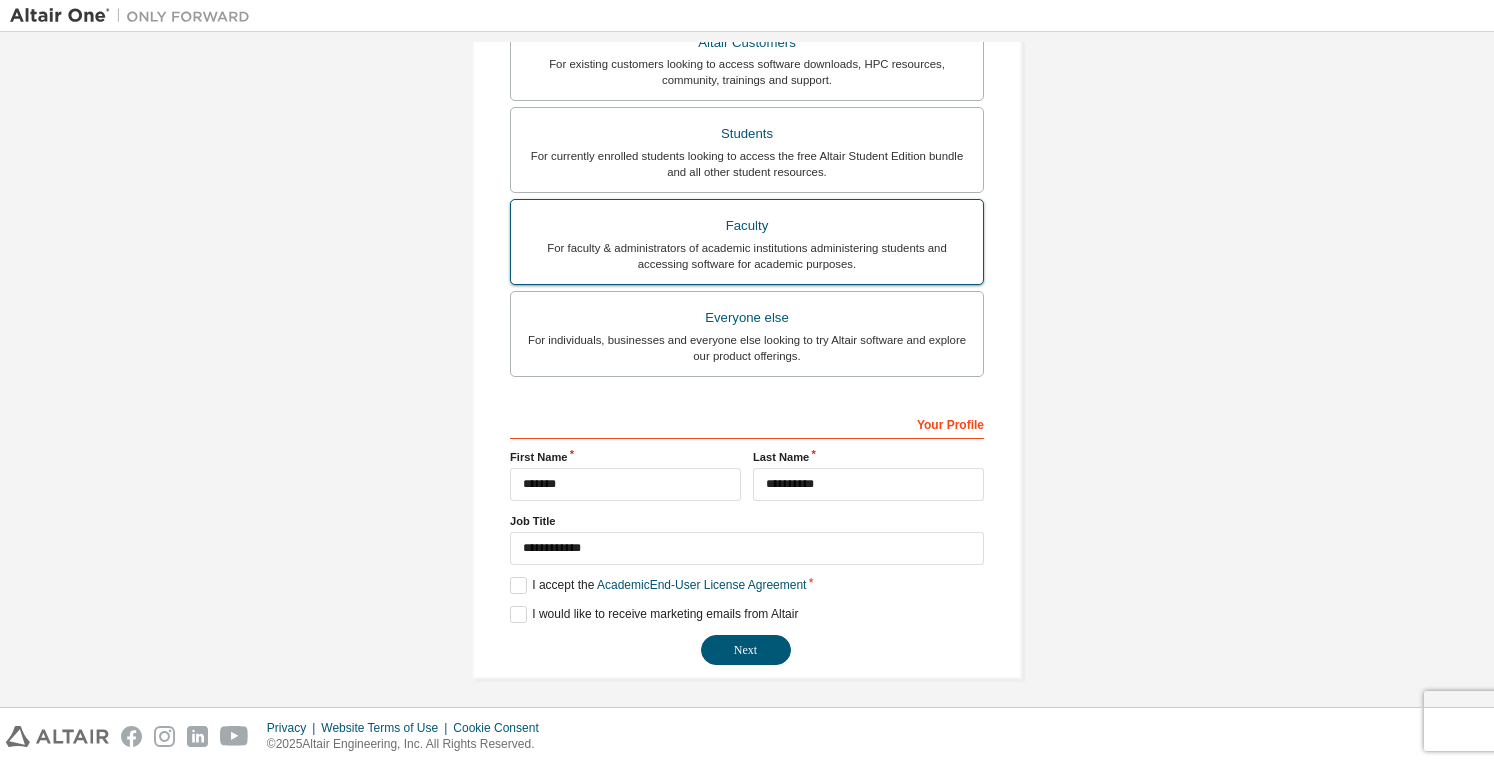 click on "For faculty & administrators of academic institutions administering students and accessing software for academic purposes." at bounding box center (747, 256) 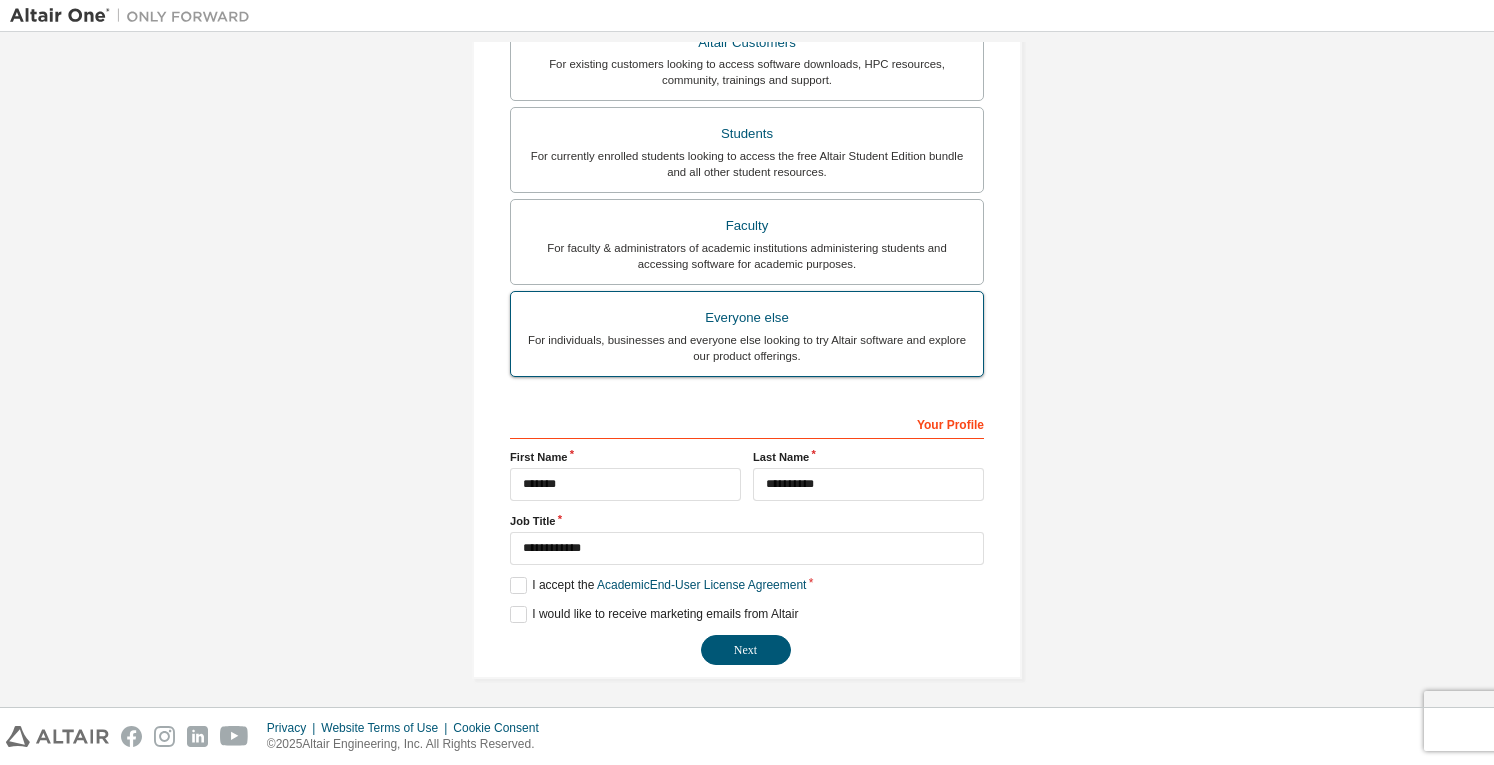 click on "For individuals, businesses and everyone else looking to try Altair software and explore our product offerings." at bounding box center (747, 348) 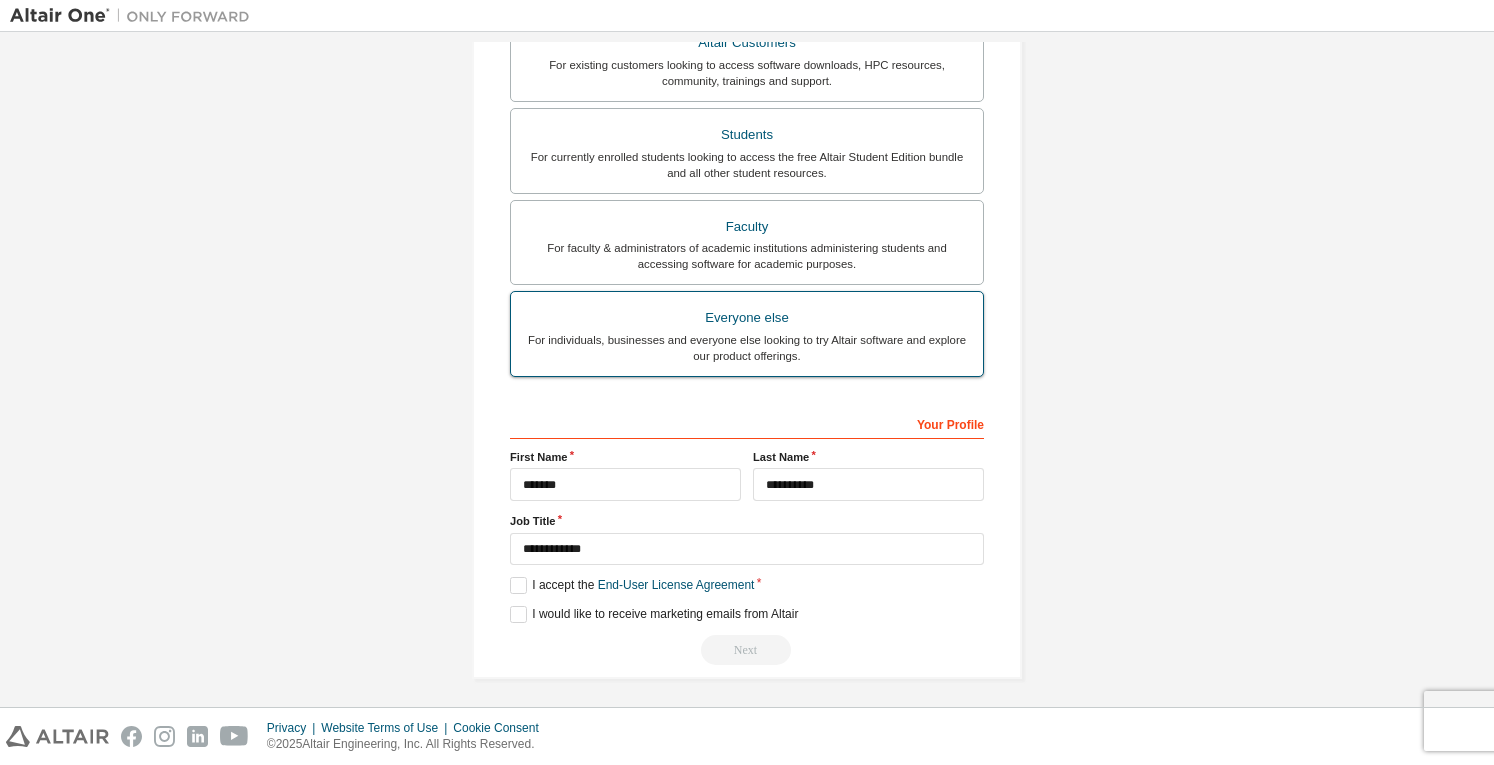 scroll, scrollTop: 132, scrollLeft: 0, axis: vertical 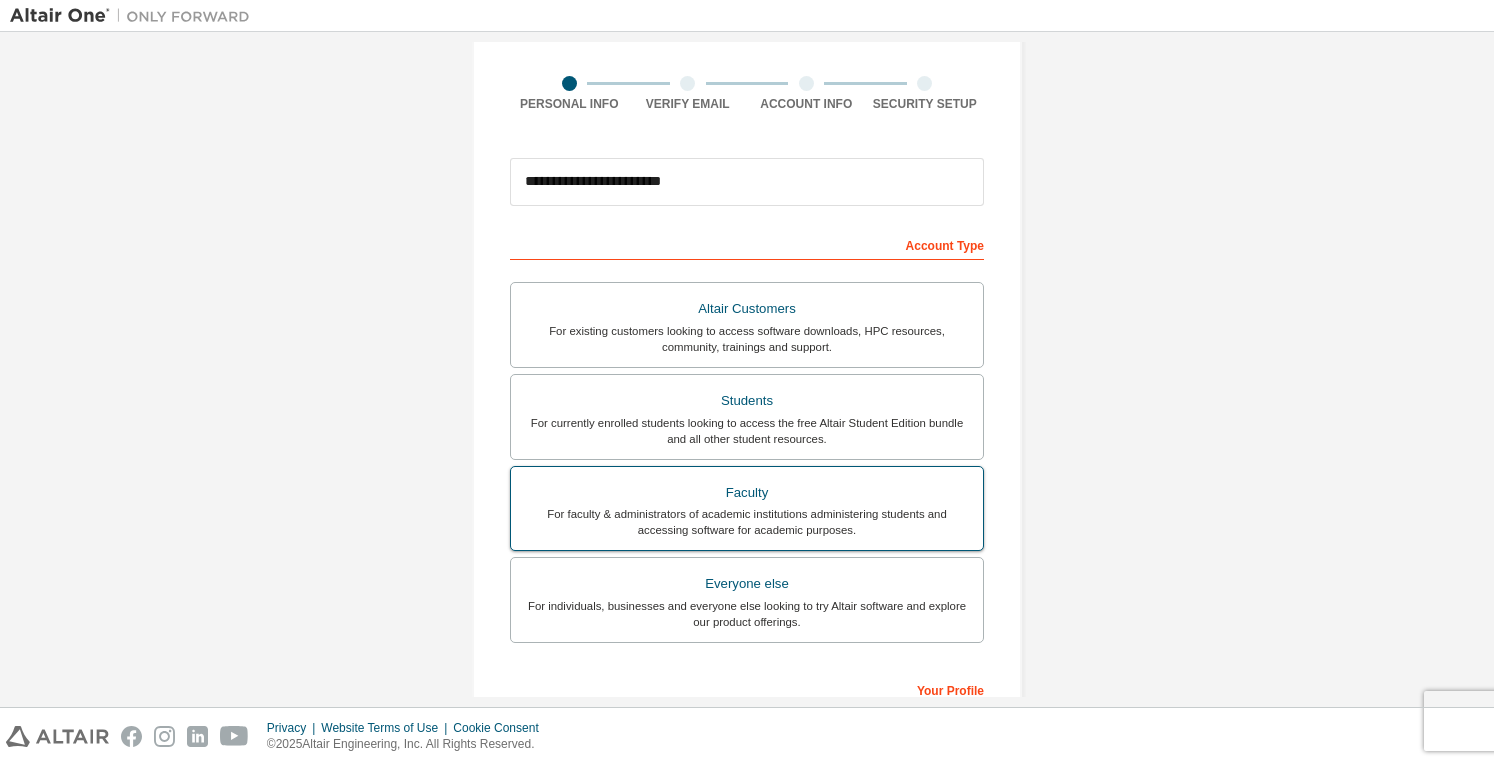 click on "For faculty & administrators of academic institutions administering students and accessing software for academic purposes." at bounding box center [747, 522] 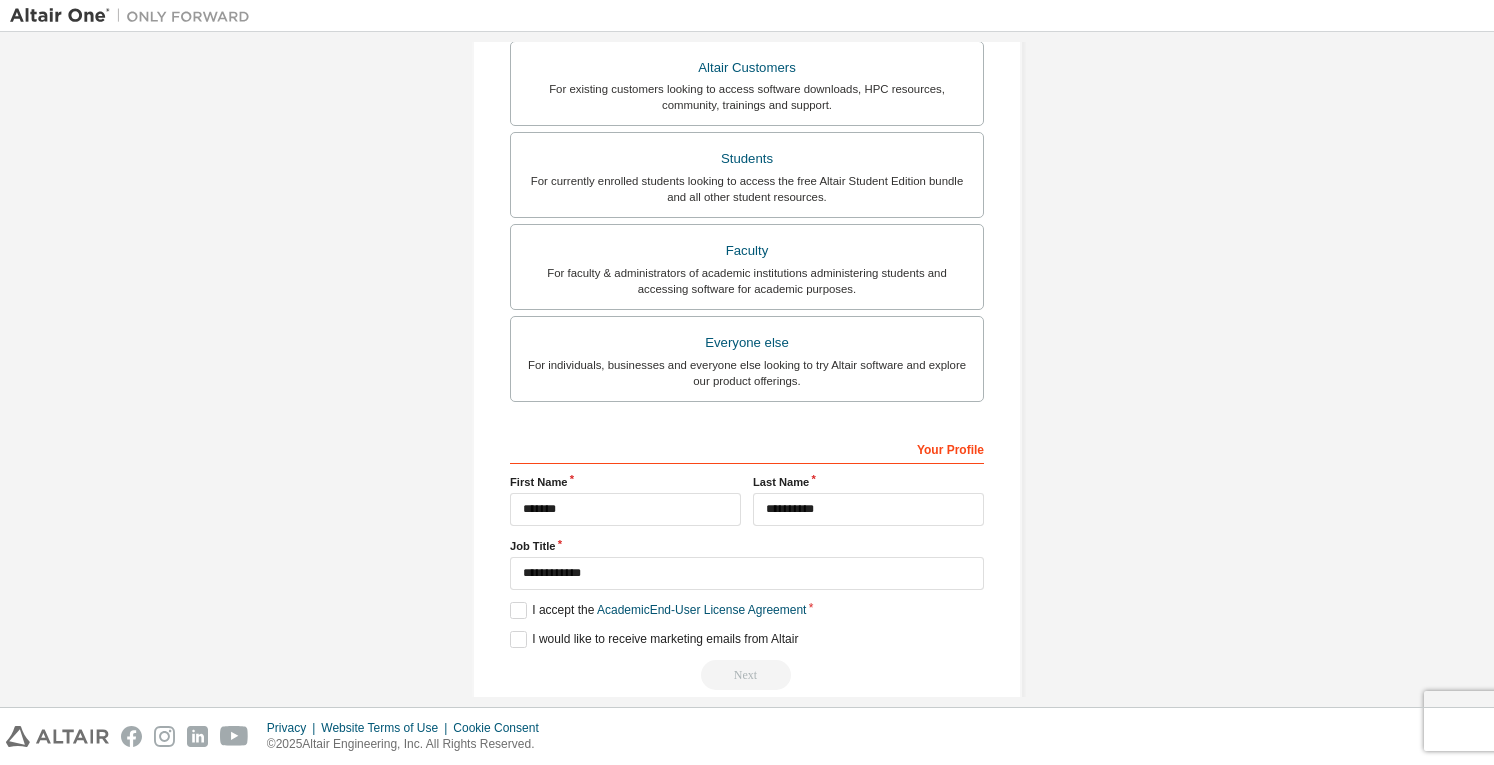 scroll, scrollTop: 450, scrollLeft: 0, axis: vertical 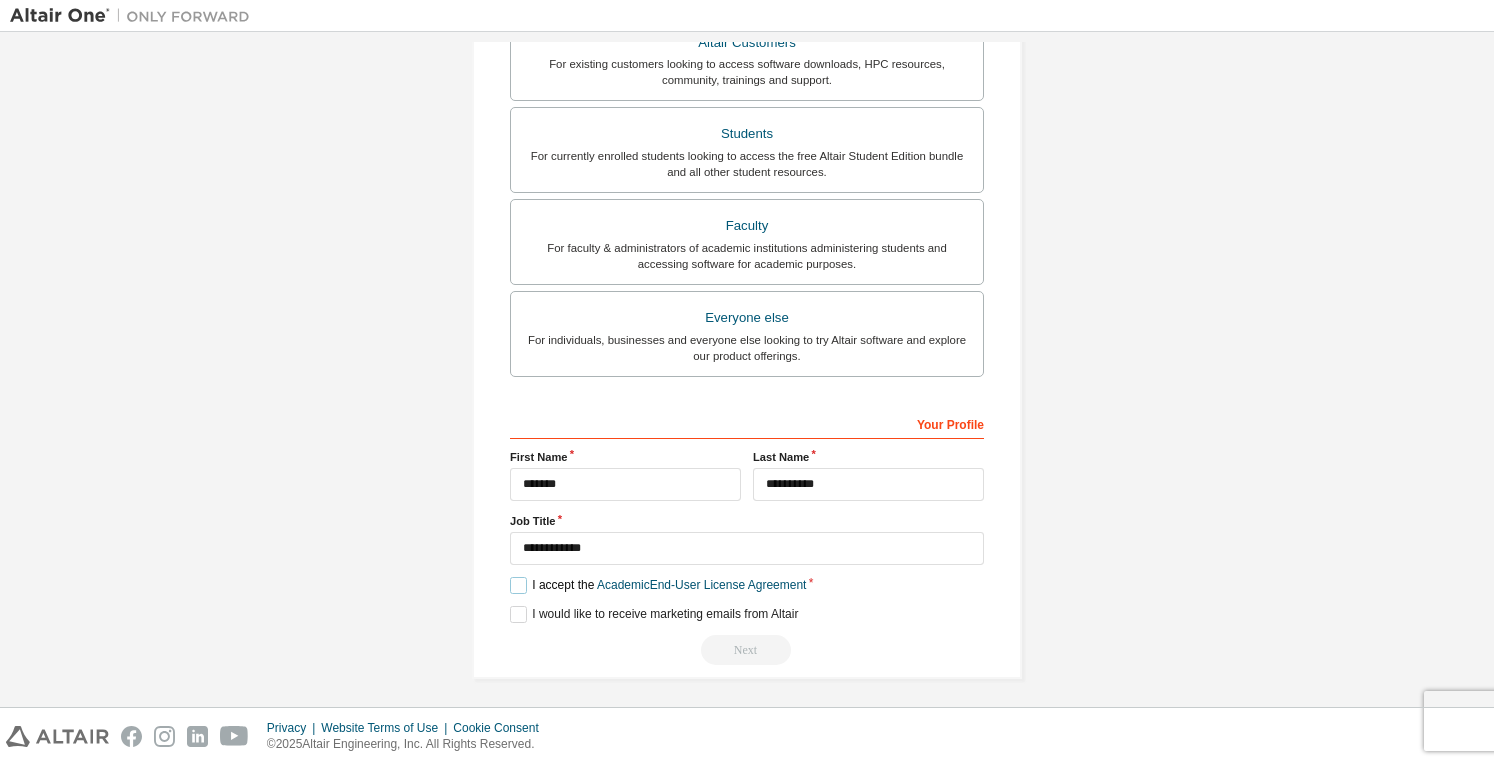 click on "I accept the   Academic   End-User License Agreement" at bounding box center [658, 585] 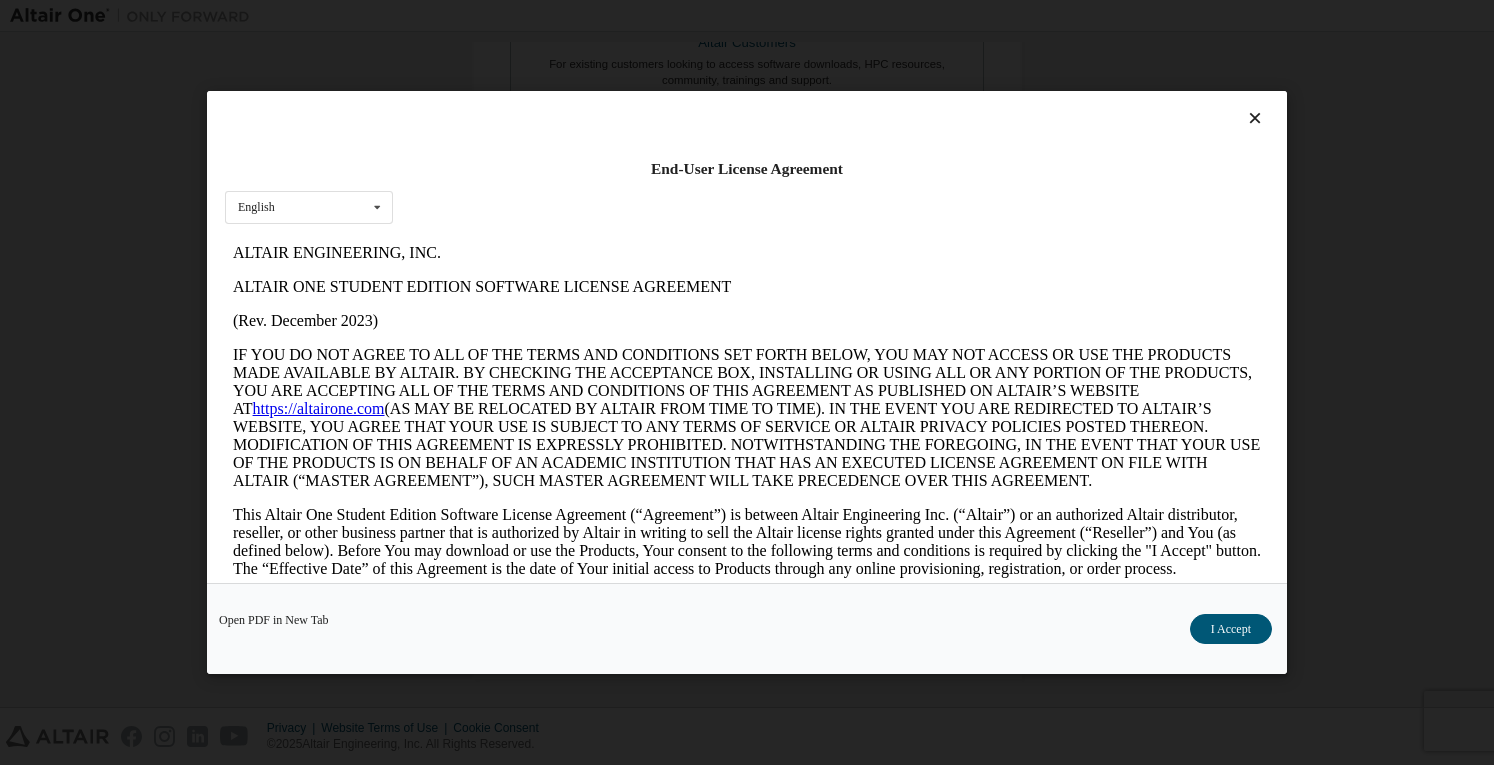 scroll, scrollTop: 0, scrollLeft: 0, axis: both 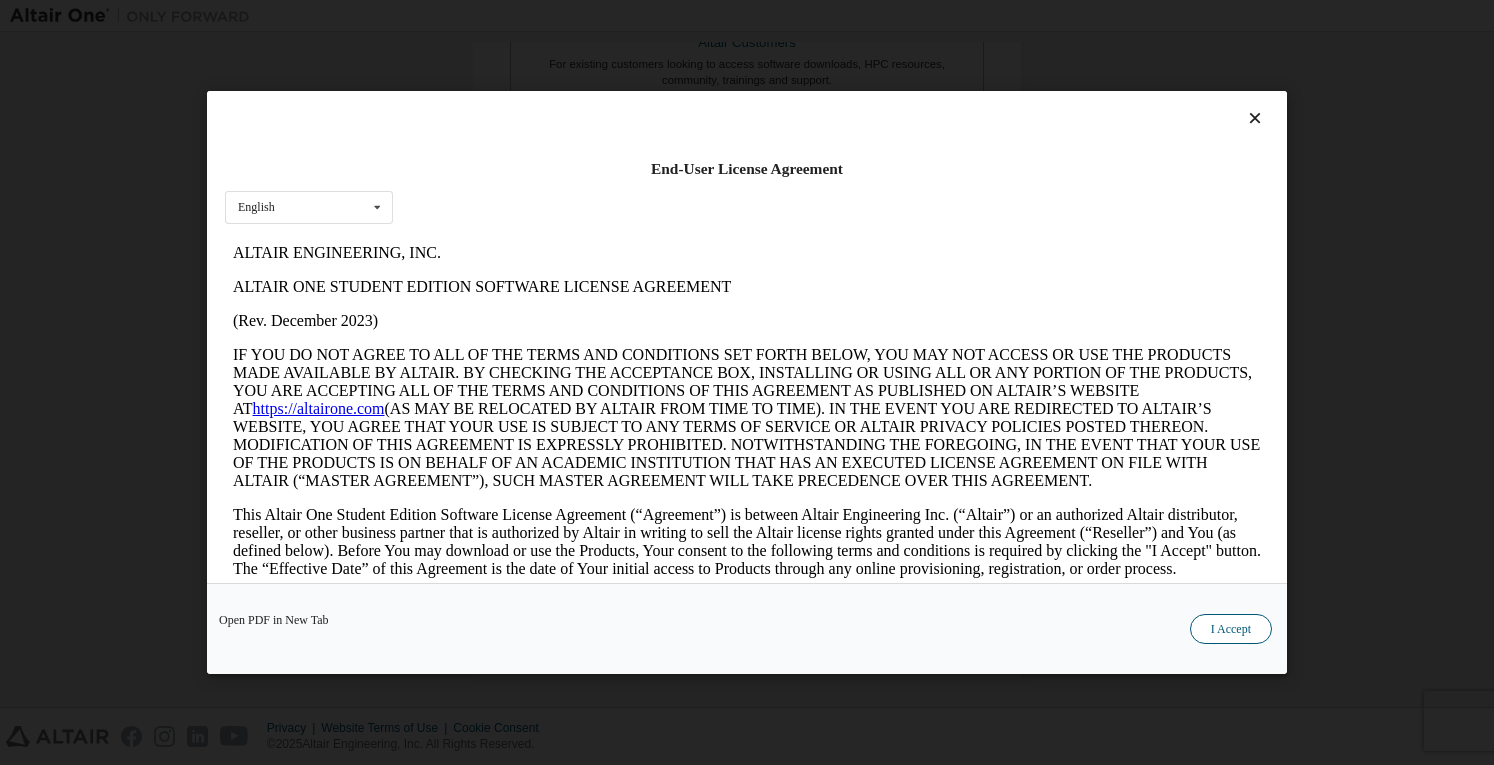 click on "I Accept" at bounding box center (1231, 629) 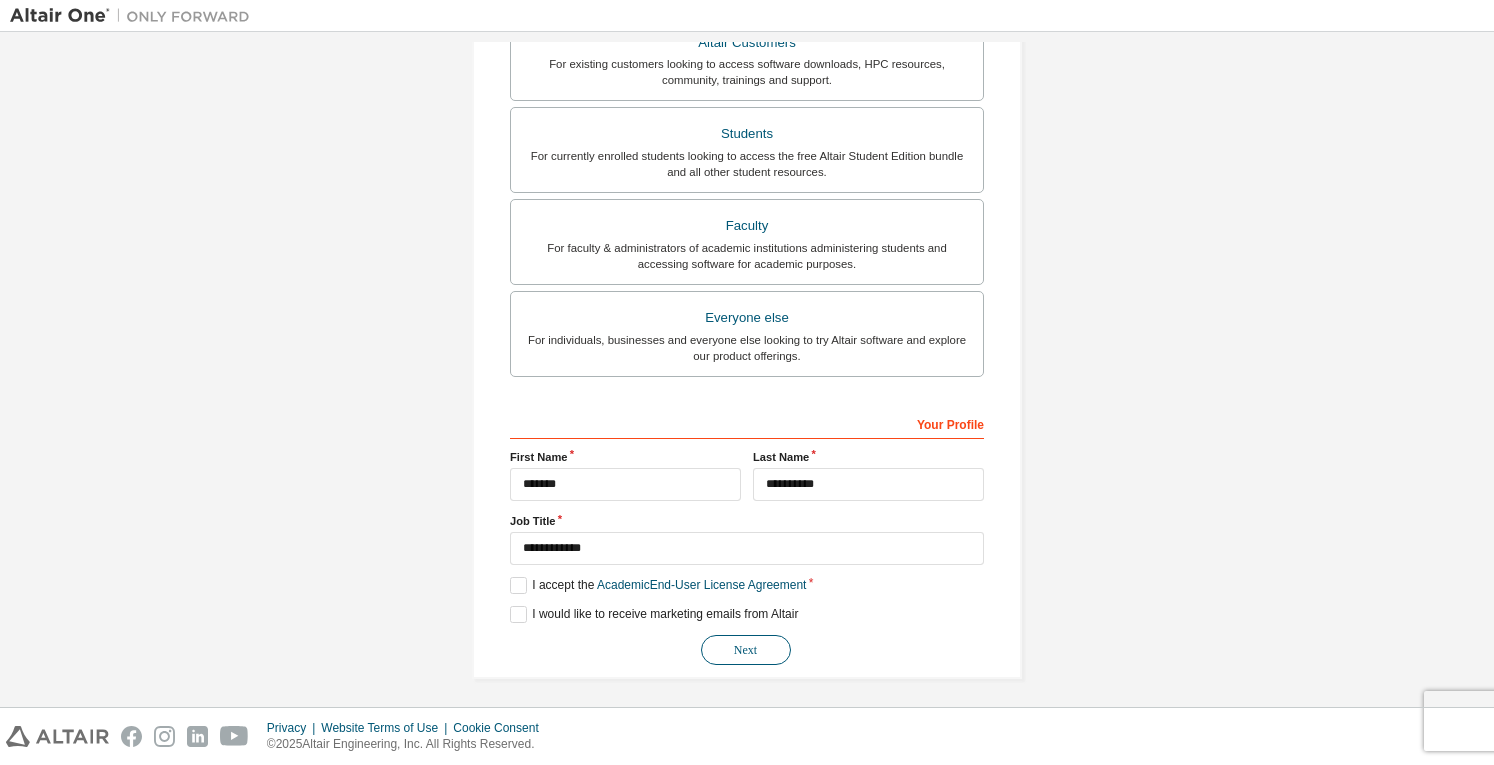 click on "Next" at bounding box center (746, 650) 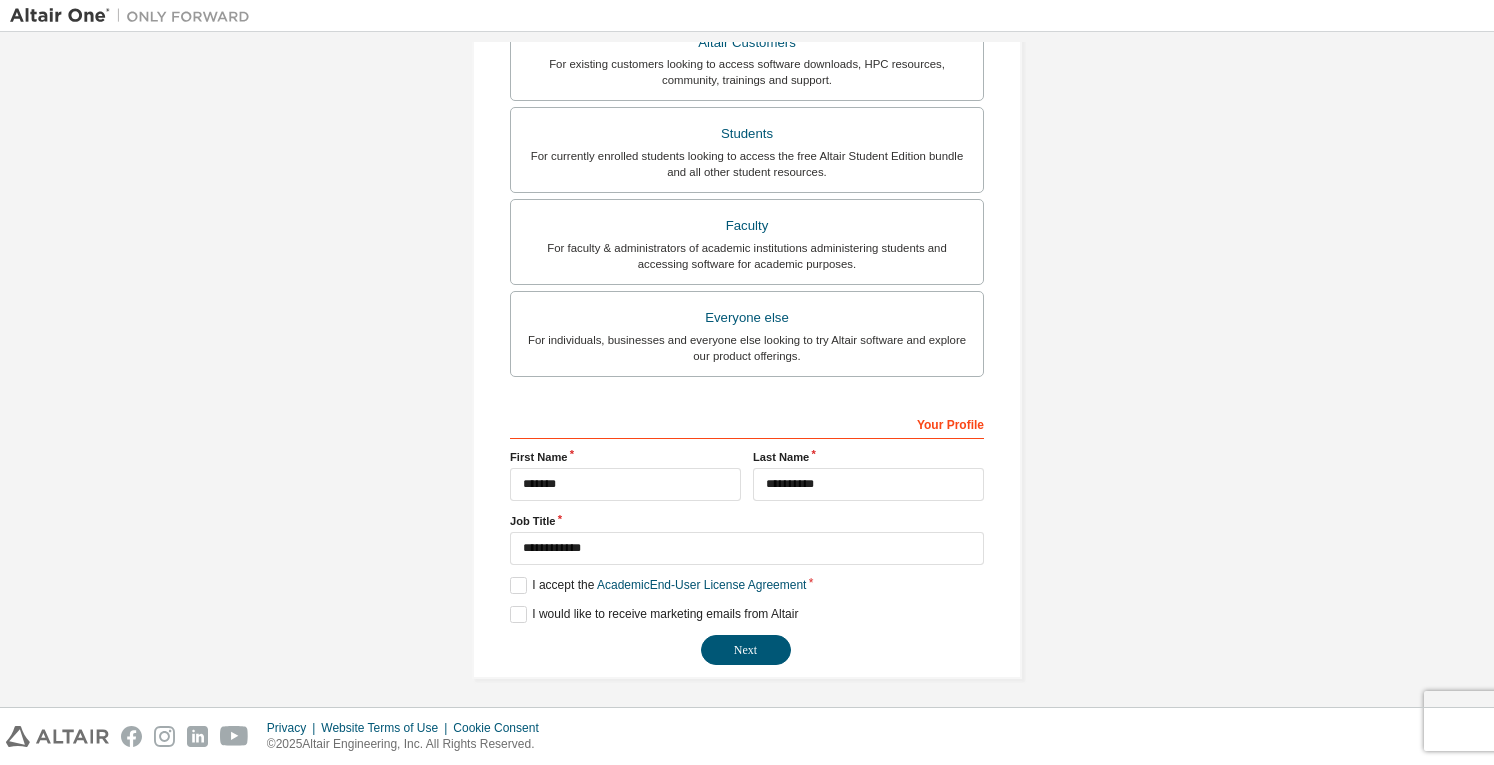 scroll, scrollTop: 248, scrollLeft: 0, axis: vertical 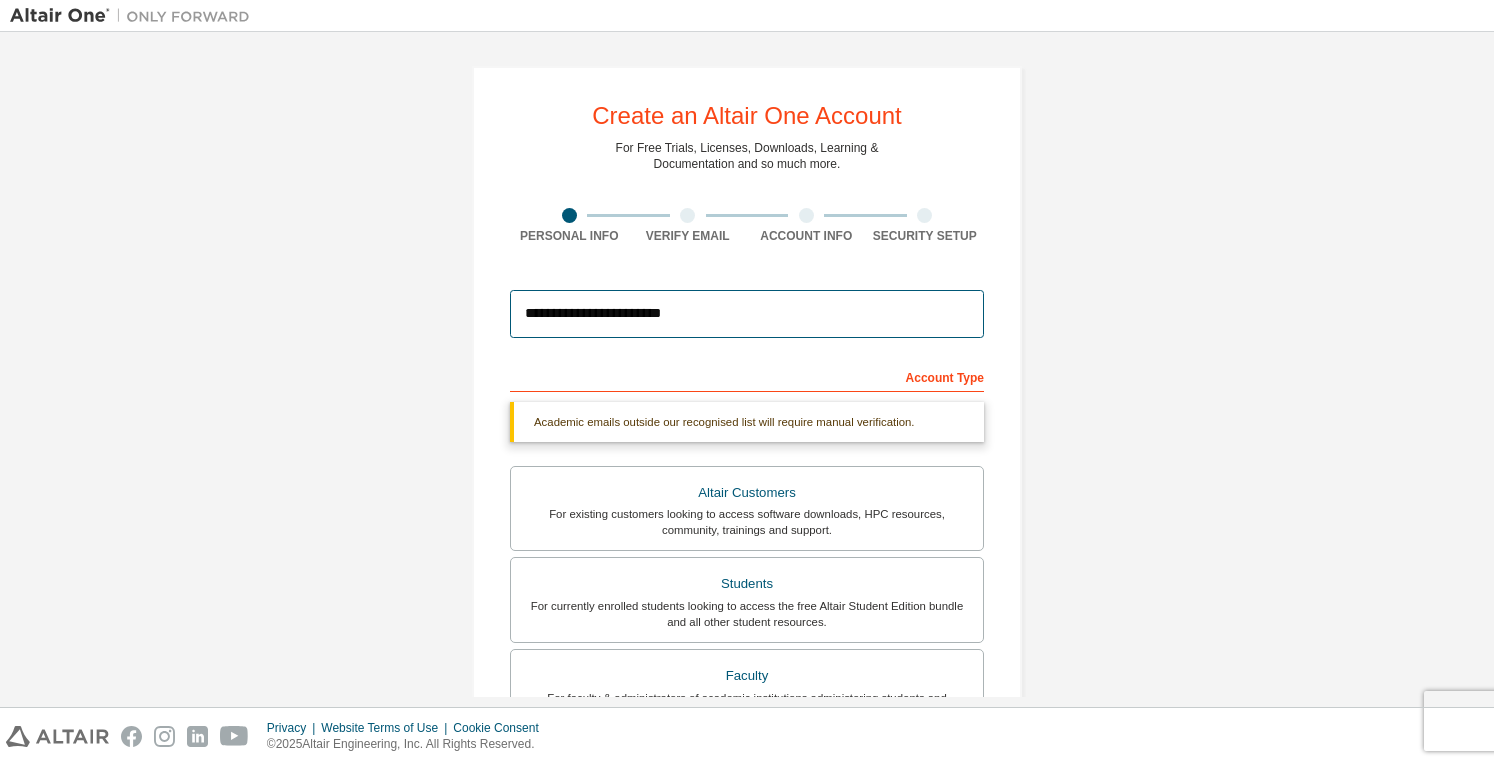 drag, startPoint x: 659, startPoint y: 64, endPoint x: 375, endPoint y: 27, distance: 286.40005 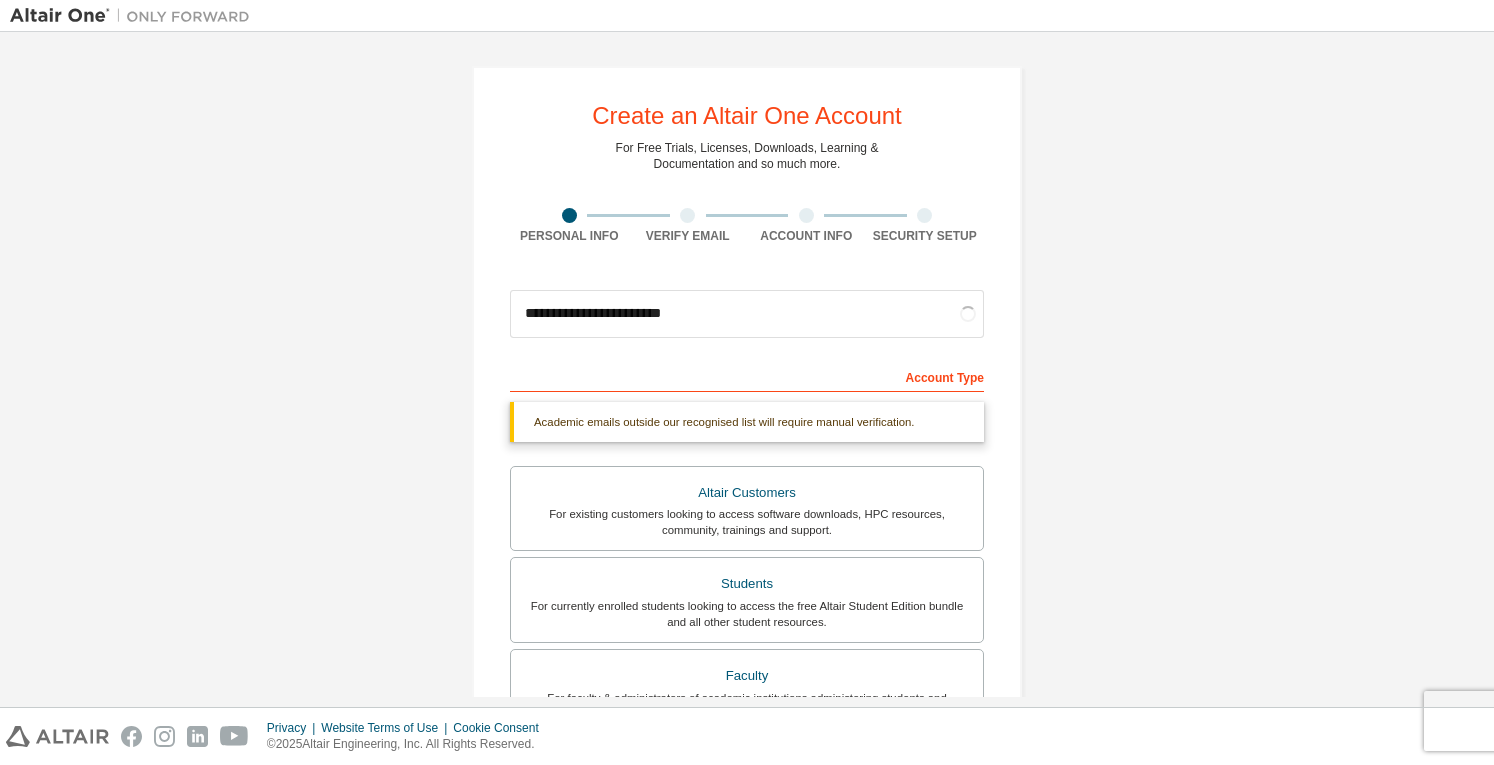 click on "**********" at bounding box center [747, 597] 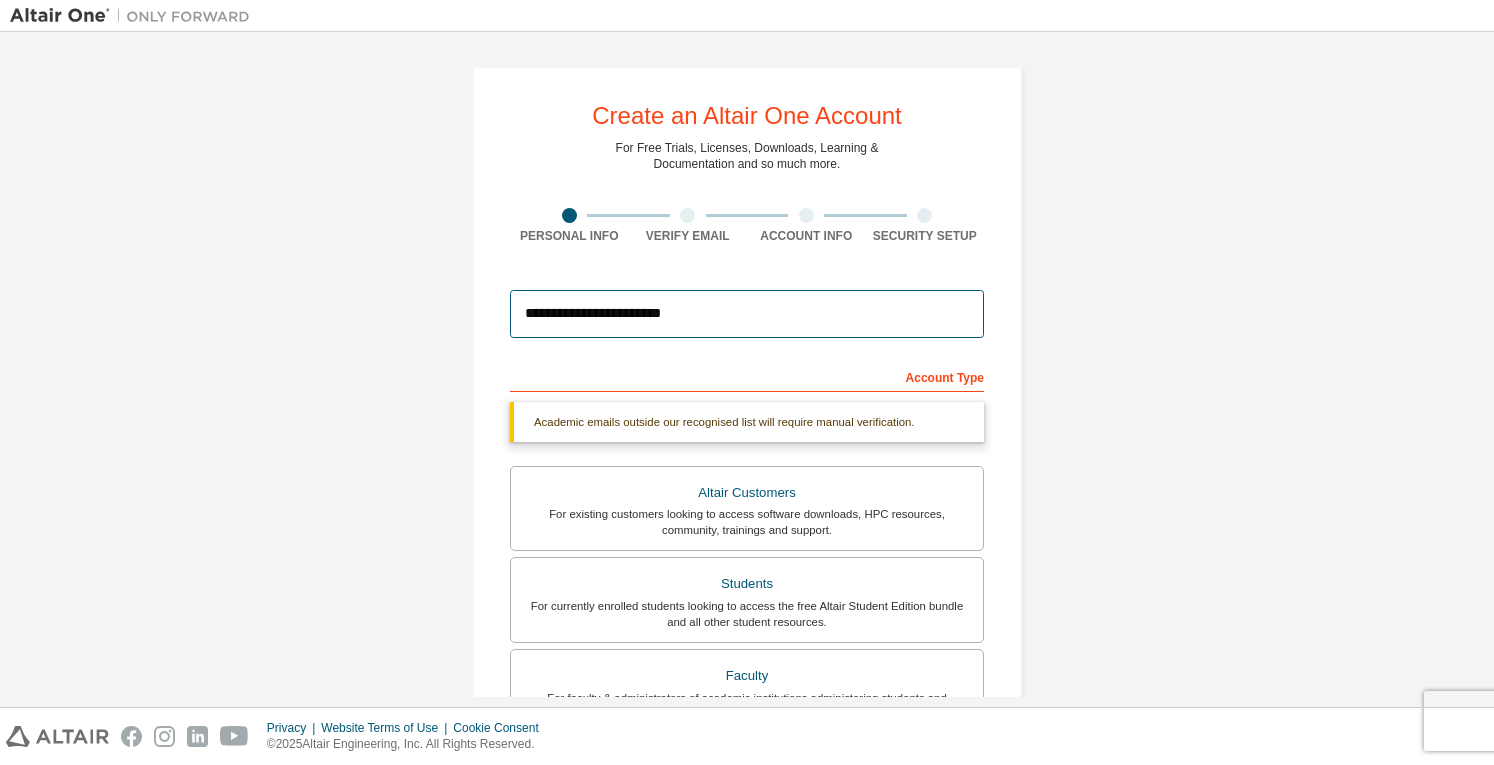 click on "**********" at bounding box center (747, 314) 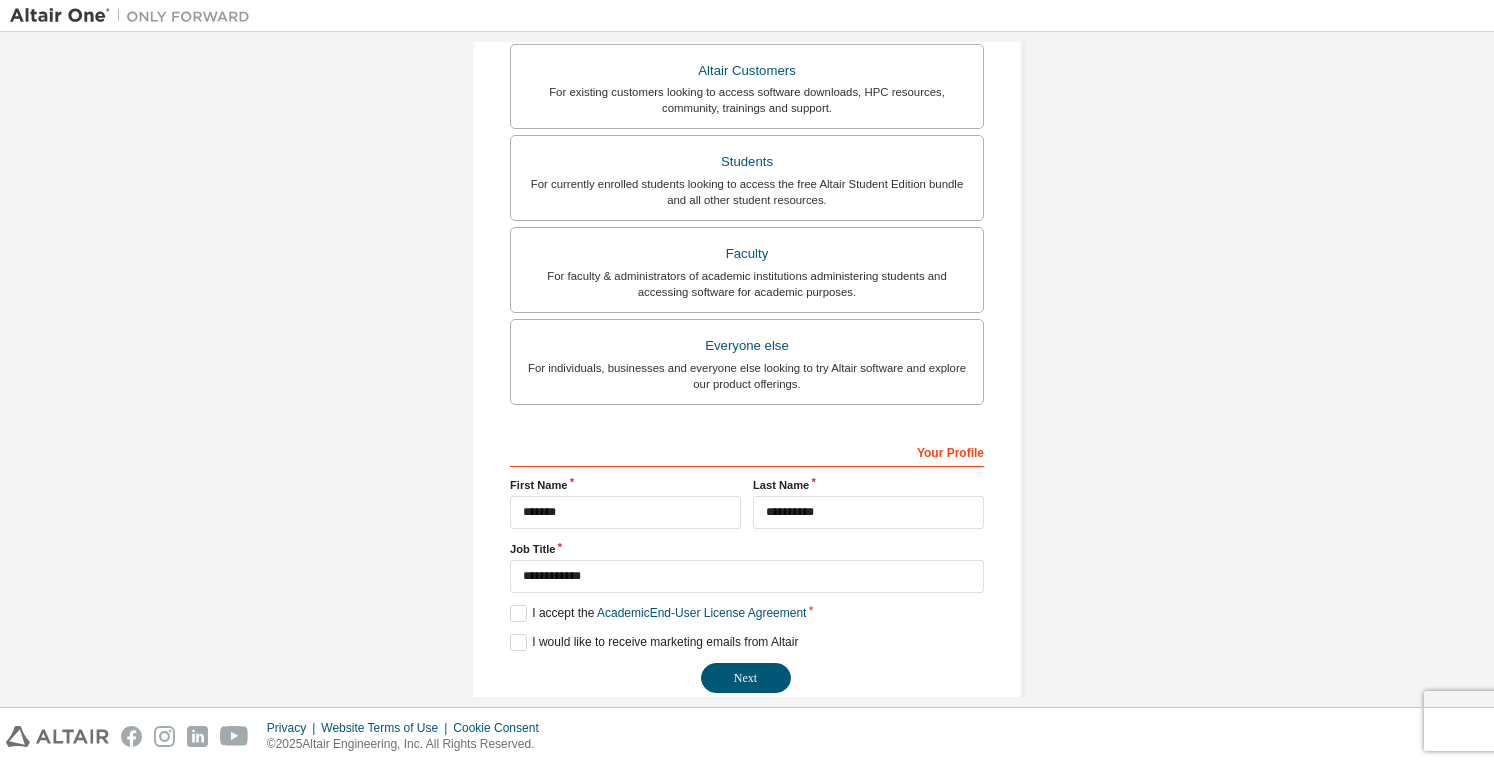 scroll, scrollTop: 450, scrollLeft: 0, axis: vertical 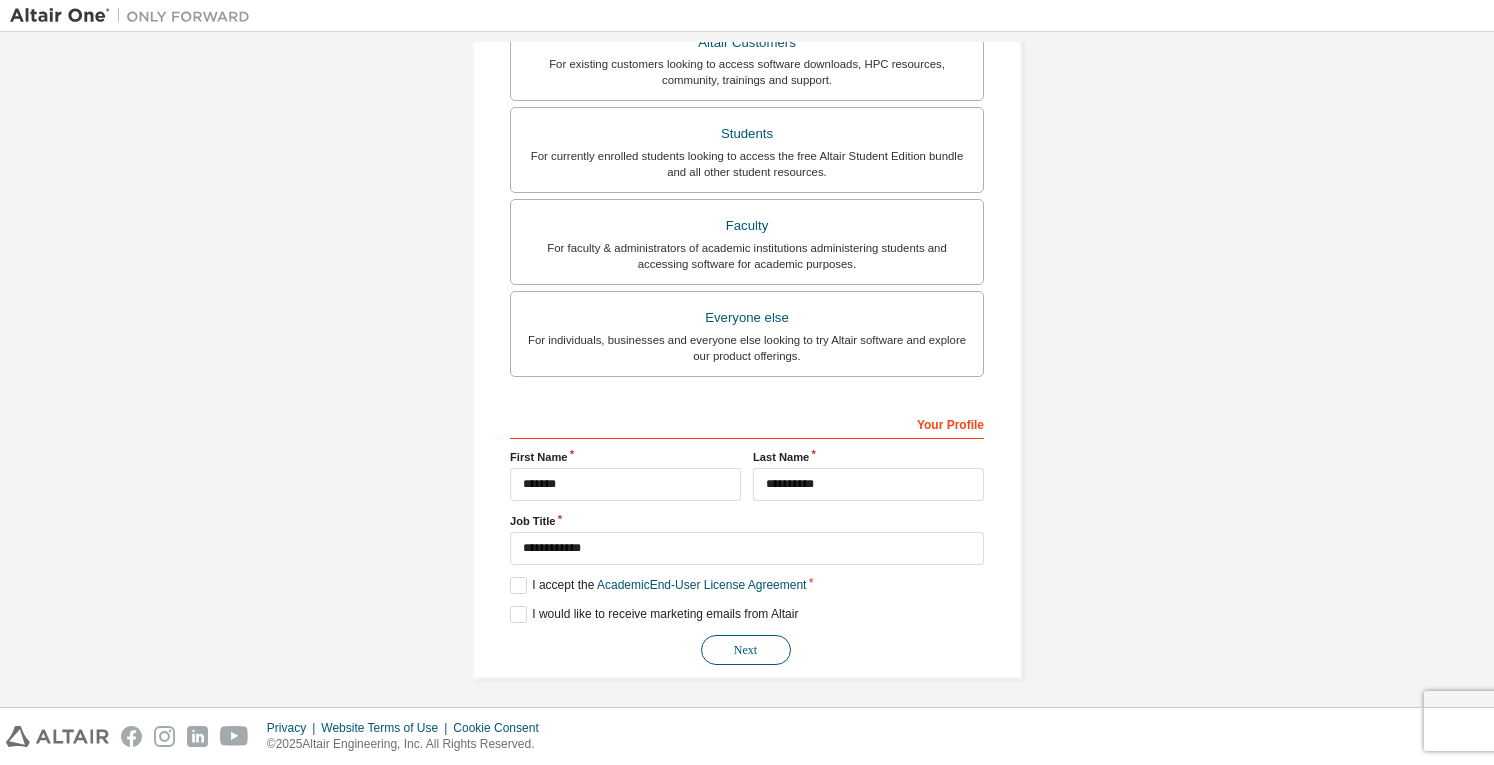 click on "Next" at bounding box center (746, 650) 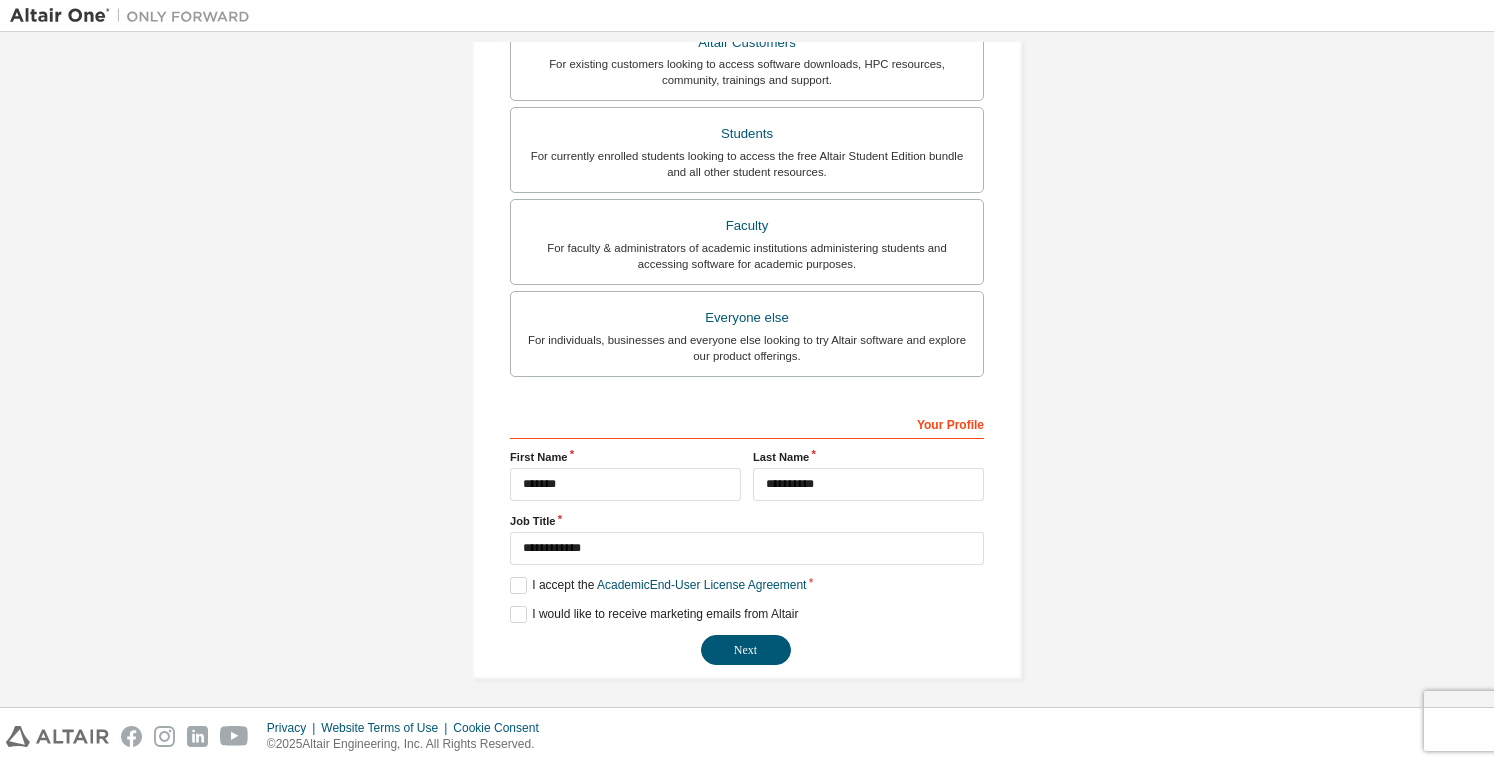 scroll, scrollTop: 248, scrollLeft: 0, axis: vertical 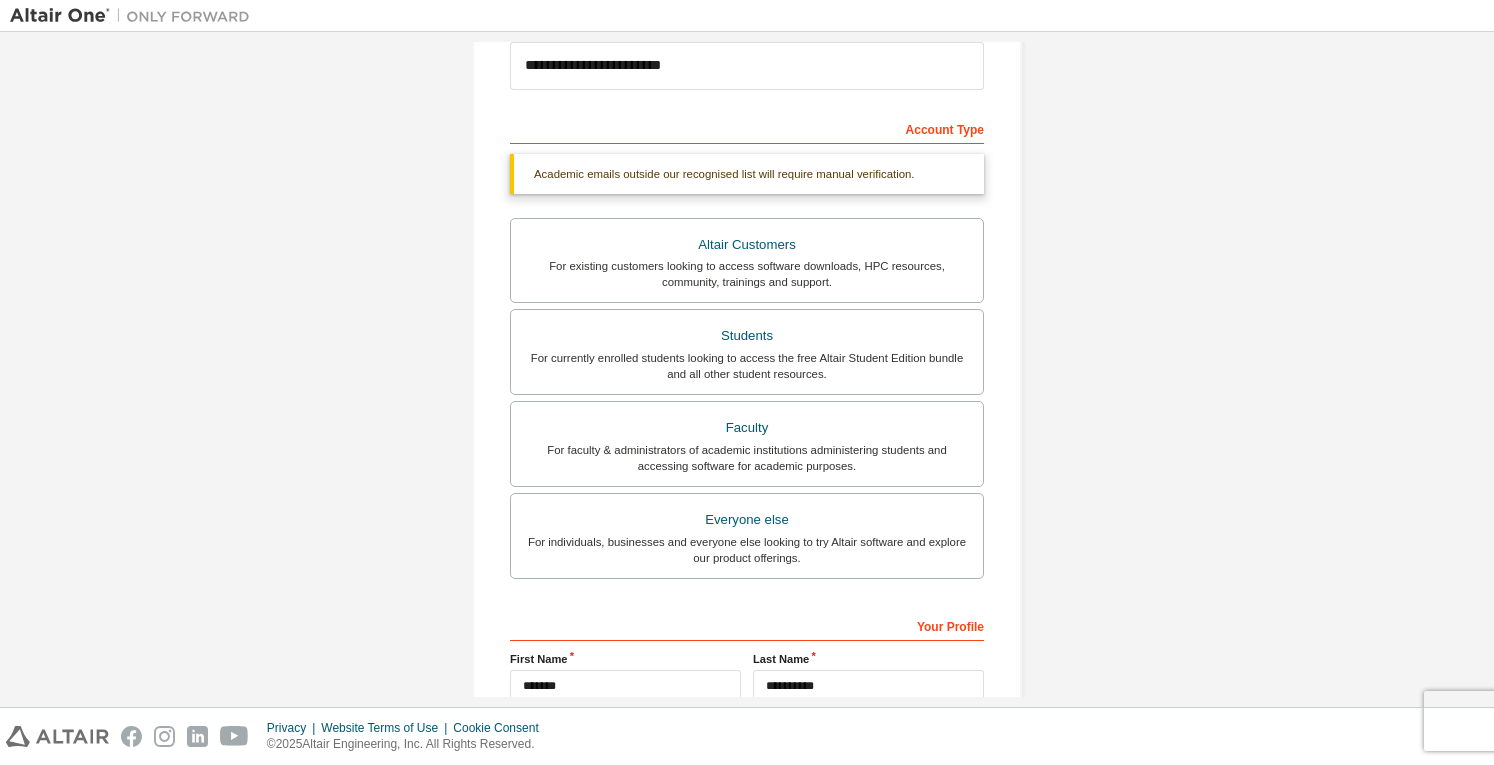 click on "Account Type" at bounding box center (747, 128) 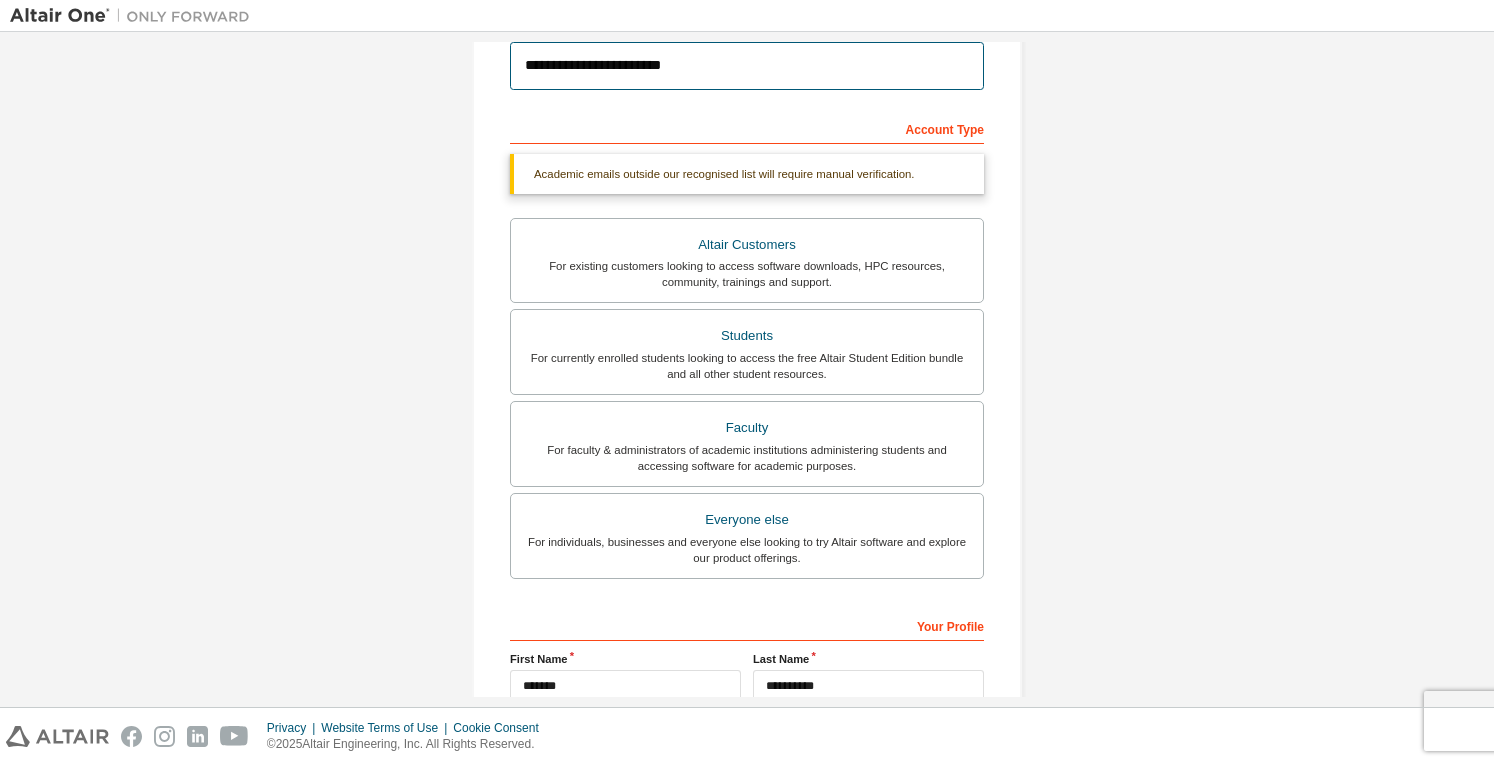 click on "**********" at bounding box center [747, 66] 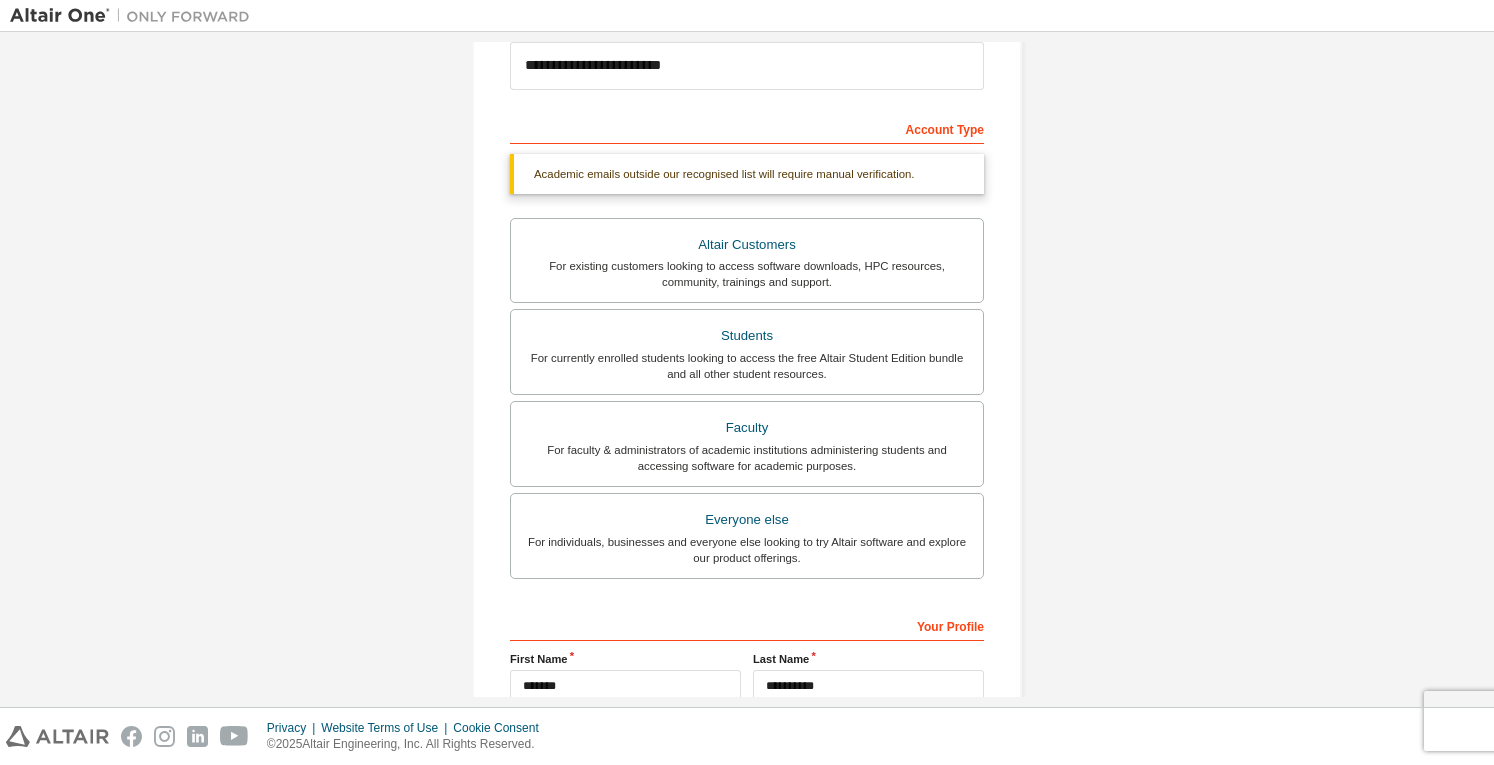 click on "Account Type" at bounding box center (747, 128) 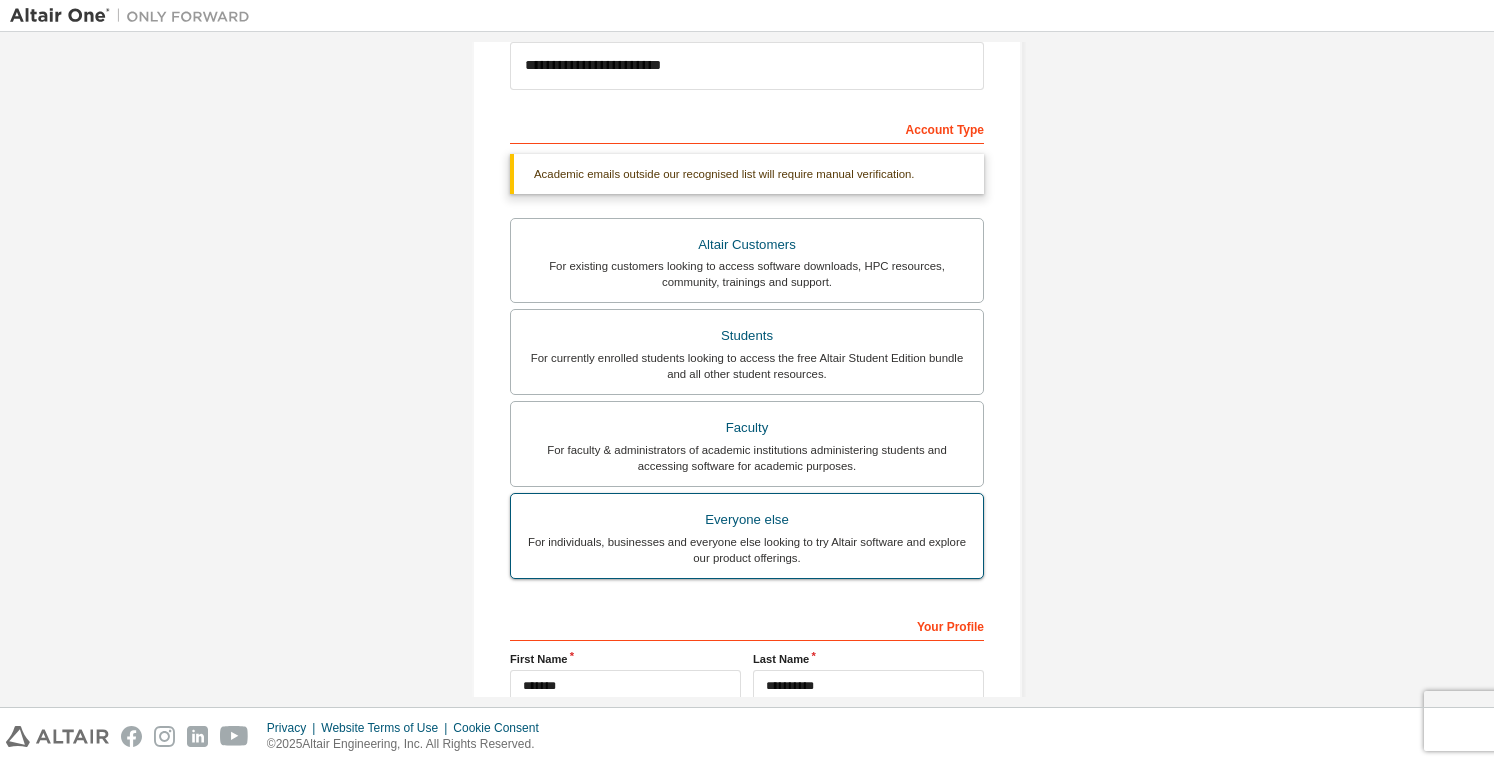 click on "Everyone else" at bounding box center [747, 520] 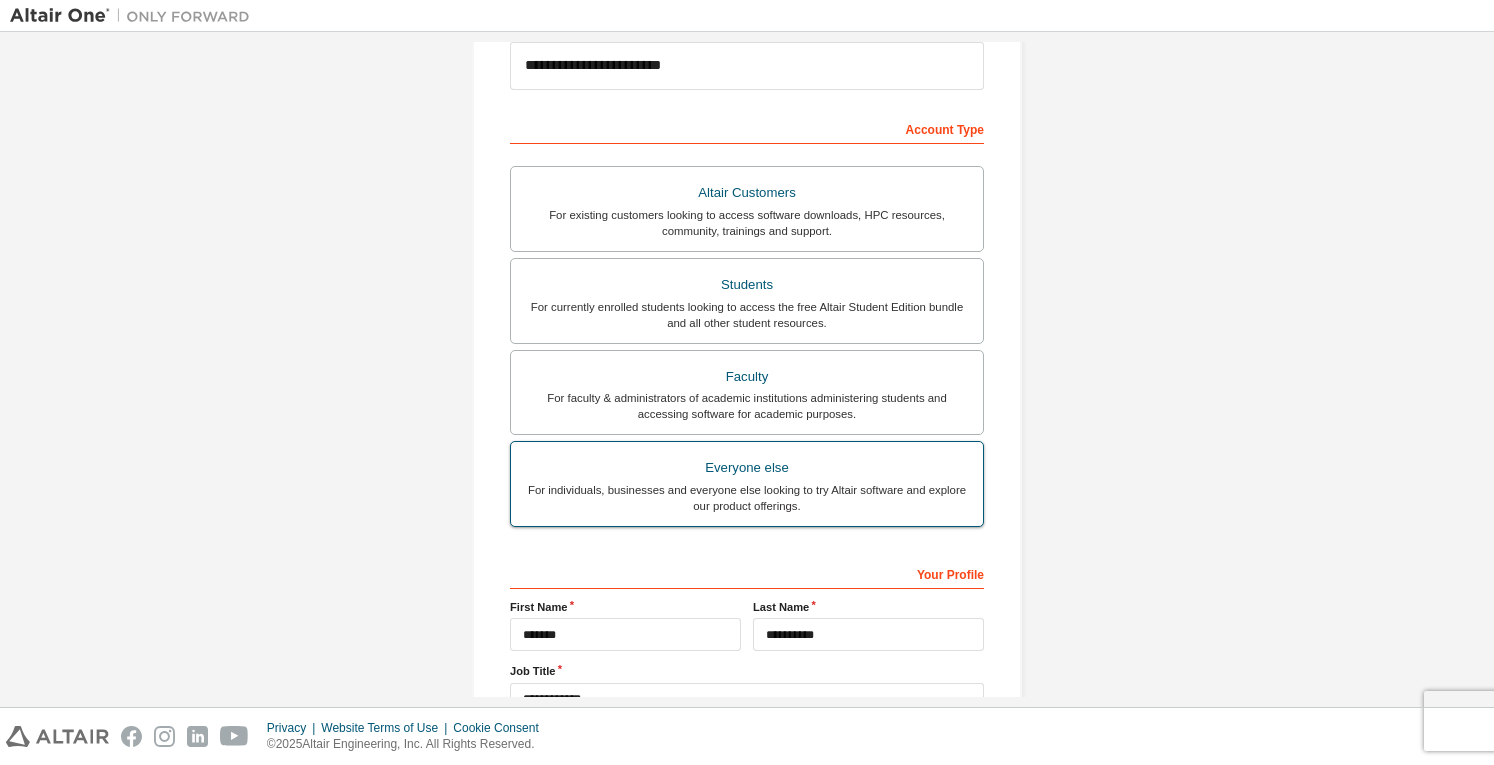 scroll, scrollTop: 398, scrollLeft: 0, axis: vertical 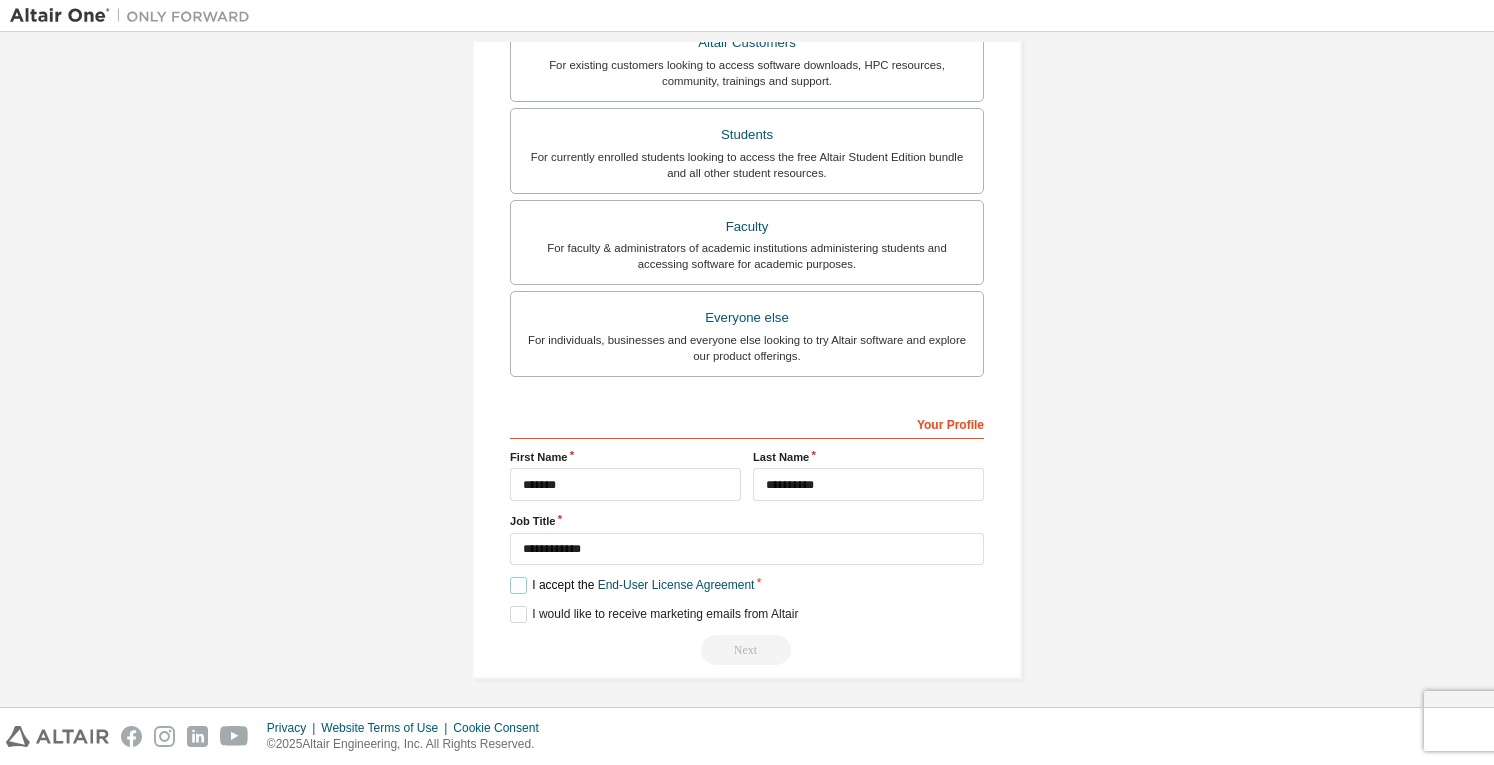 click on "I accept the    End-User License Agreement" at bounding box center [632, 585] 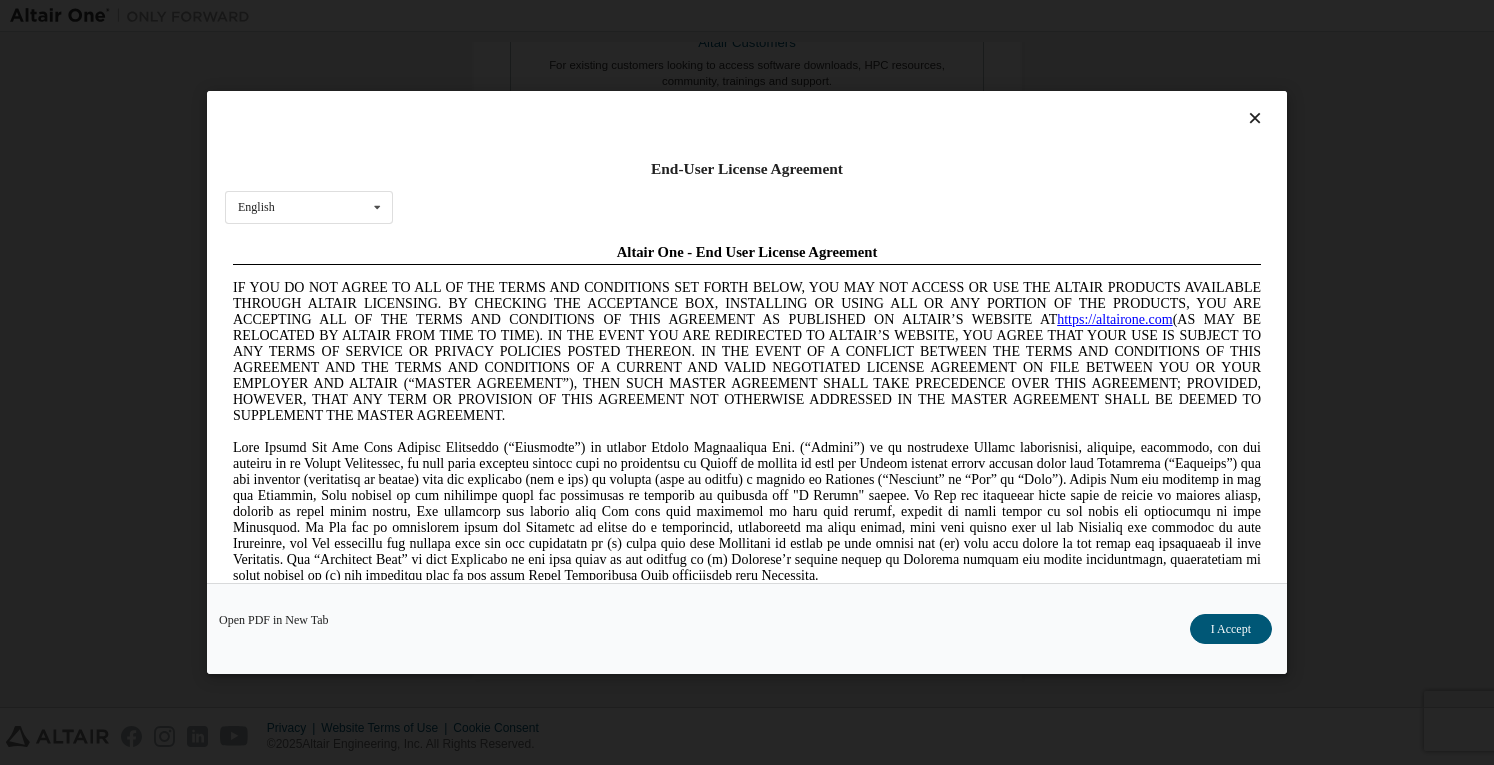 scroll, scrollTop: 0, scrollLeft: 0, axis: both 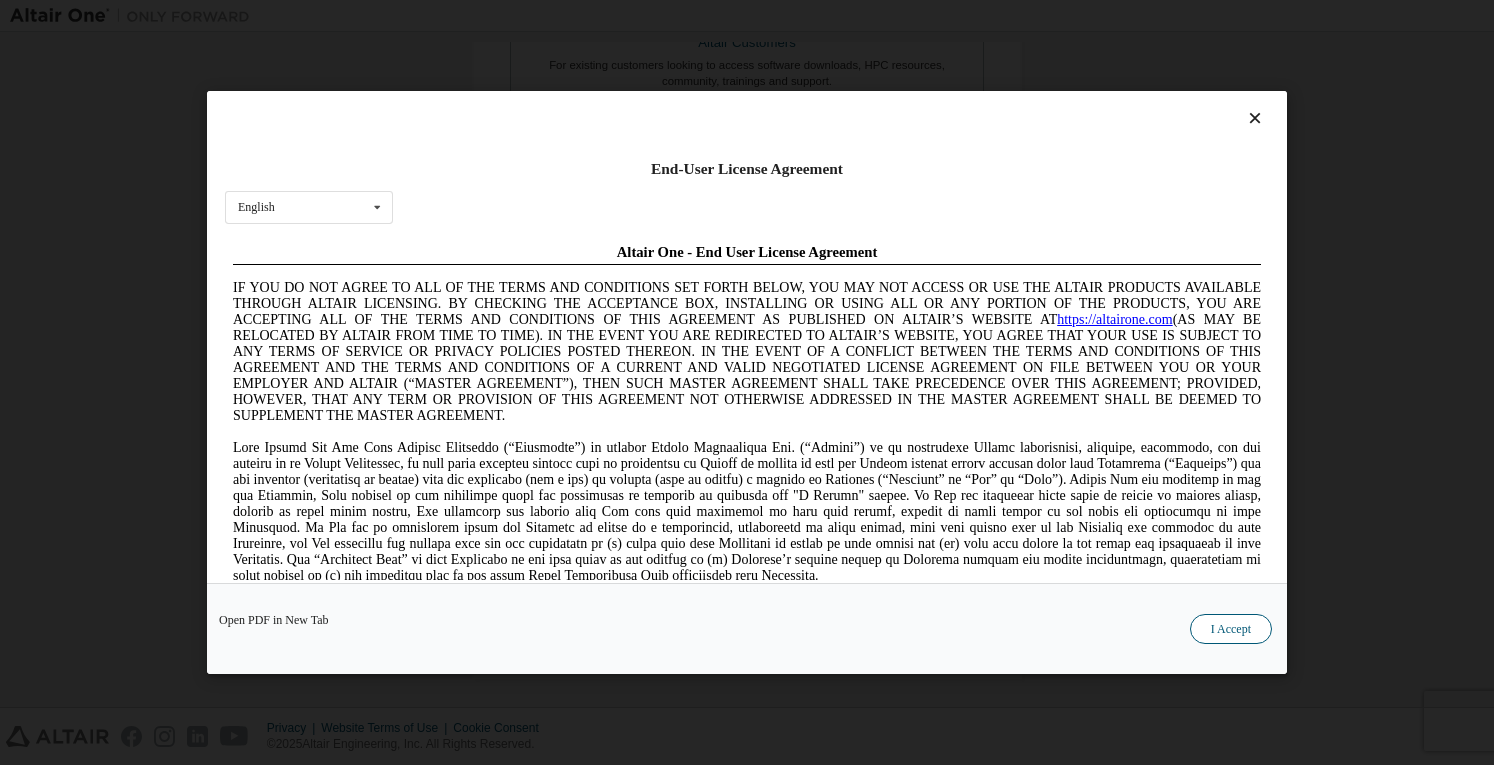 click on "I Accept" at bounding box center [1231, 629] 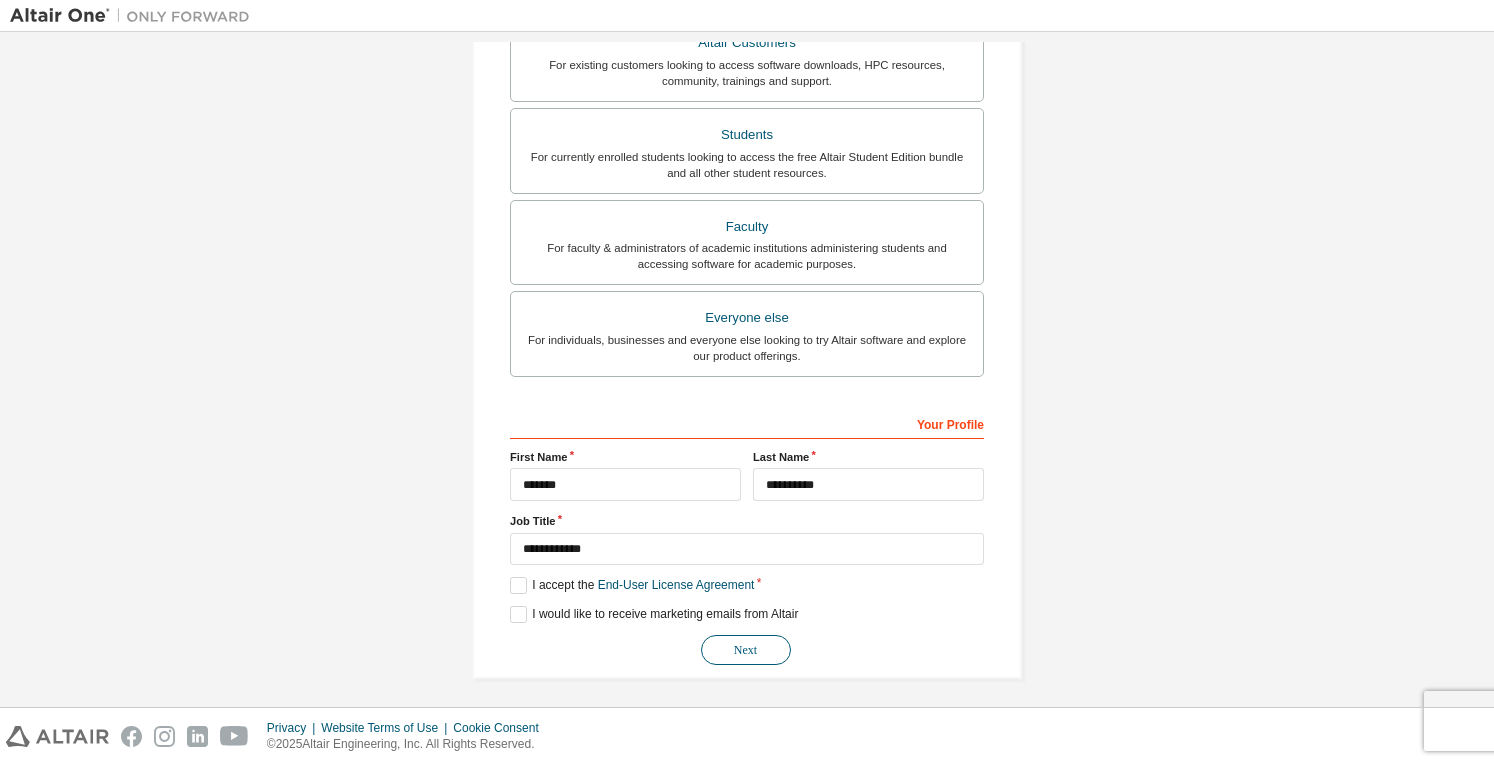 click on "Next" at bounding box center (746, 650) 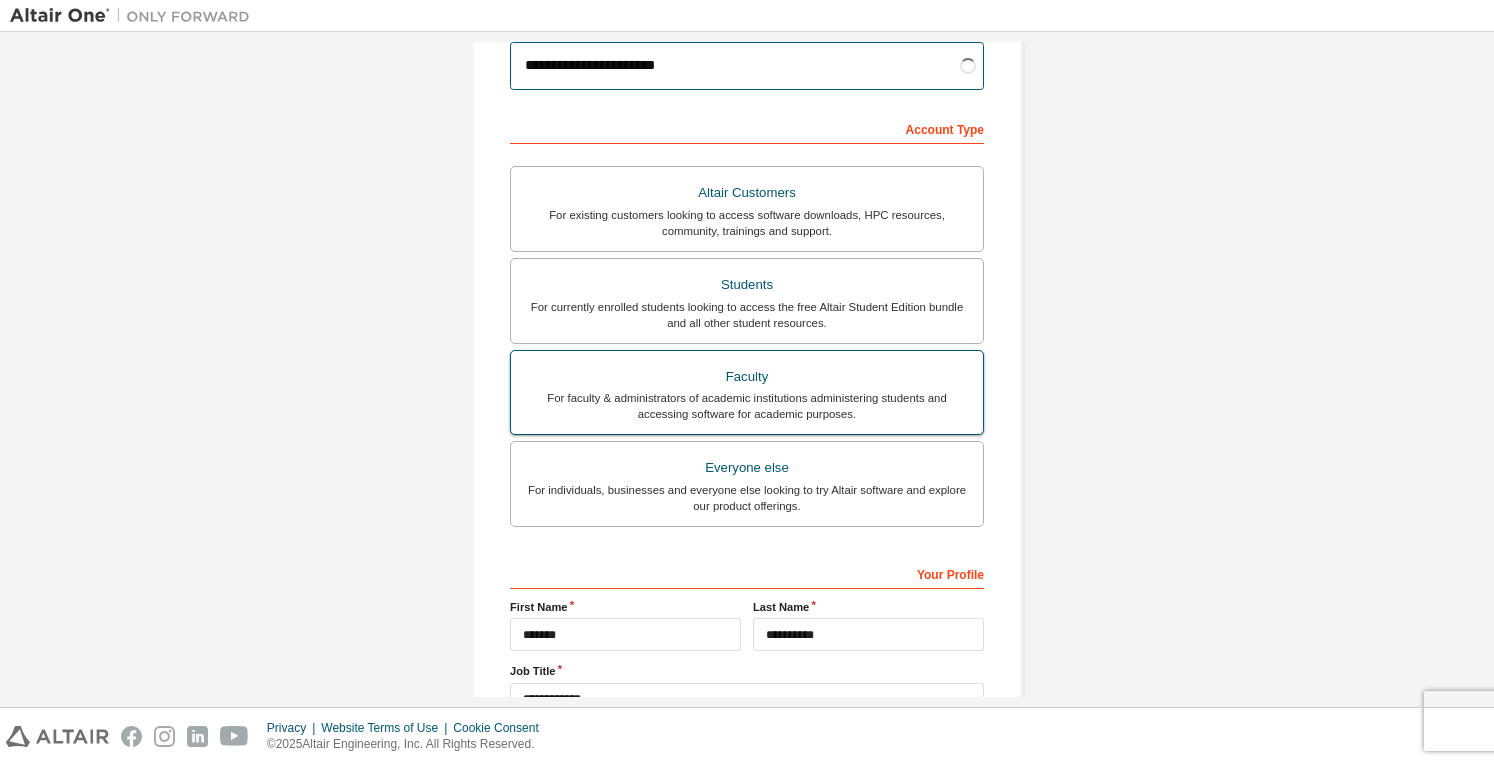 scroll, scrollTop: 398, scrollLeft: 0, axis: vertical 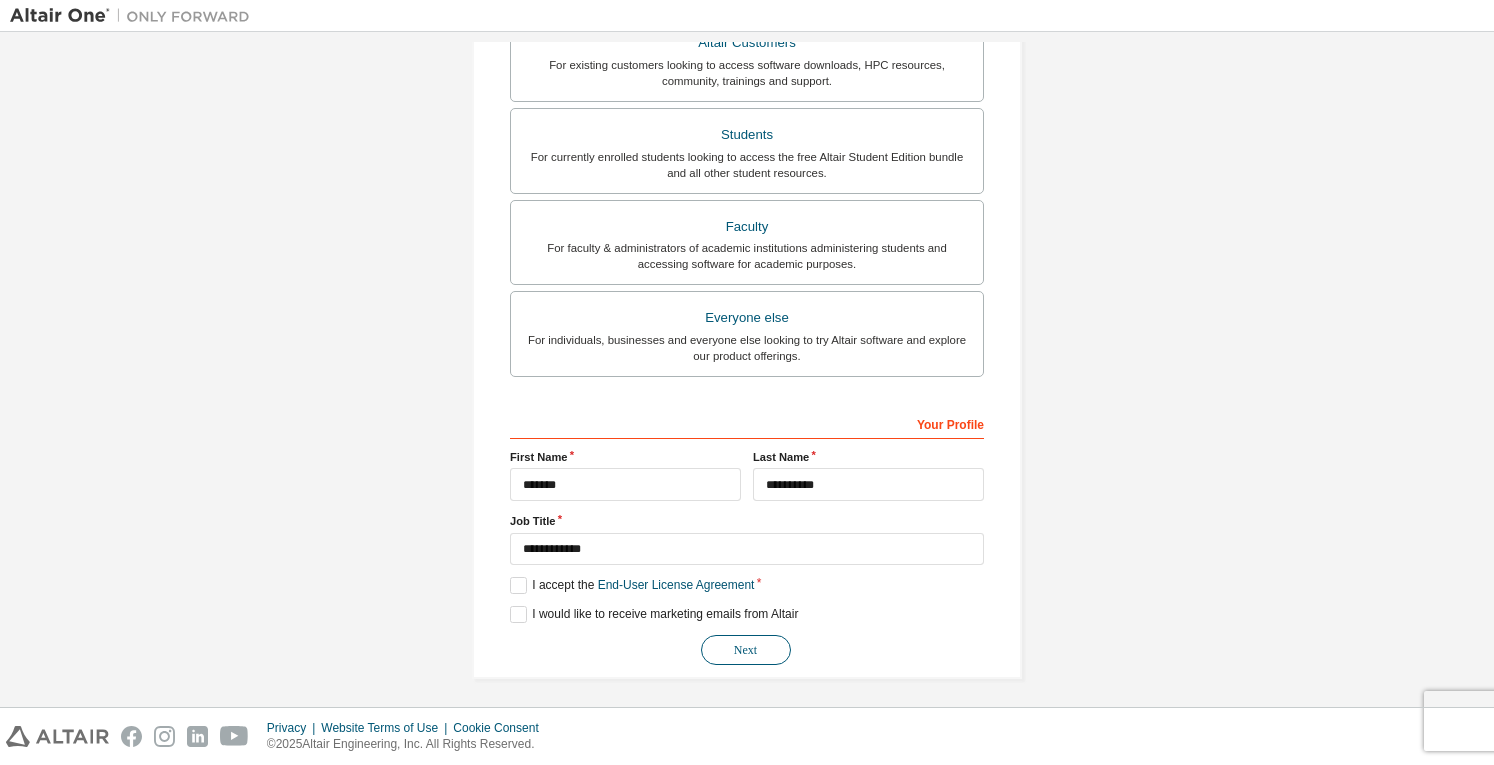 type on "**********" 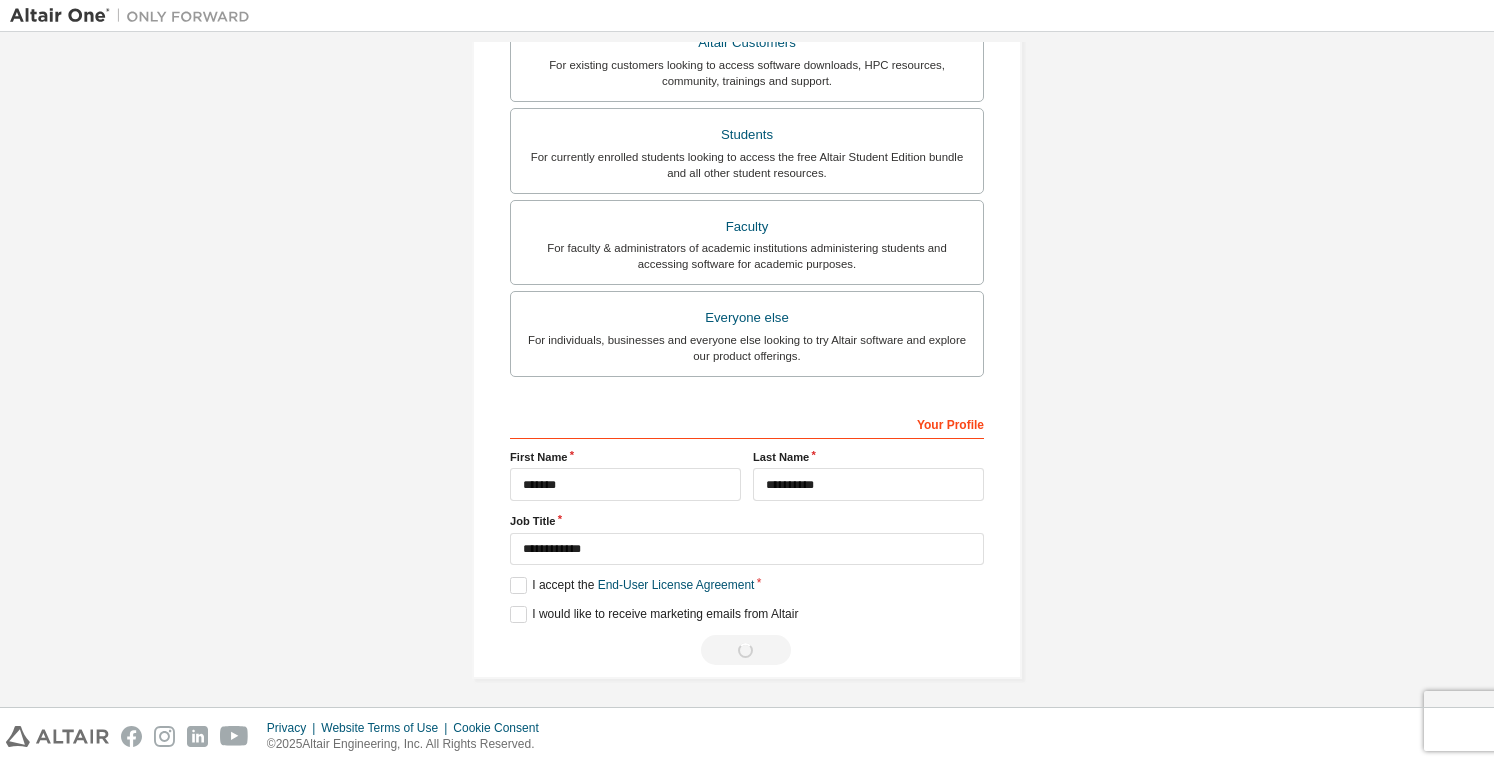 scroll, scrollTop: 0, scrollLeft: 0, axis: both 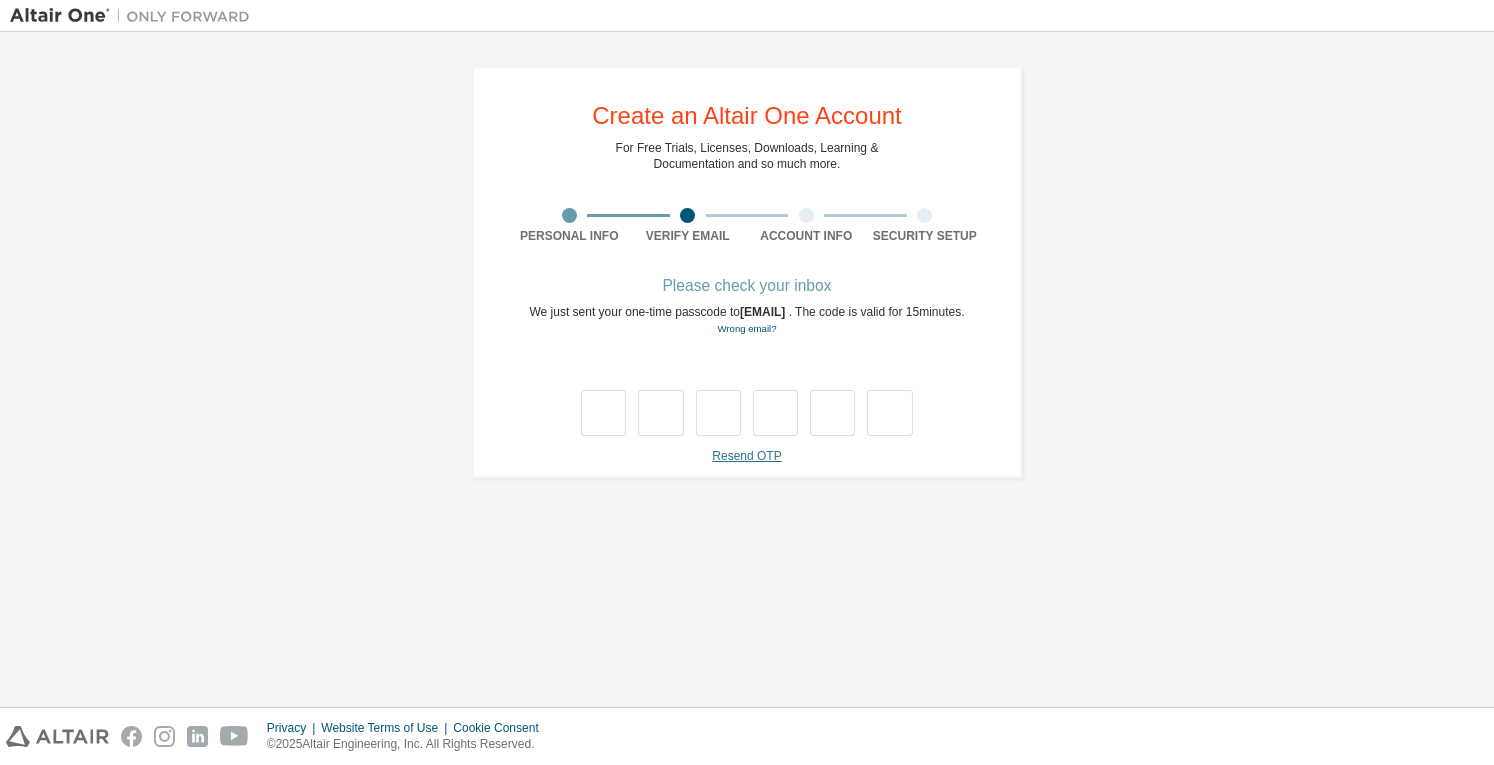 click on "Resend OTP" at bounding box center (746, 456) 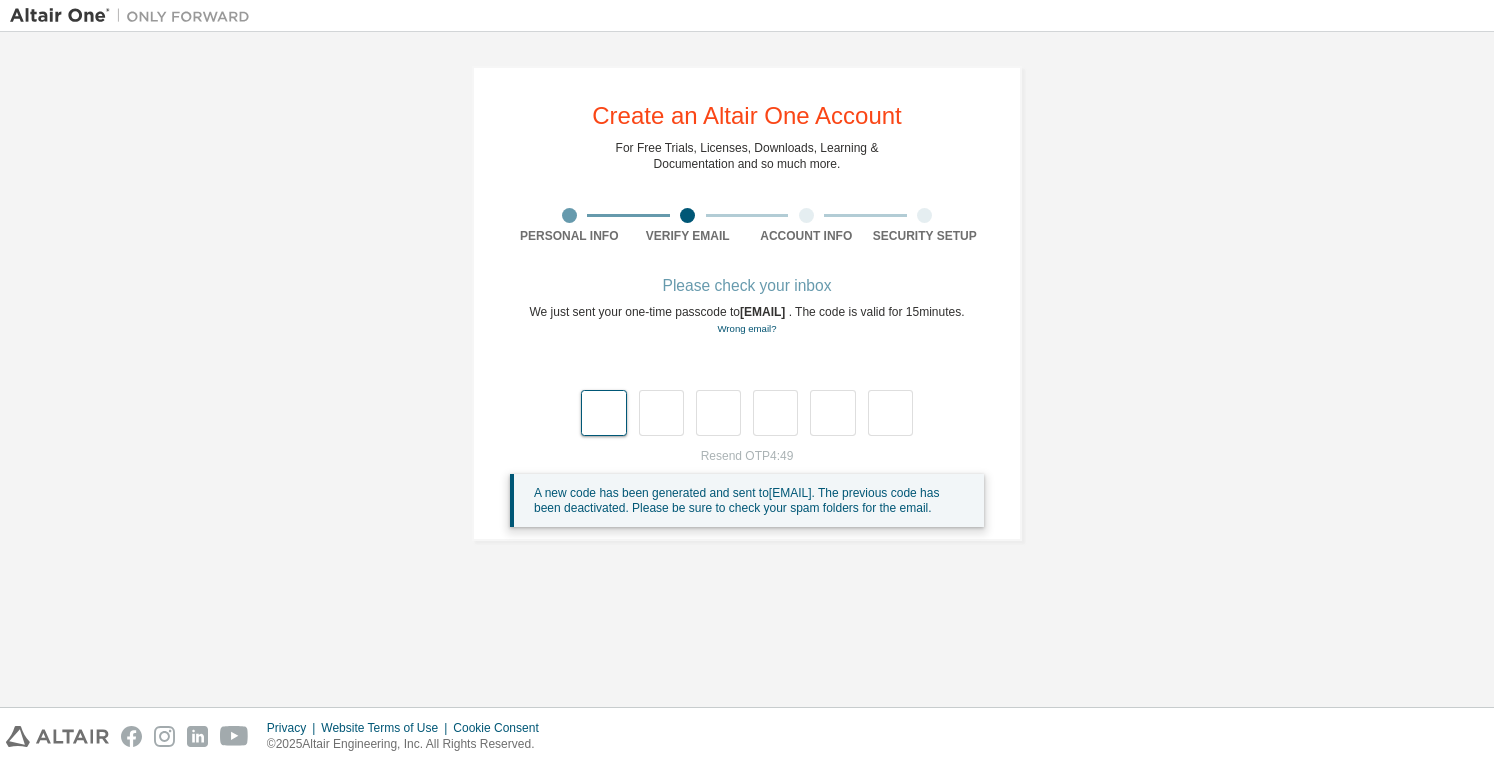 click at bounding box center [603, 413] 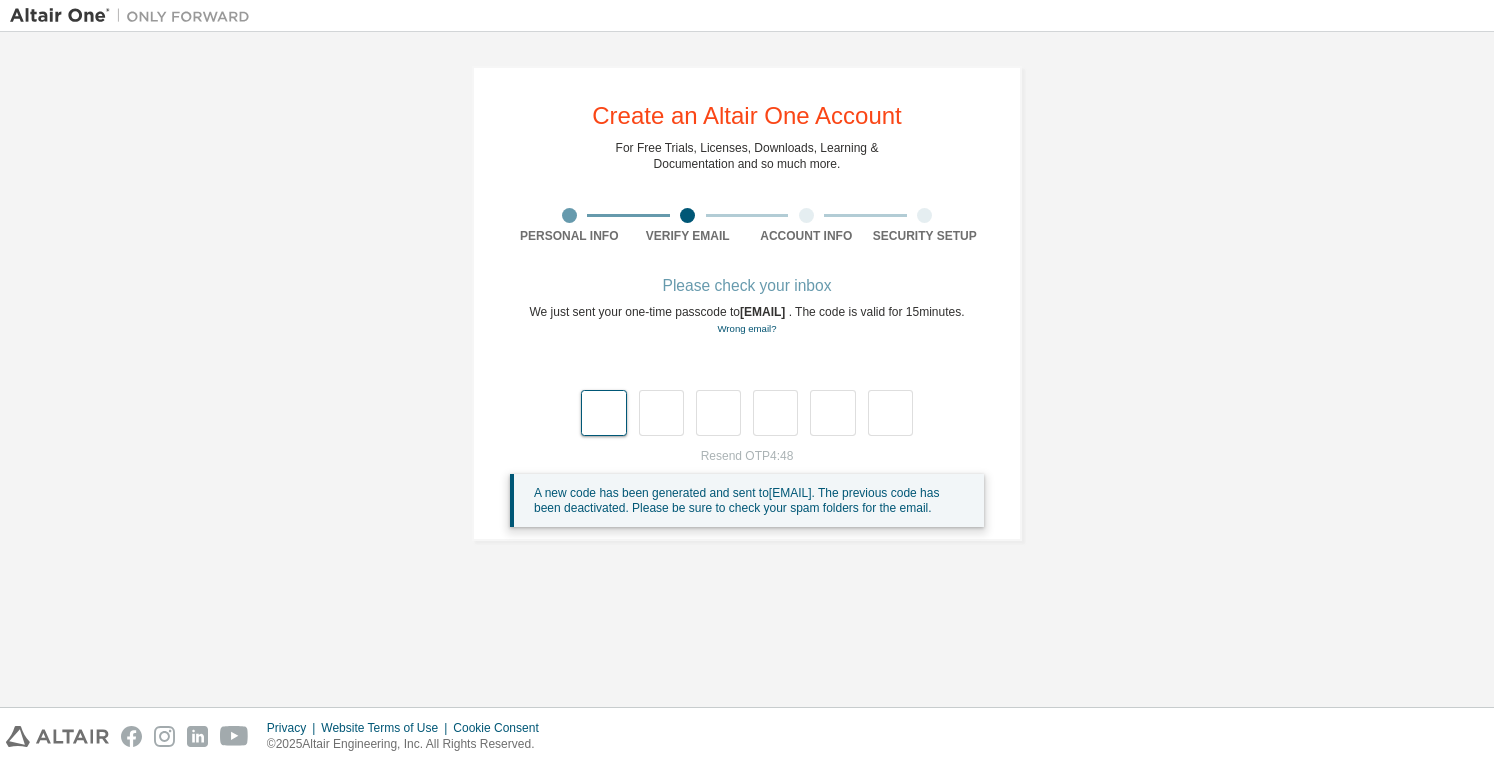 type on "*" 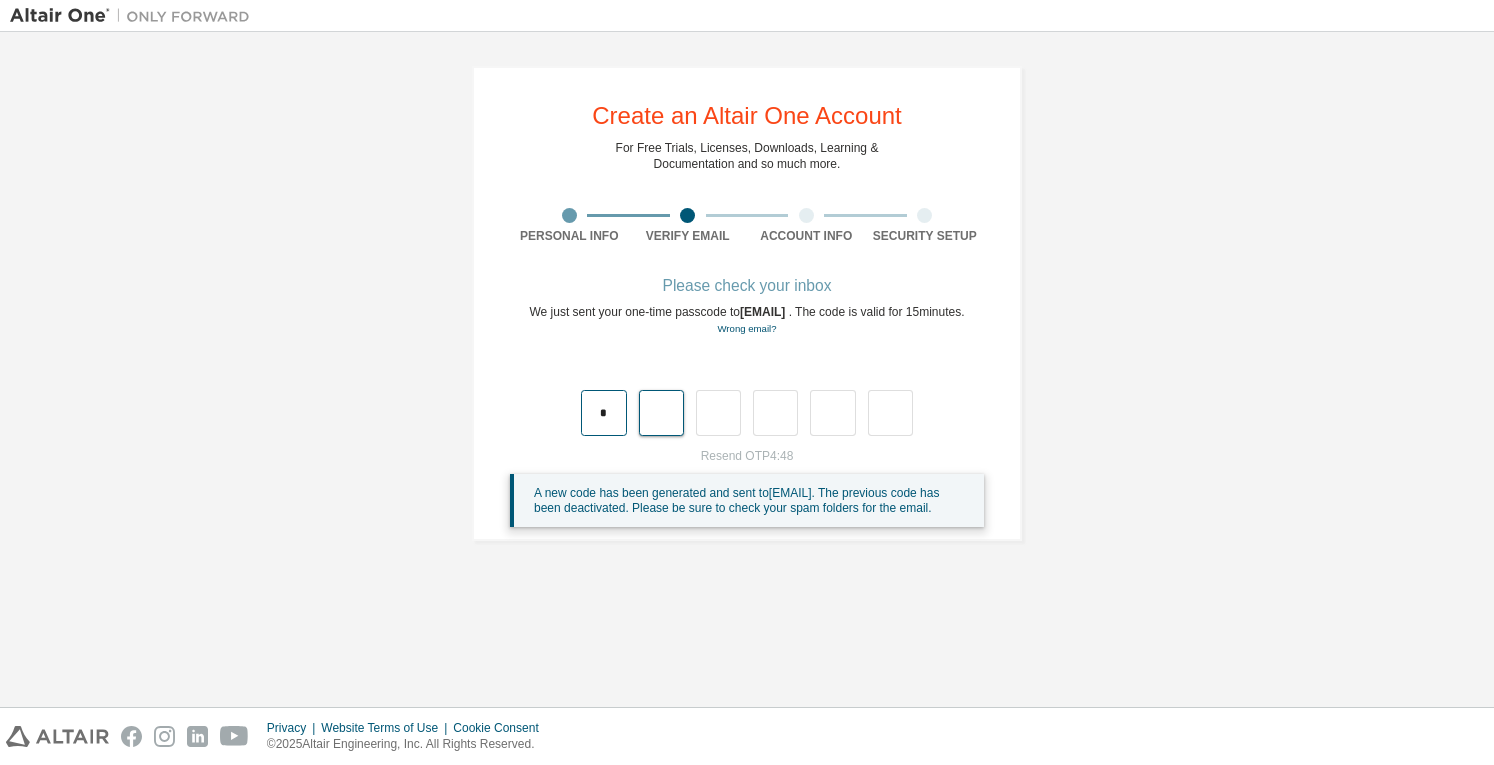 type on "*" 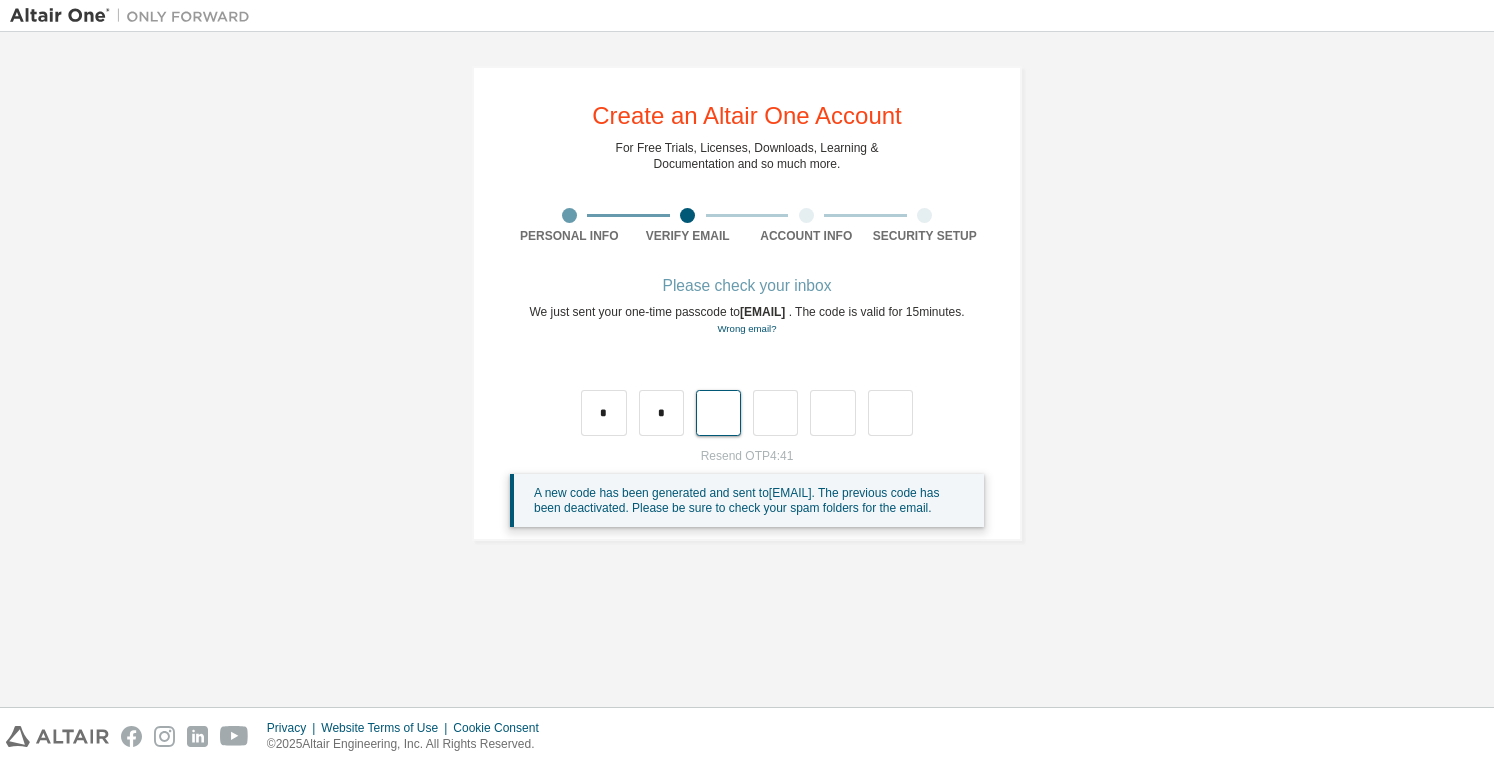 type on "*" 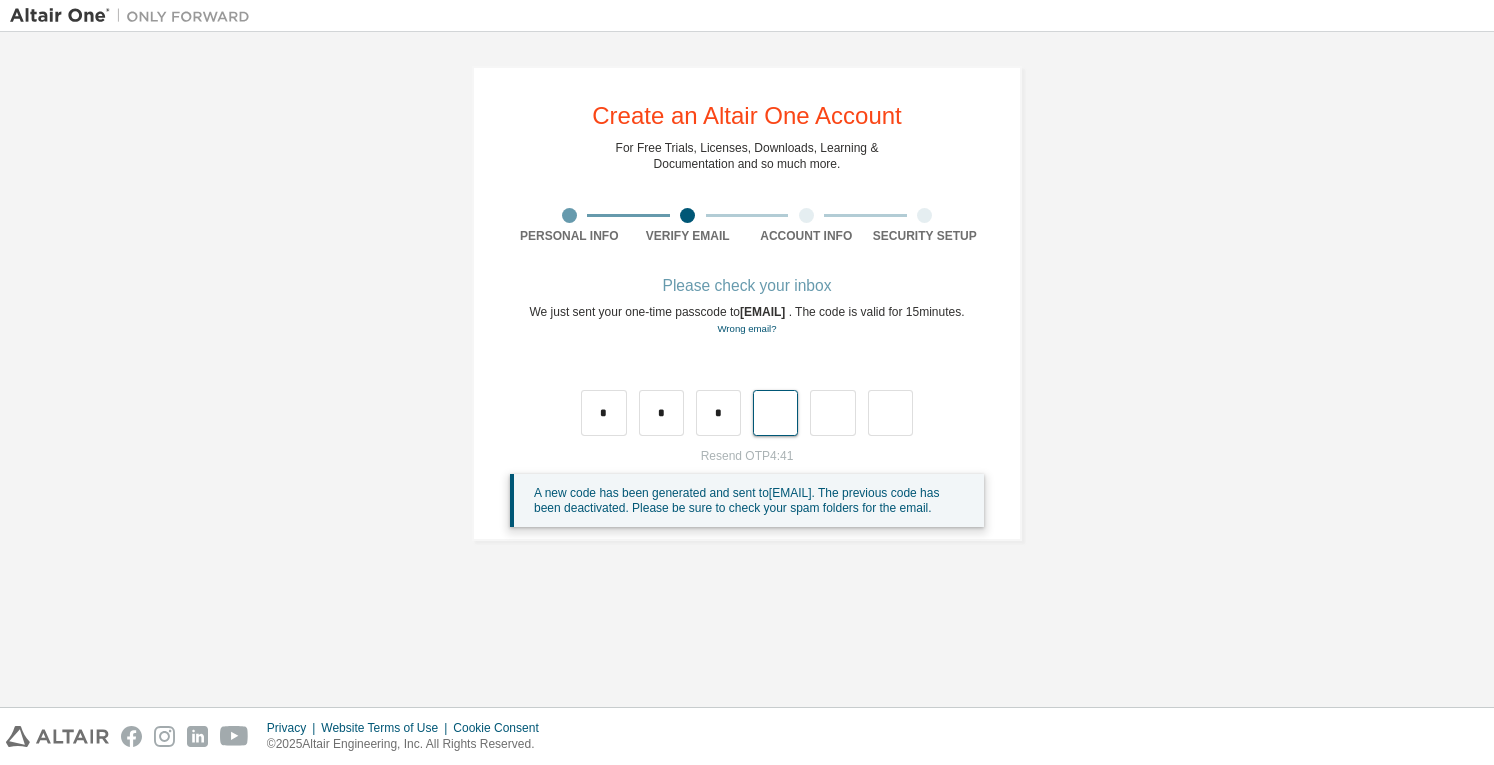 type on "*" 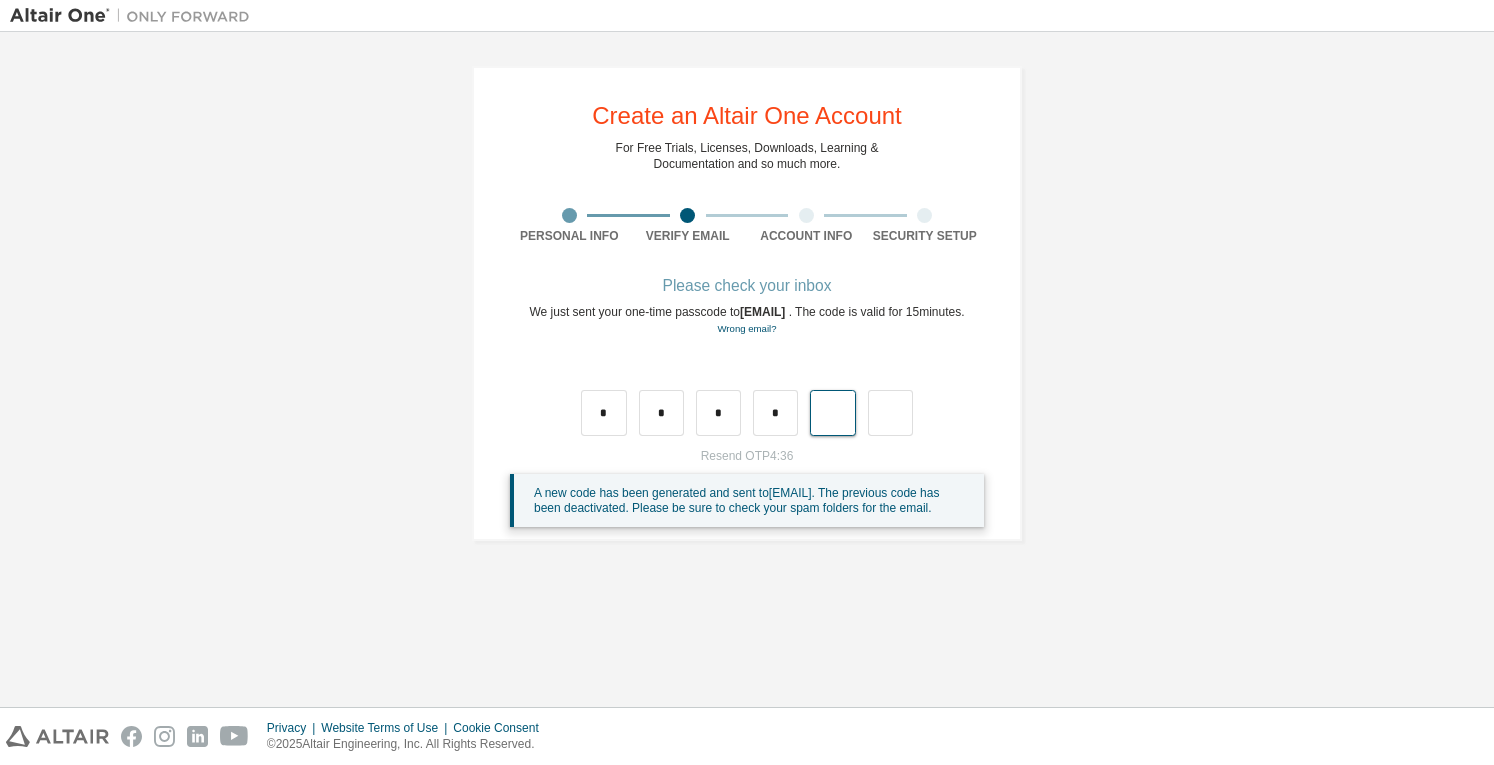 type on "*" 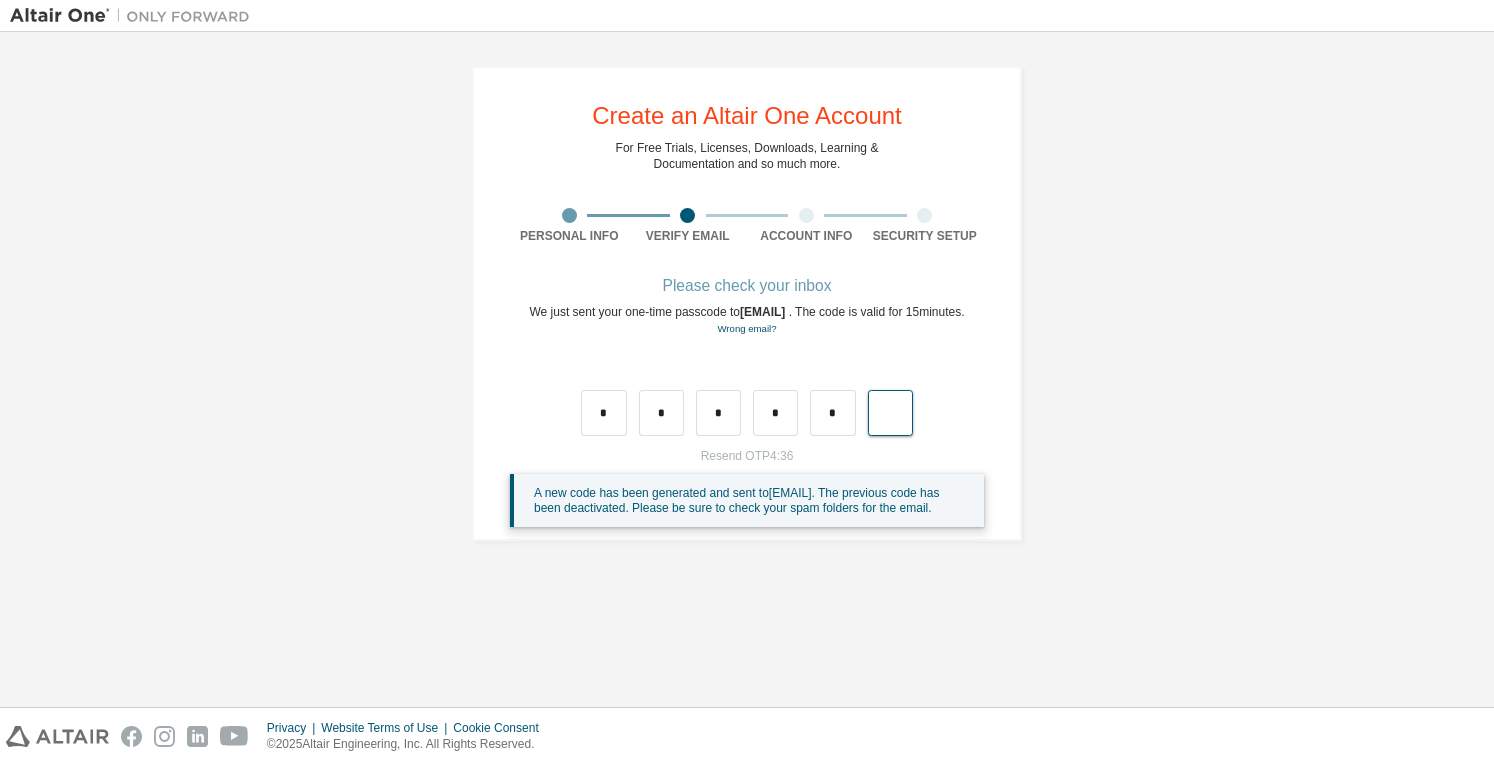 type on "*" 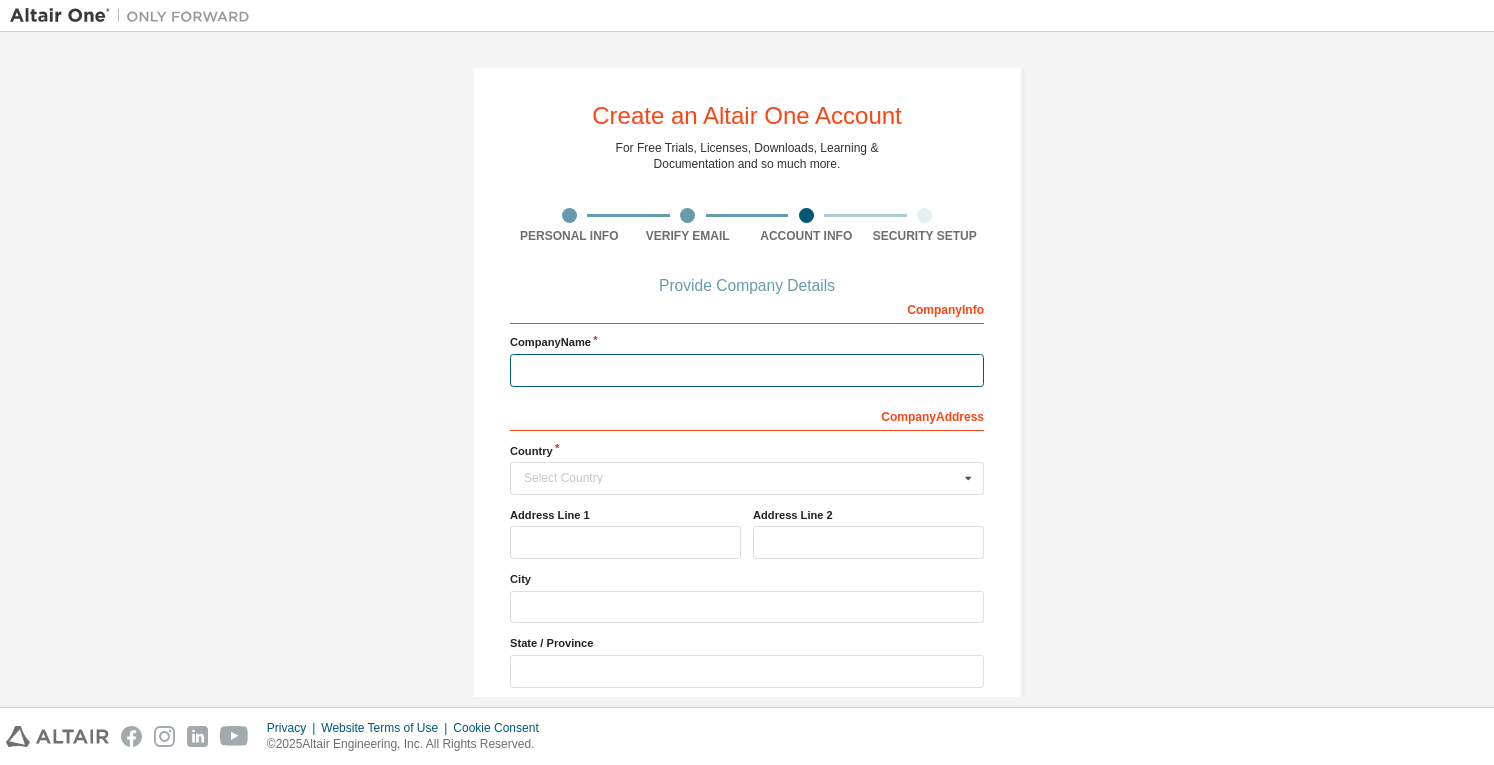 click at bounding box center (747, 370) 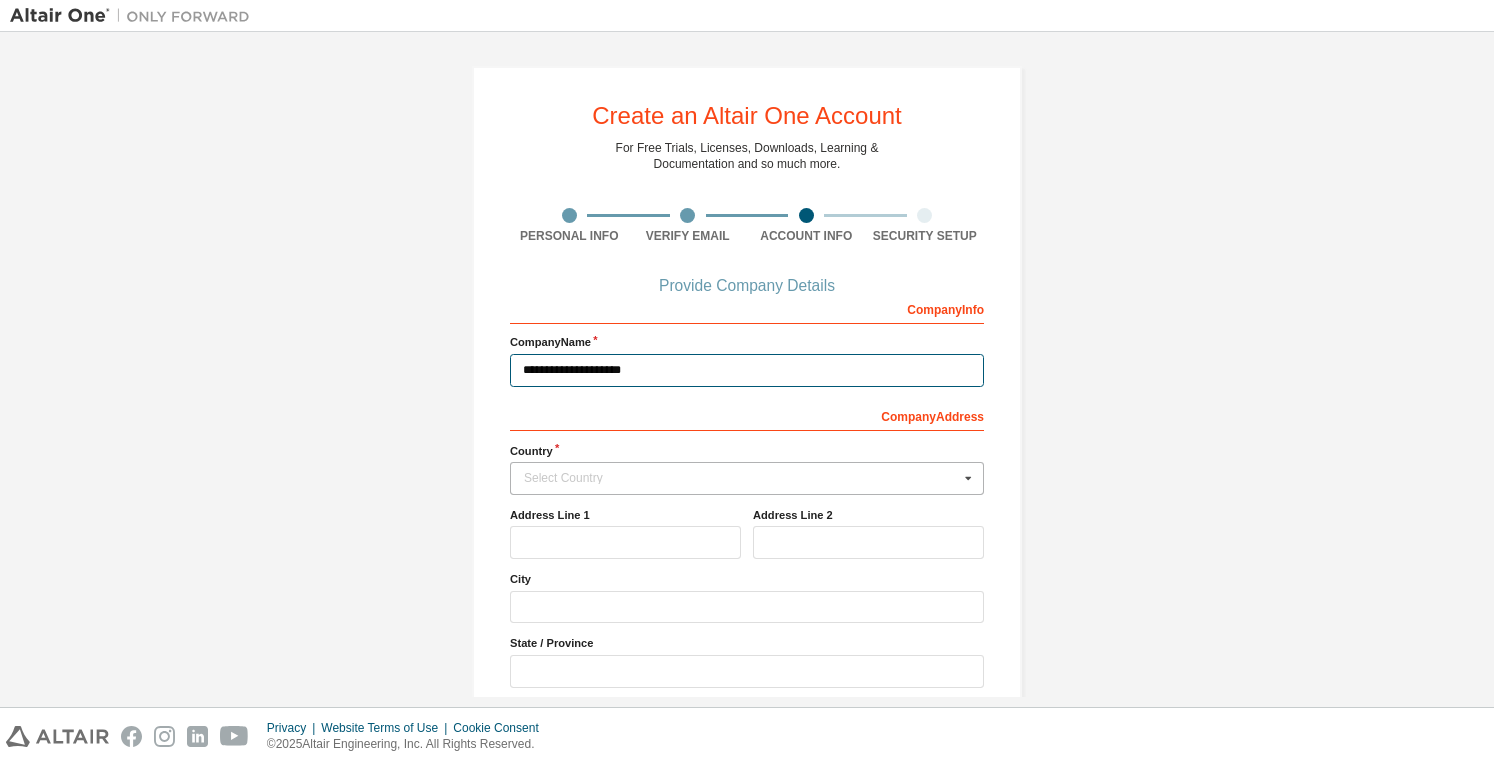 type on "**********" 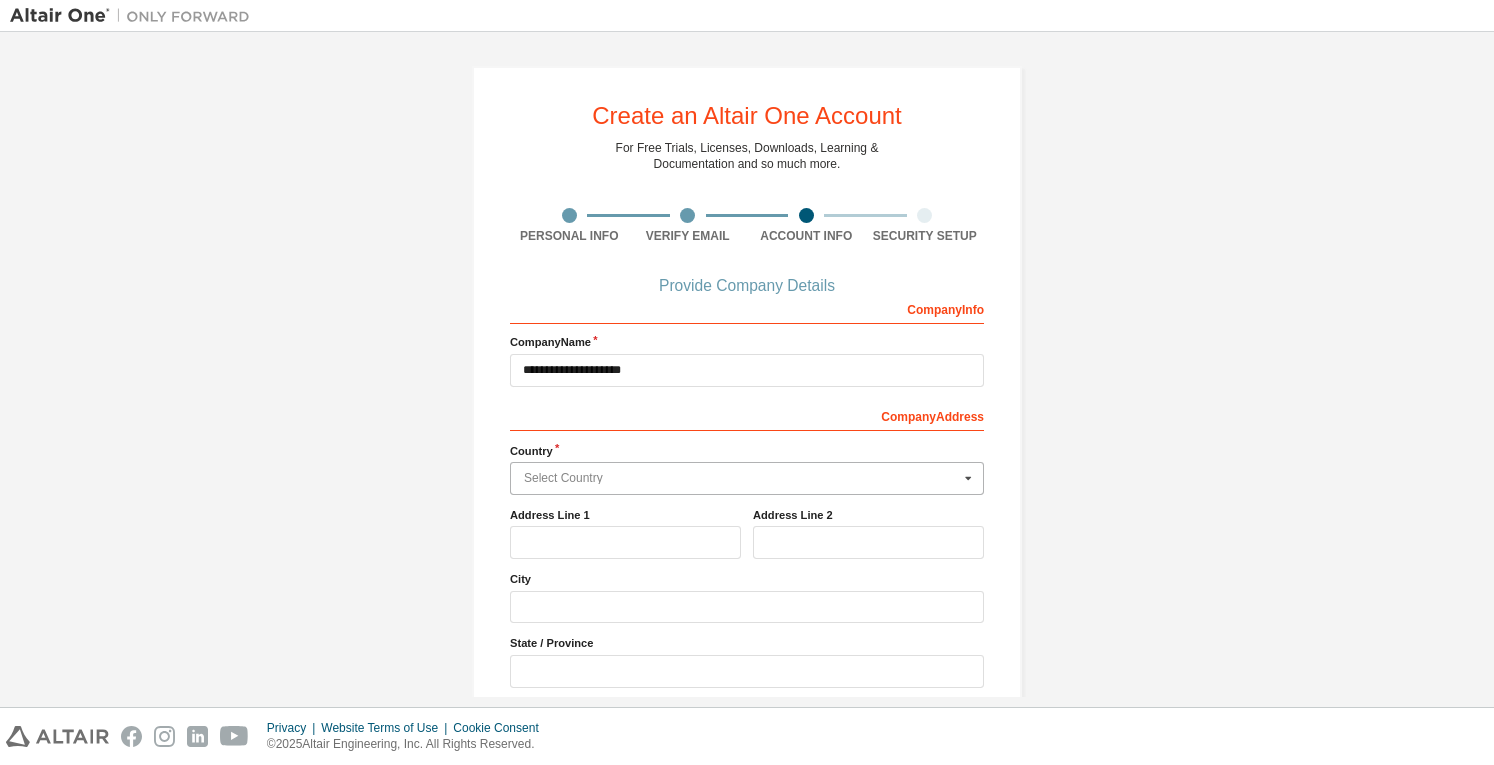 click on "Select Country Afghanistan Åland Islands Albania Algeria American Samoa Andorra Angola Anguilla Antarctica Antigua and Barbuda Argentina Armenia Aruba Australia Austria Azerbaijan Bahamas Bahrain Bangladesh Barbados Belgium Belize Benin Bermuda Bhutan Bolivia (Plurinational State of) Bonaire, Sint Eustatius and Saba Bosnia and Herzegovina Botswana Bouvet Island Brazil British Indian Ocean Territory Brunei Darussalam Bulgaria Burkina Faso Burundi Cabo Verde Cambodia Cameroon Canada Cayman Islands Central African Republic Chad Chile China Christmas Island Cocos (Keeling) Islands Colombia Comoros Congo Congo (Democratic Republic of the) Cook Islands Costa Rica Côte d'Ivoire Croatia Curaçao Cyprus Czech Republic Denmark Djibouti Dominica Dominican Republic Ecuador Egypt El Salvador Equatorial Guinea Eritrea Estonia Ethiopia Falkland Islands (Malvinas) Faroe Islands Fiji Finland France French Guiana French Polynesia French Southern Territories Gabon Gambia Georgia Germany Ghana Gibraltar Greece Greenland Guam" at bounding box center (747, 478) 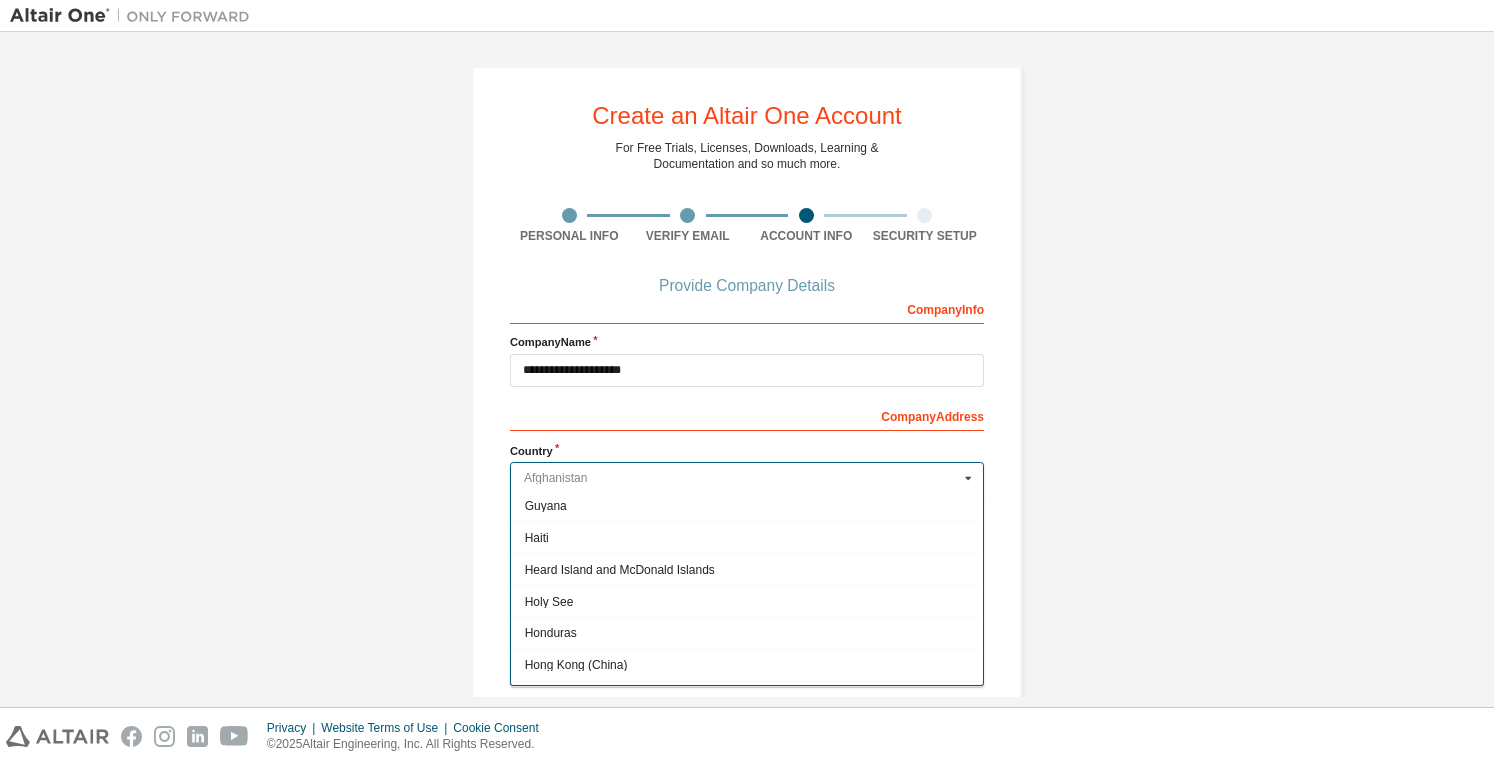 scroll, scrollTop: 2933, scrollLeft: 0, axis: vertical 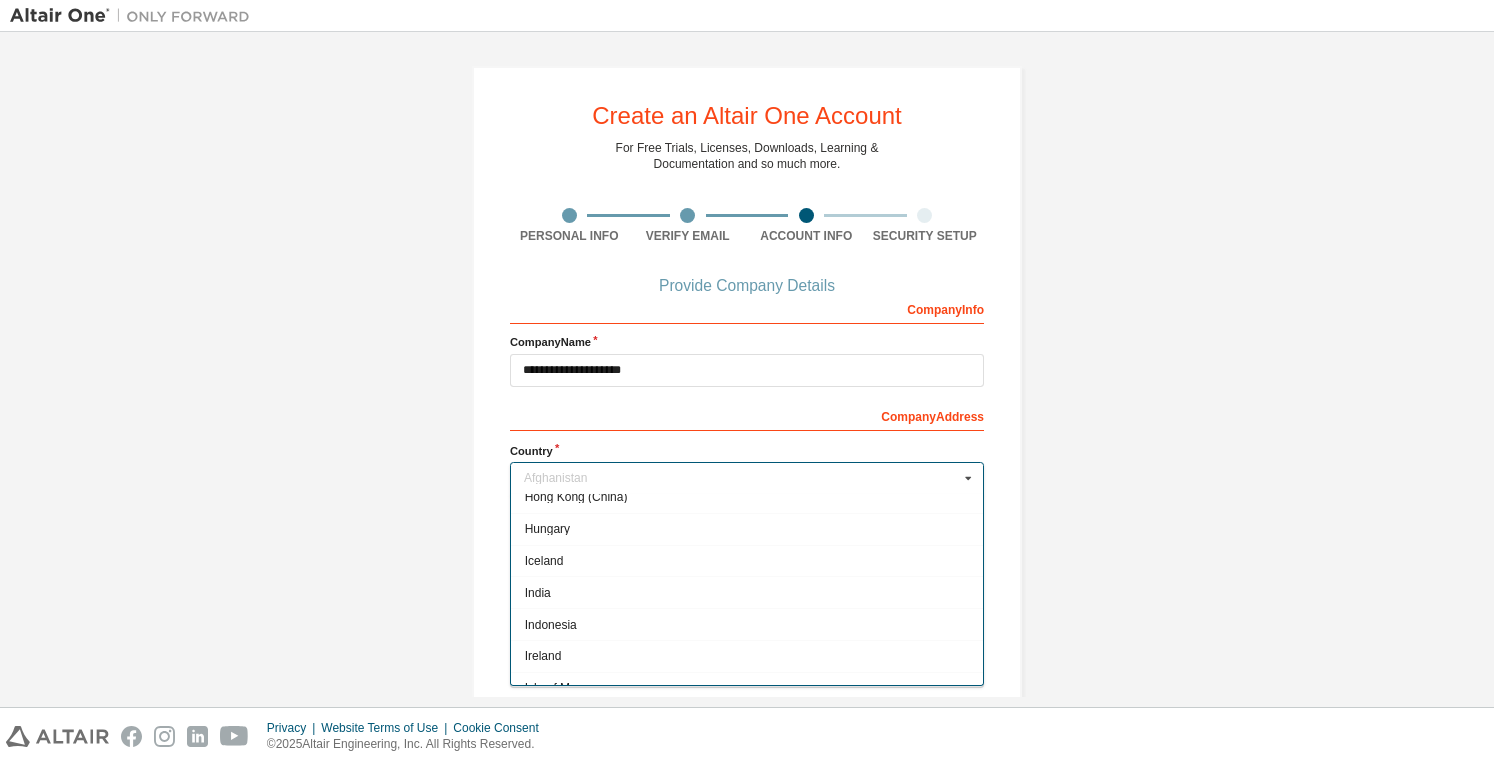 click on "India" at bounding box center [747, 593] 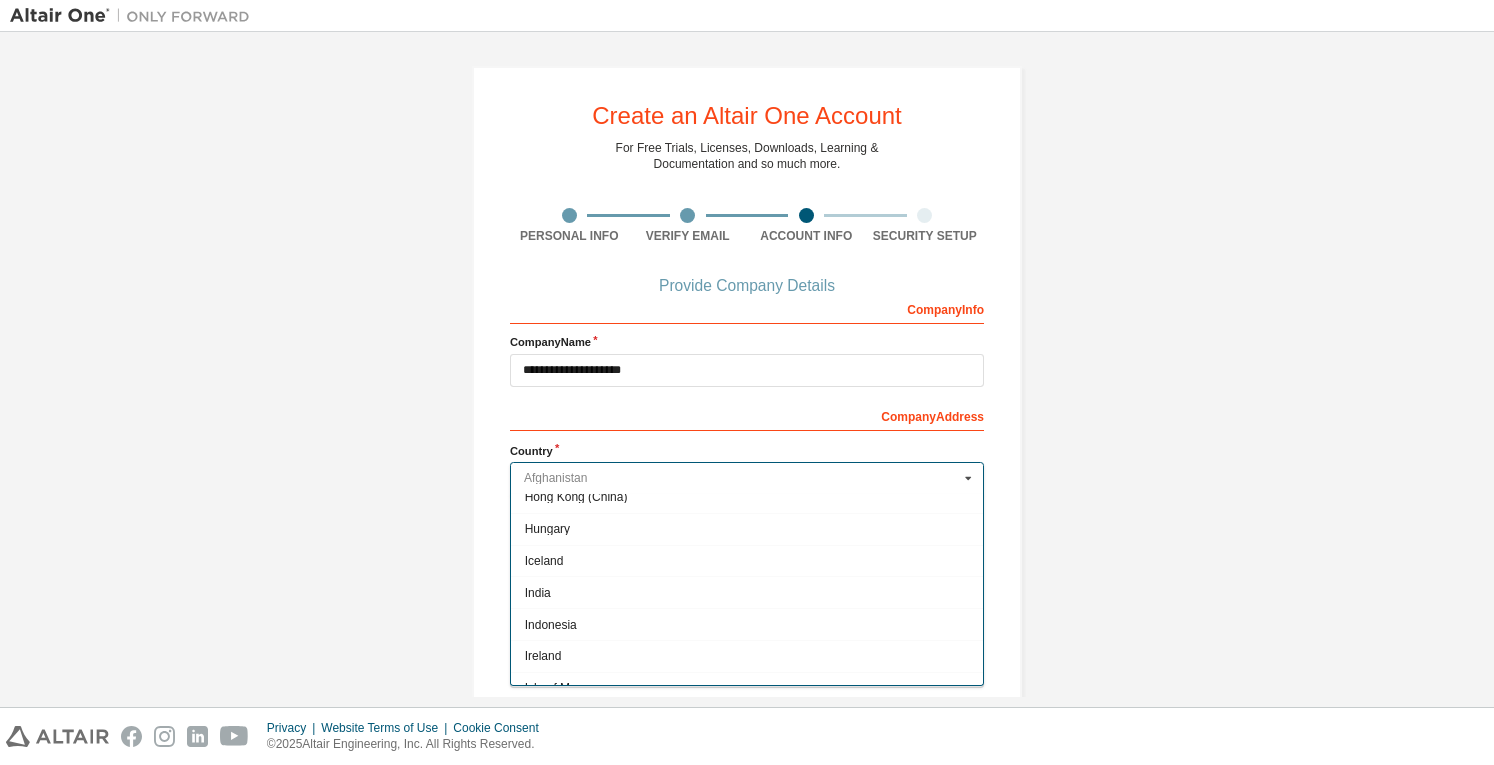 type on "***" 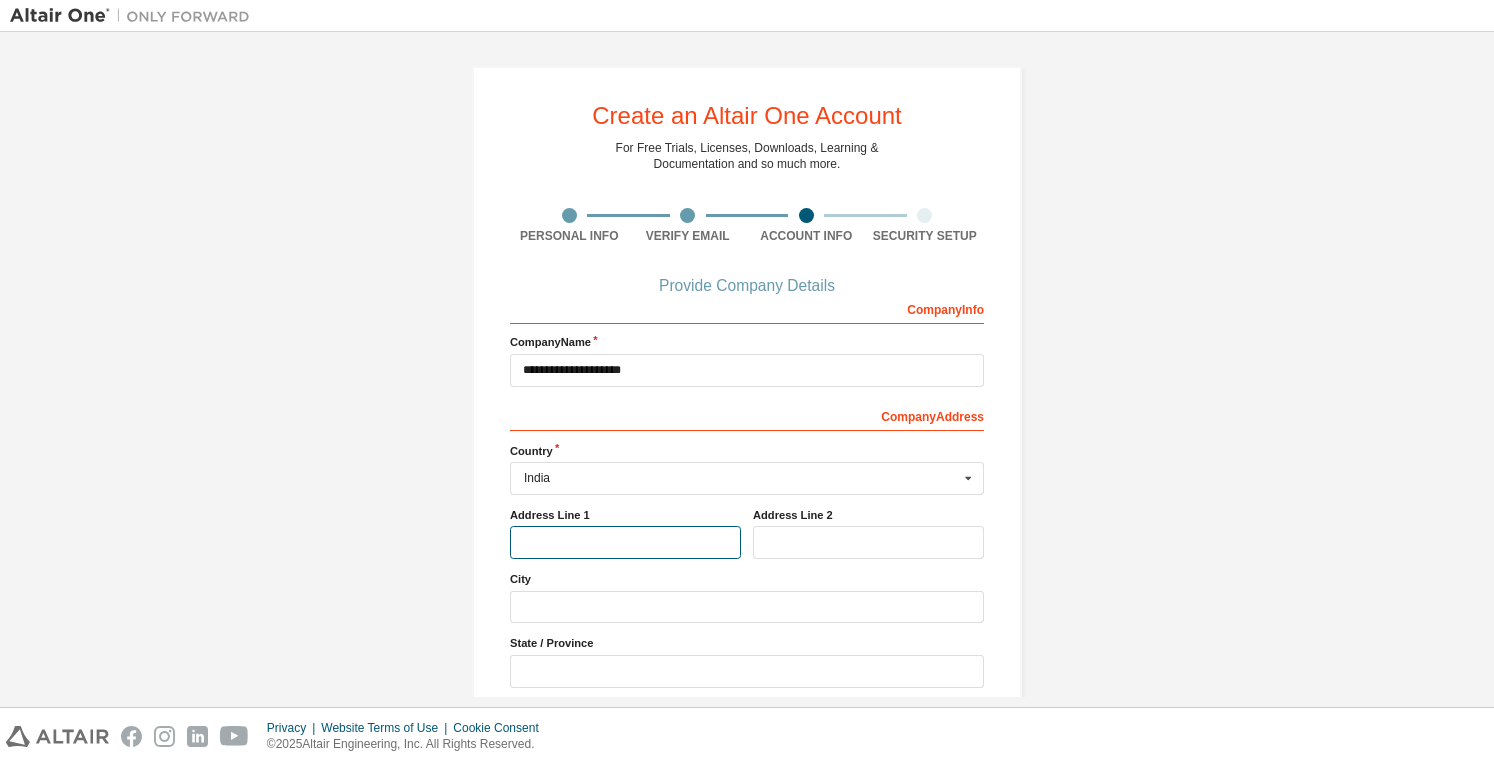 click at bounding box center (625, 542) 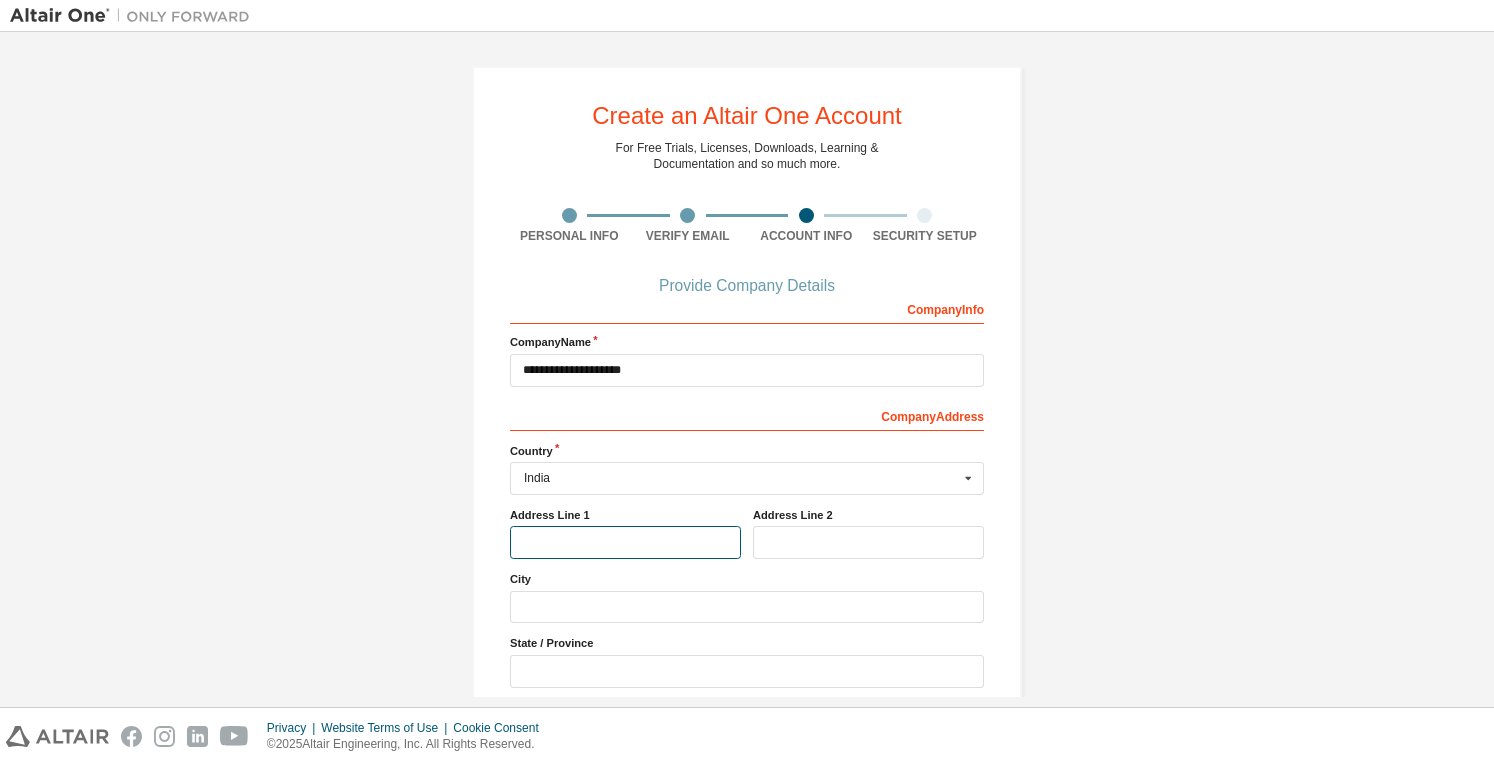 type on "**********" 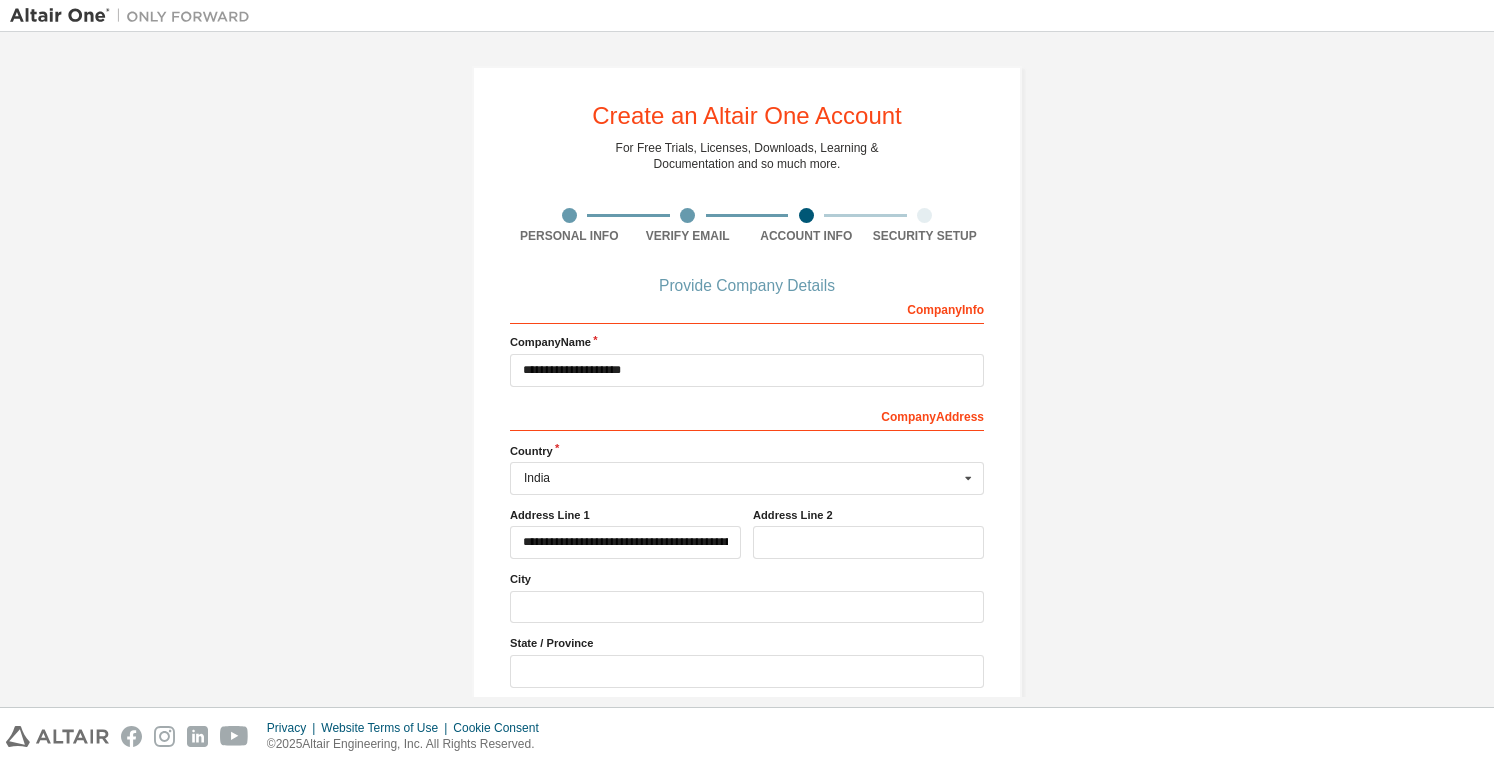 type on "***" 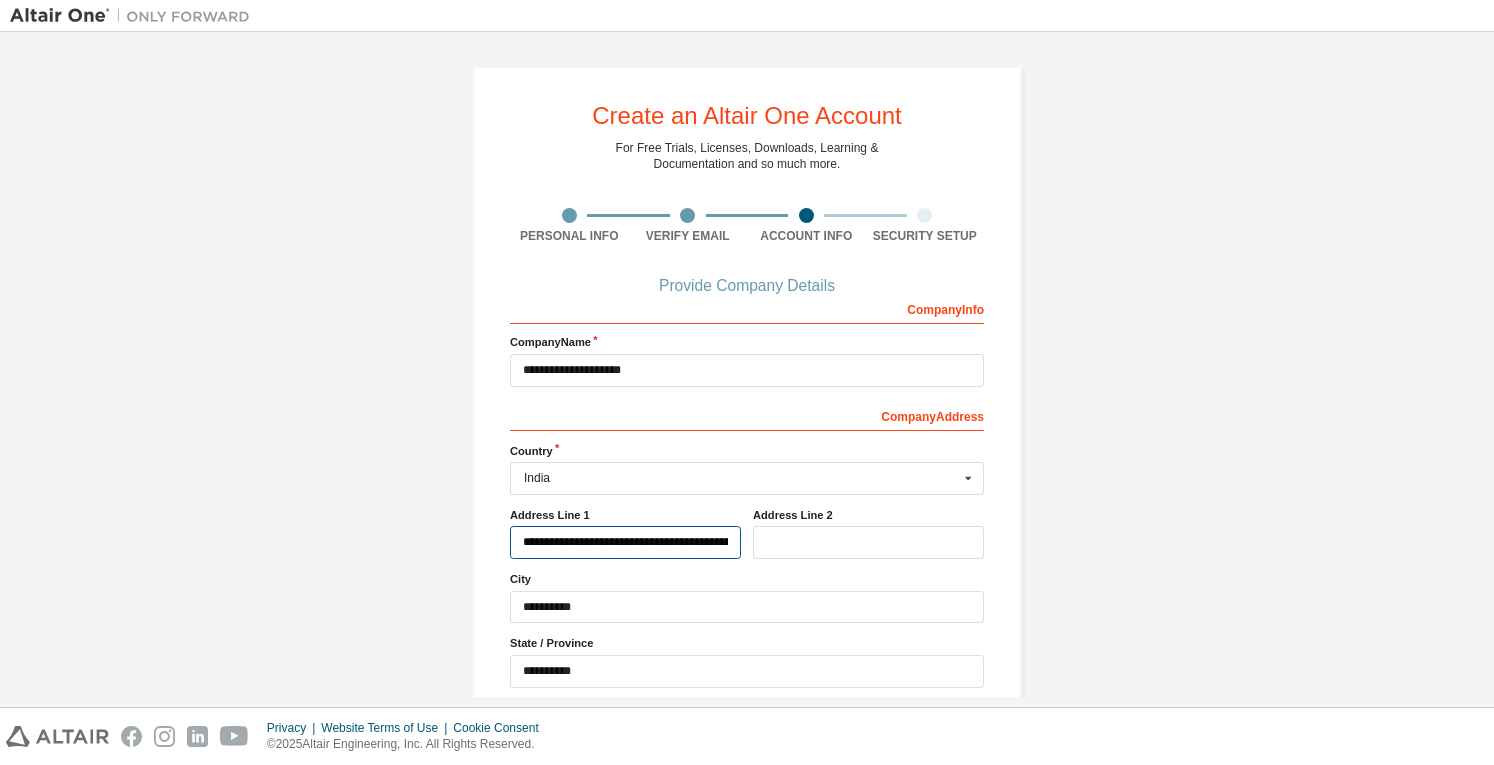 type on "***" 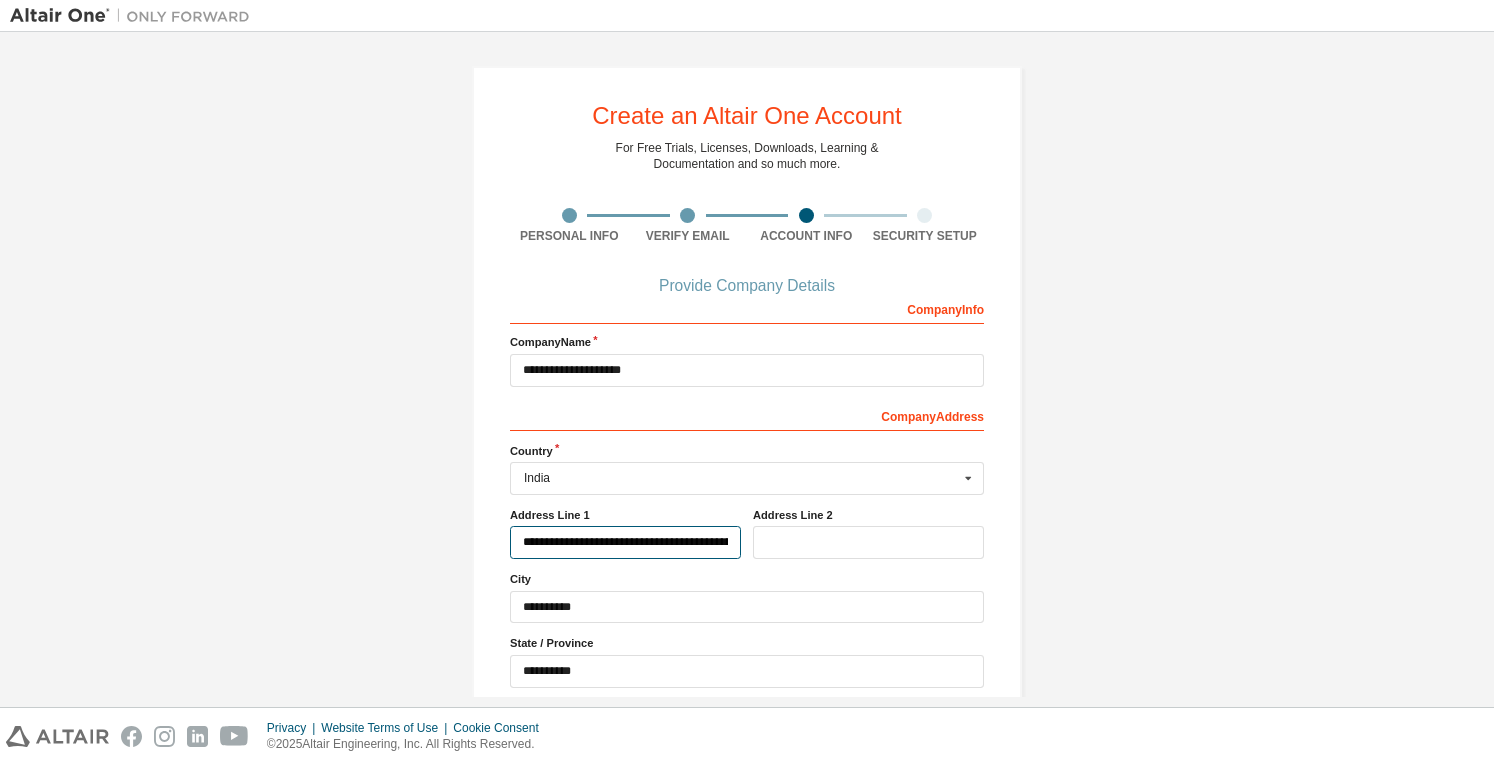 click on "**********" at bounding box center [625, 542] 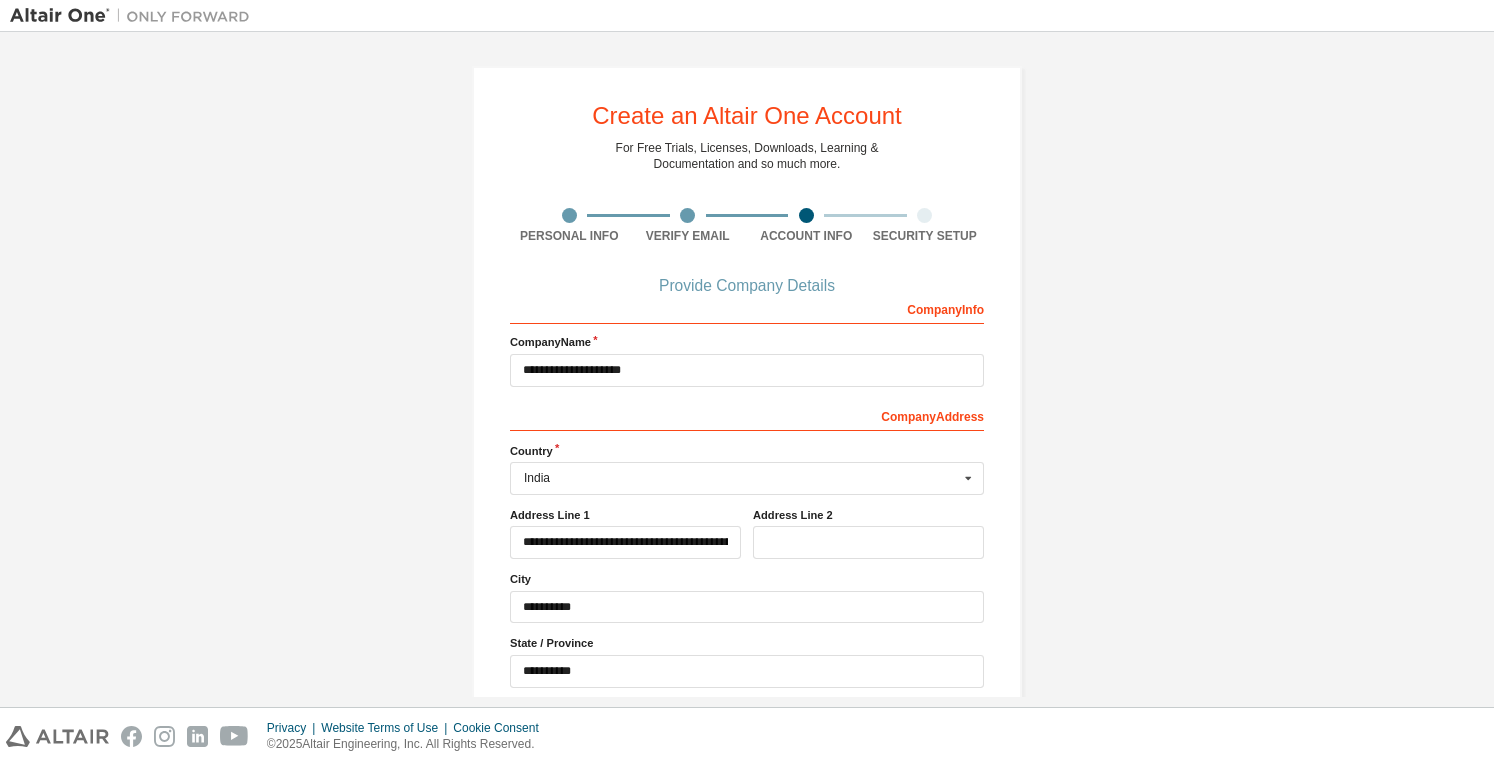 click on "Address Line 2" at bounding box center (868, 515) 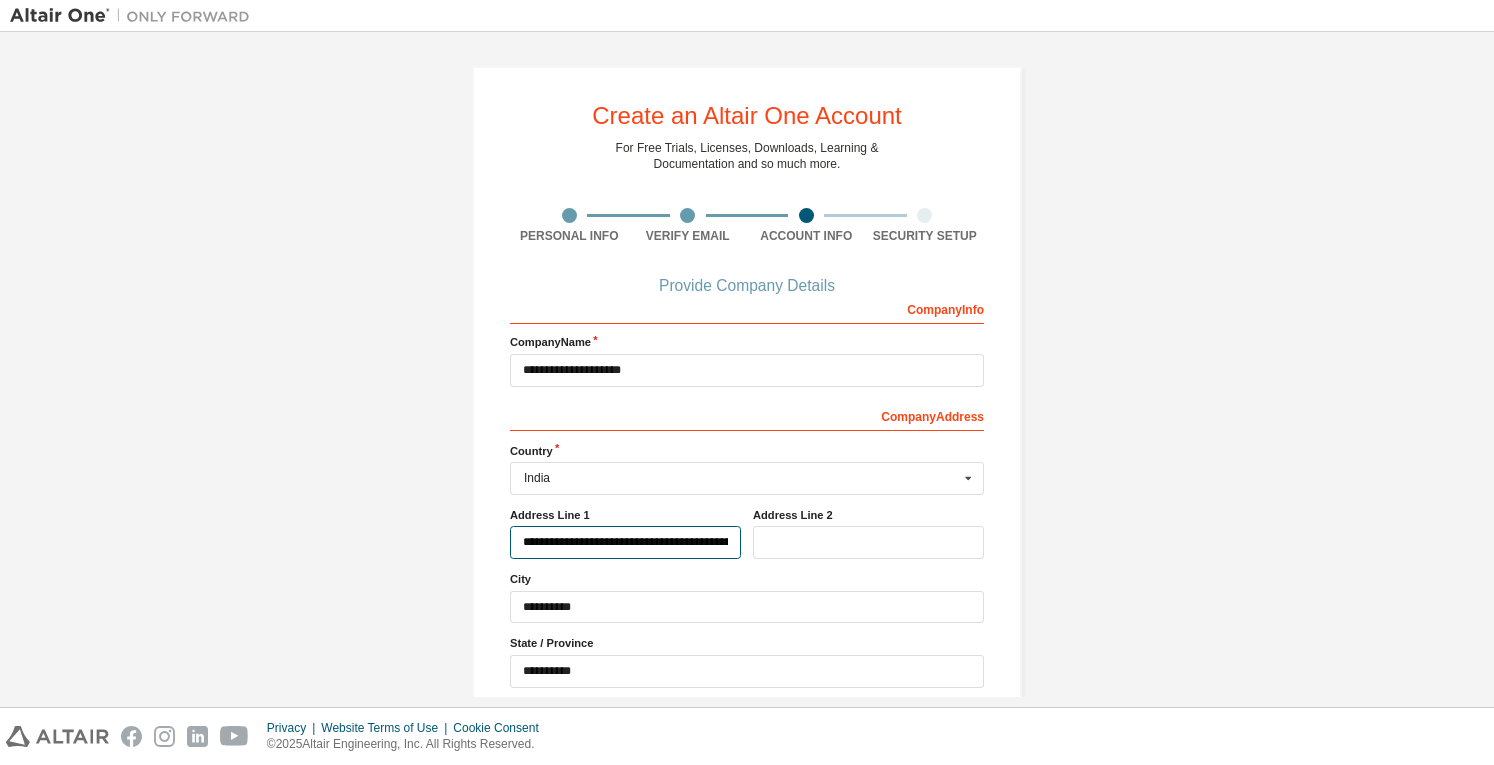 click on "**********" at bounding box center [625, 542] 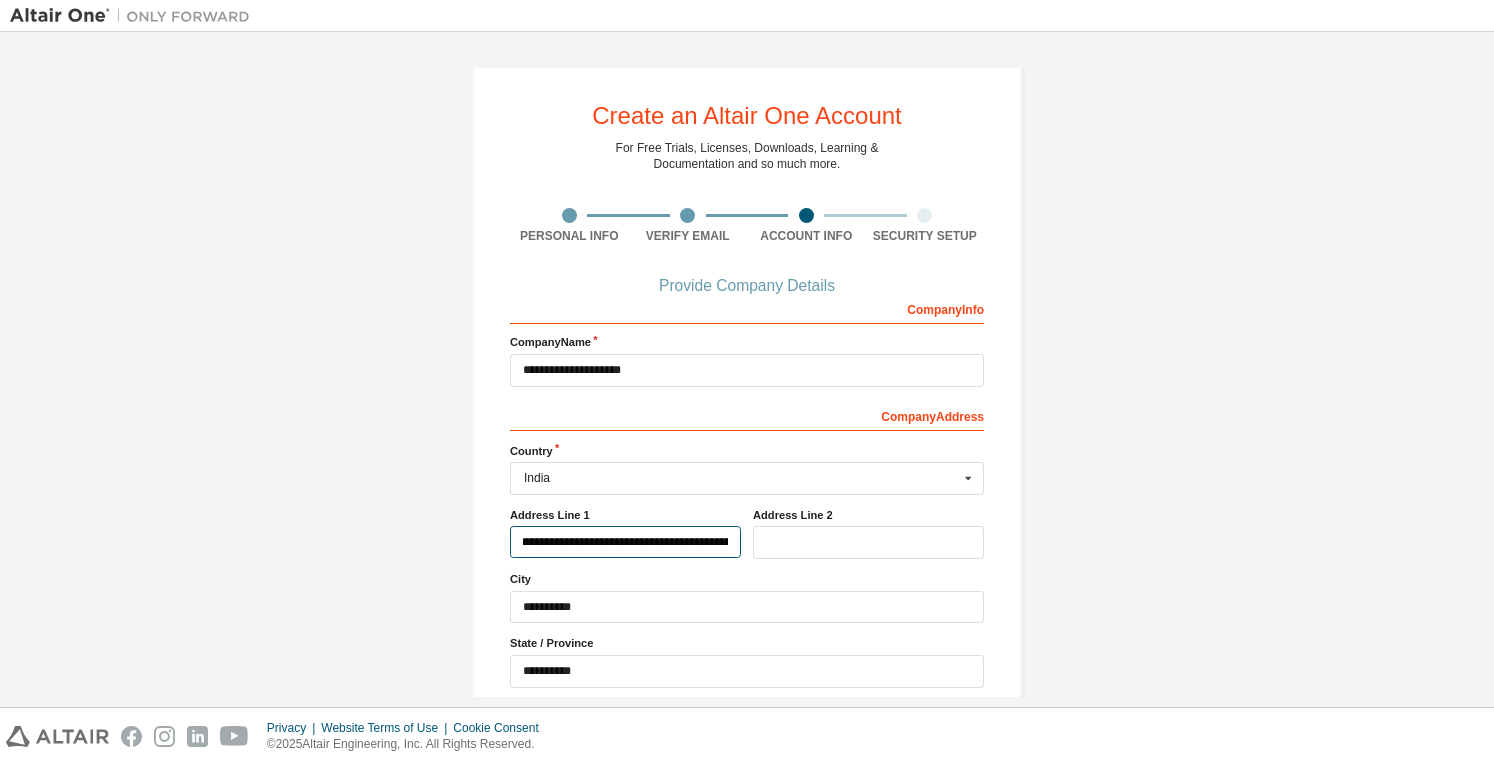 scroll, scrollTop: 0, scrollLeft: 142, axis: horizontal 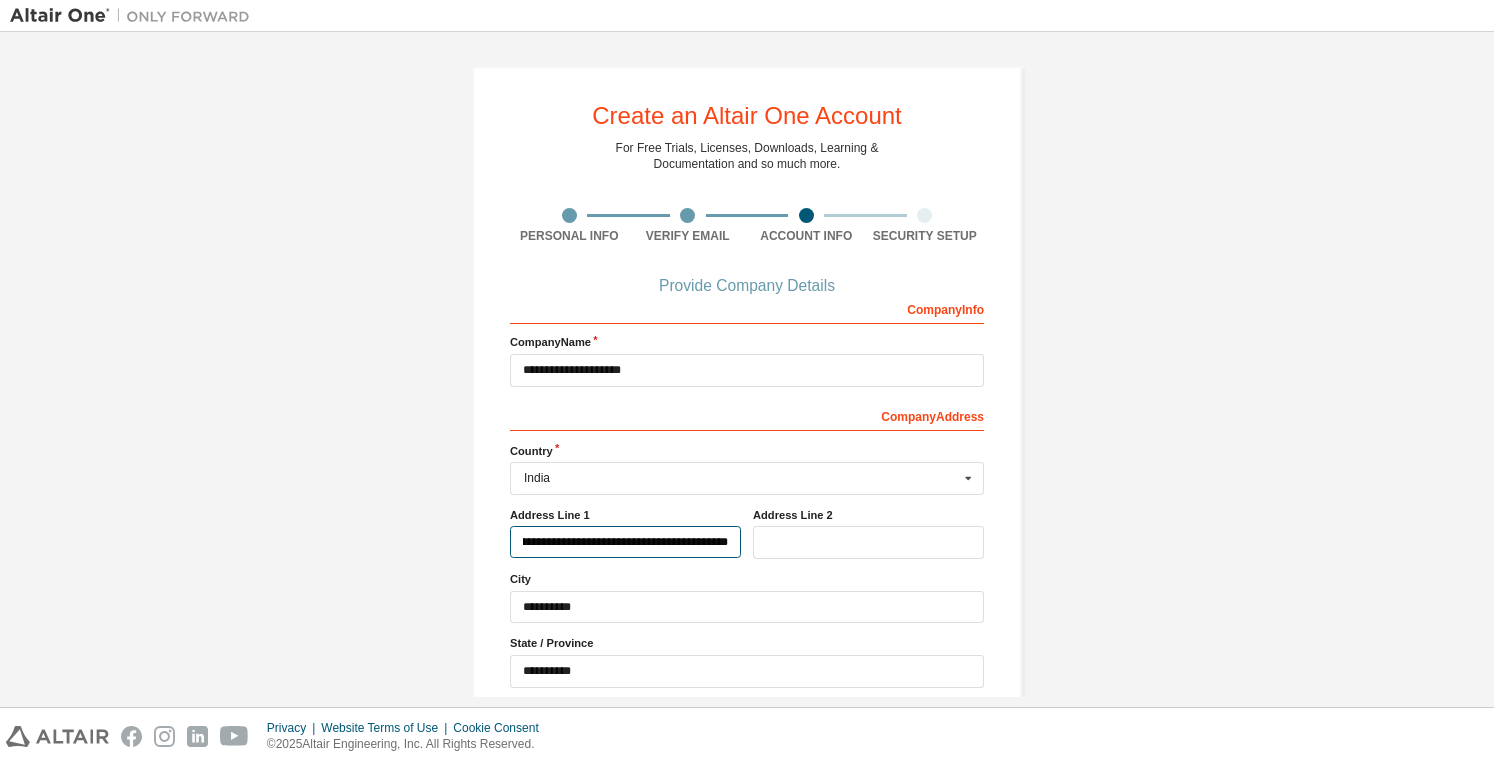 drag, startPoint x: 697, startPoint y: 541, endPoint x: 764, endPoint y: 547, distance: 67.26812 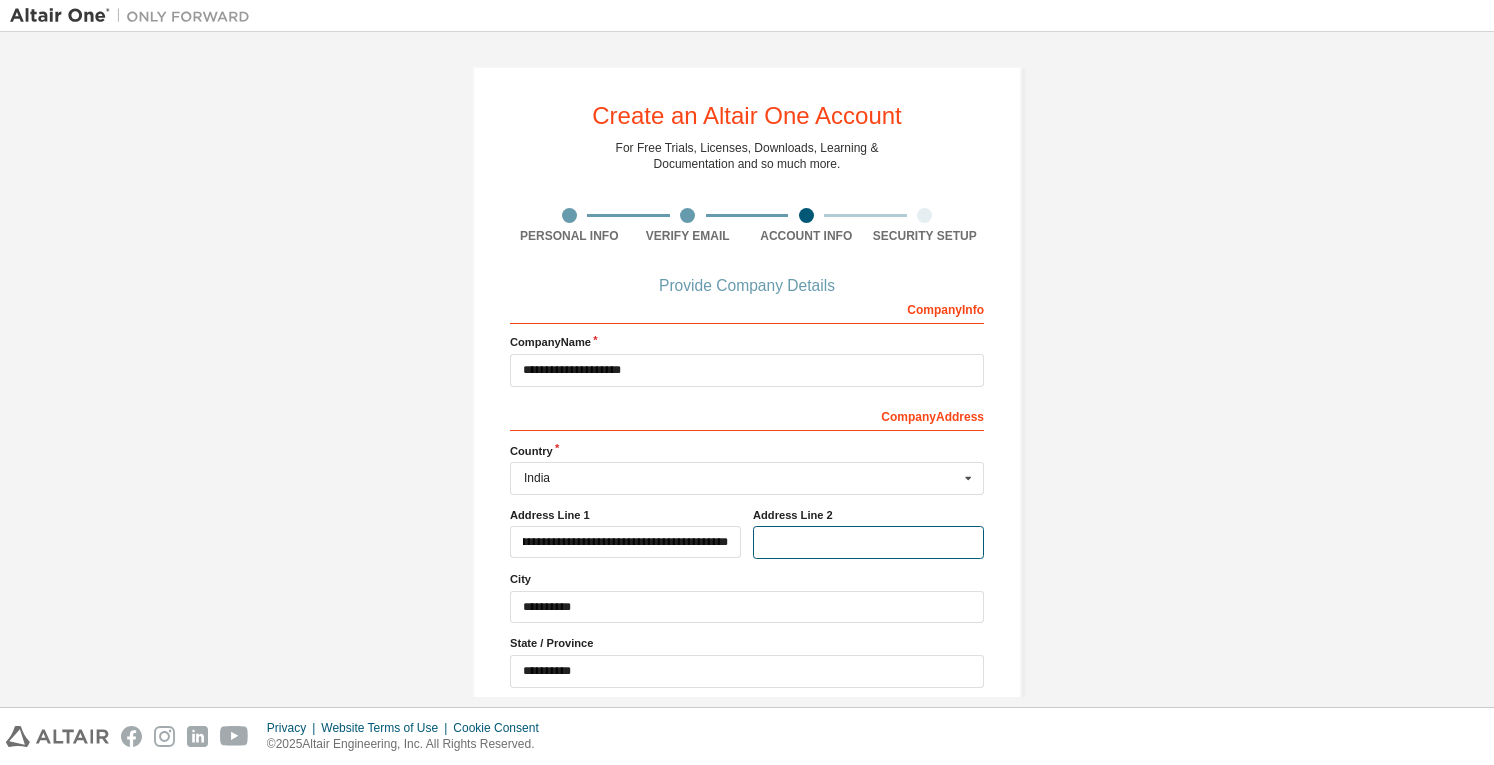 click at bounding box center (868, 542) 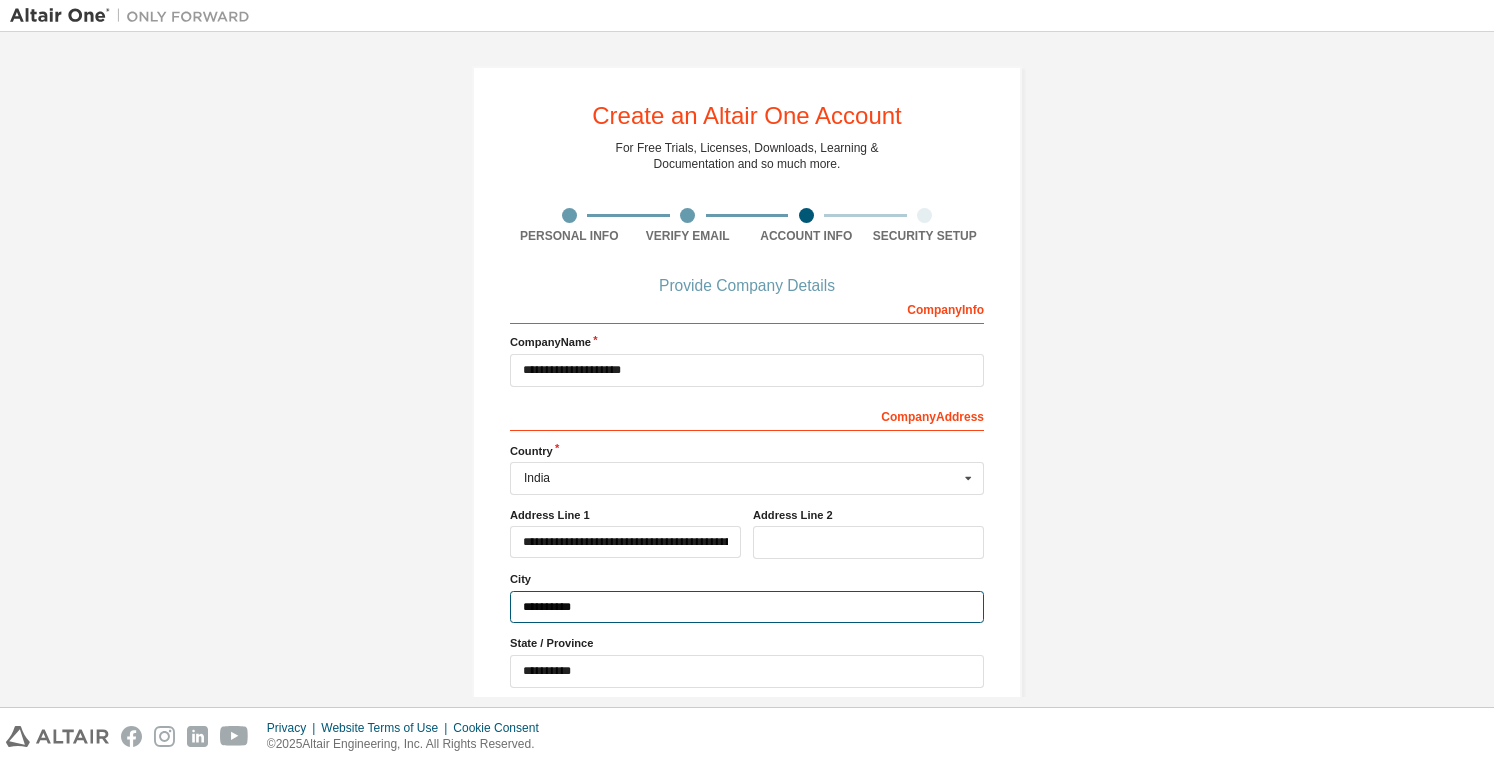 click on "**********" at bounding box center [747, 607] 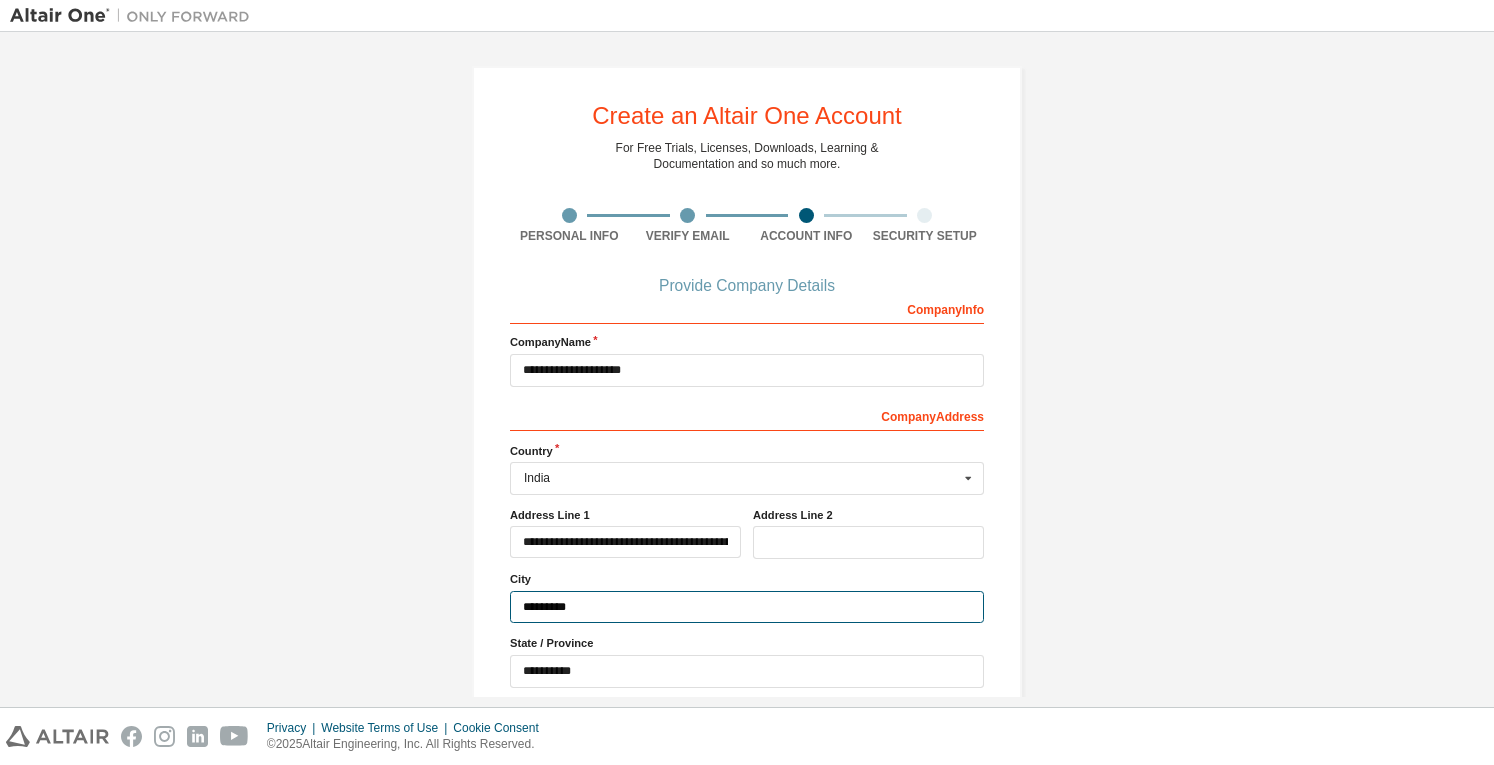 type on "**********" 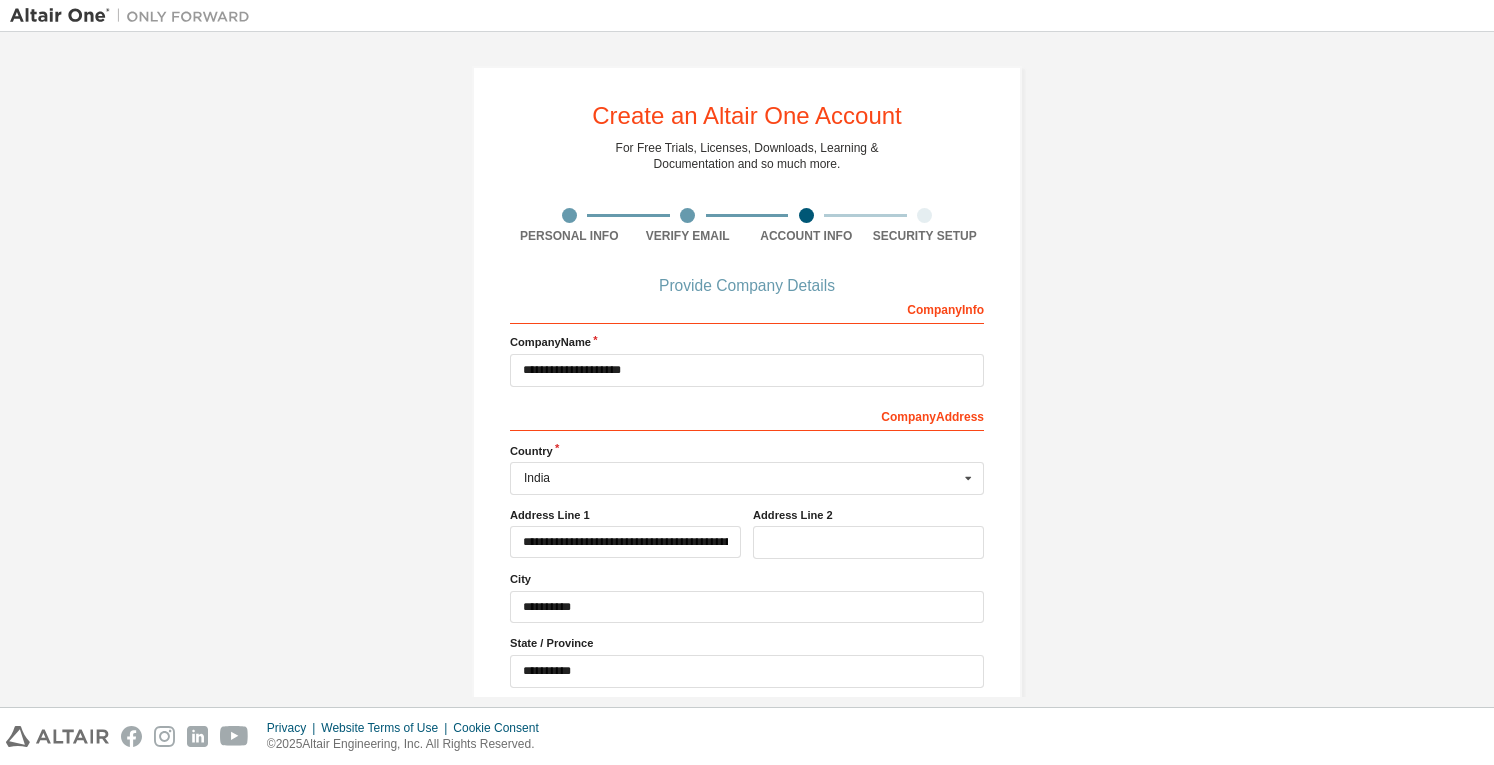 click on "**********" at bounding box center (747, 444) 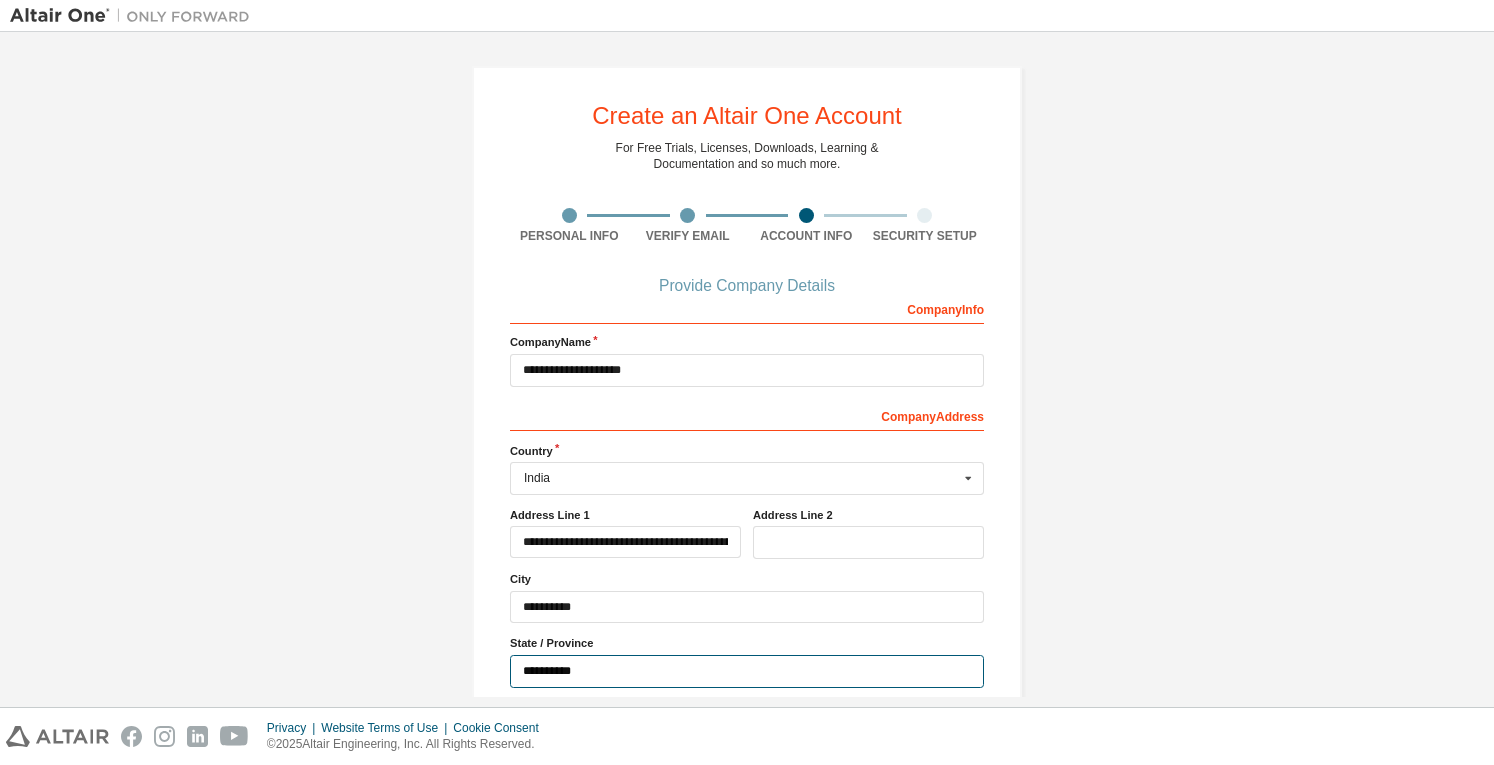 click on "**********" at bounding box center (747, 671) 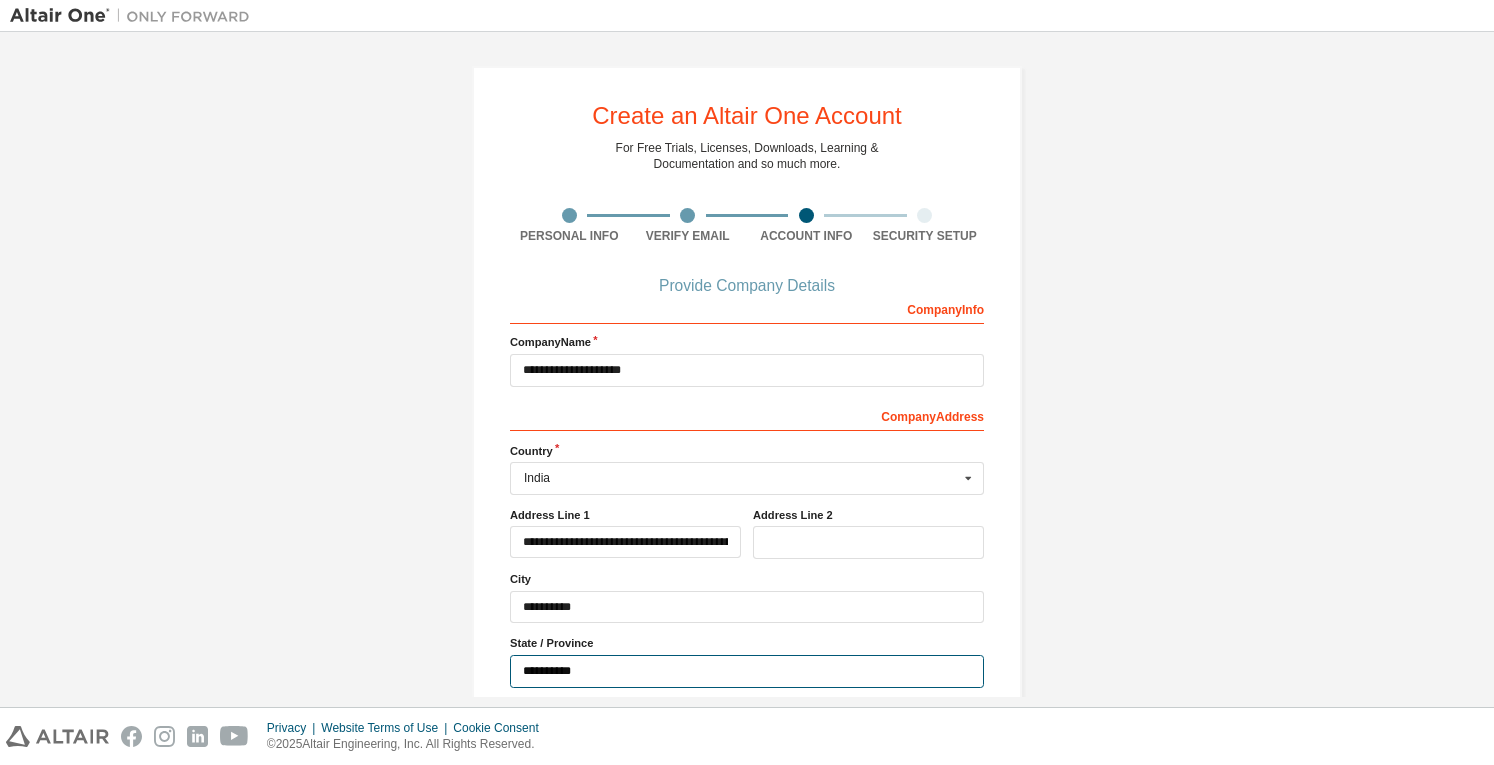 click on "**********" at bounding box center [747, 671] 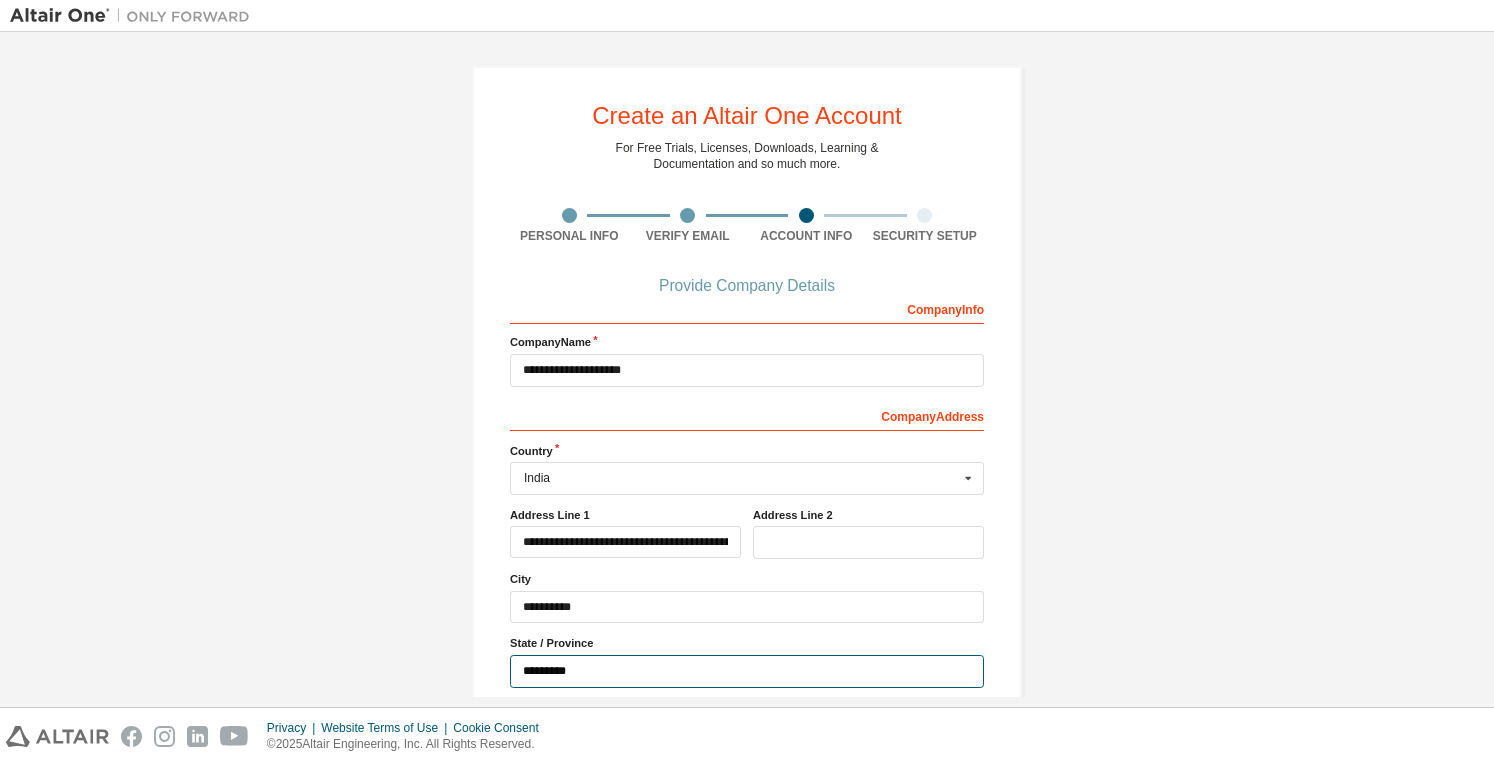 type on "**********" 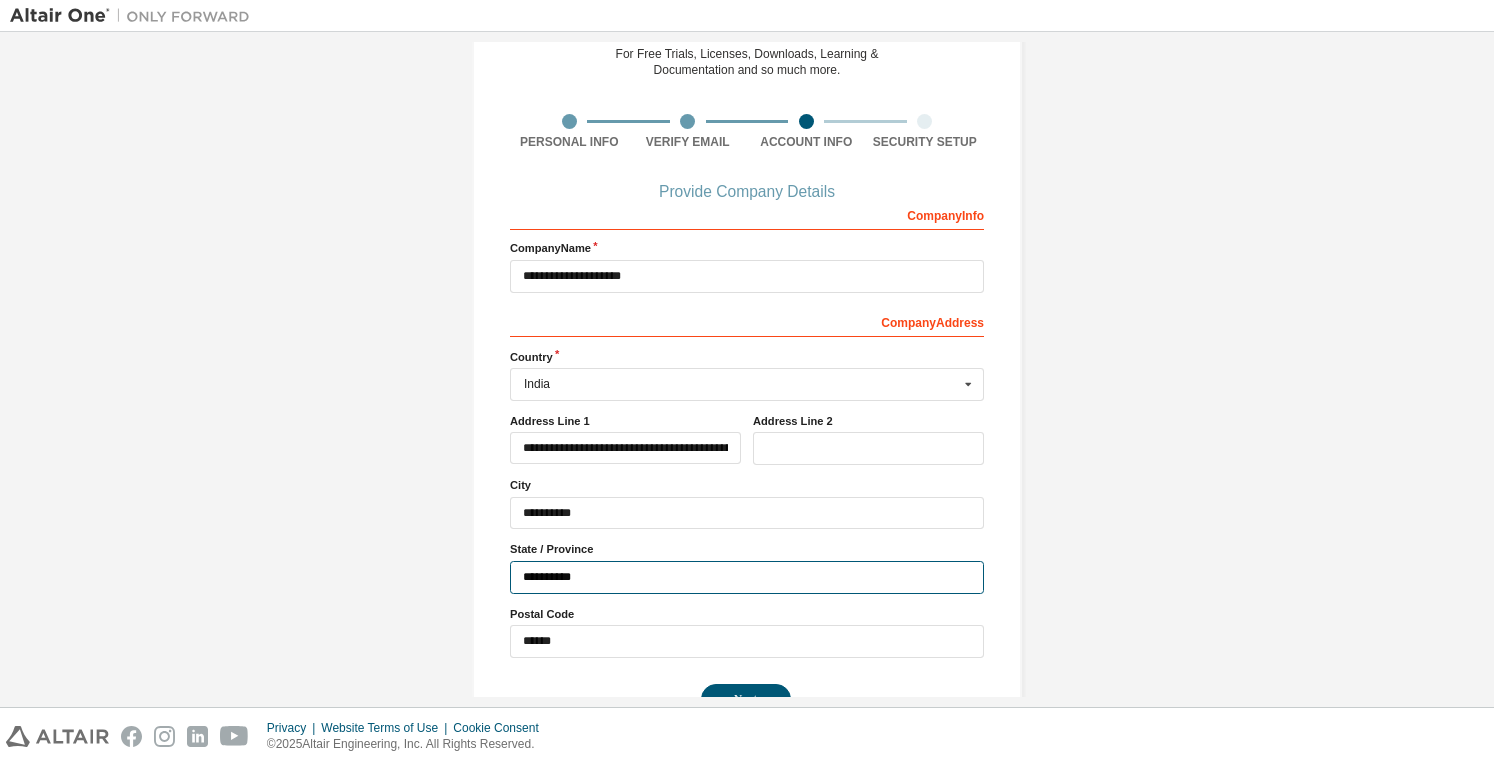 scroll, scrollTop: 143, scrollLeft: 0, axis: vertical 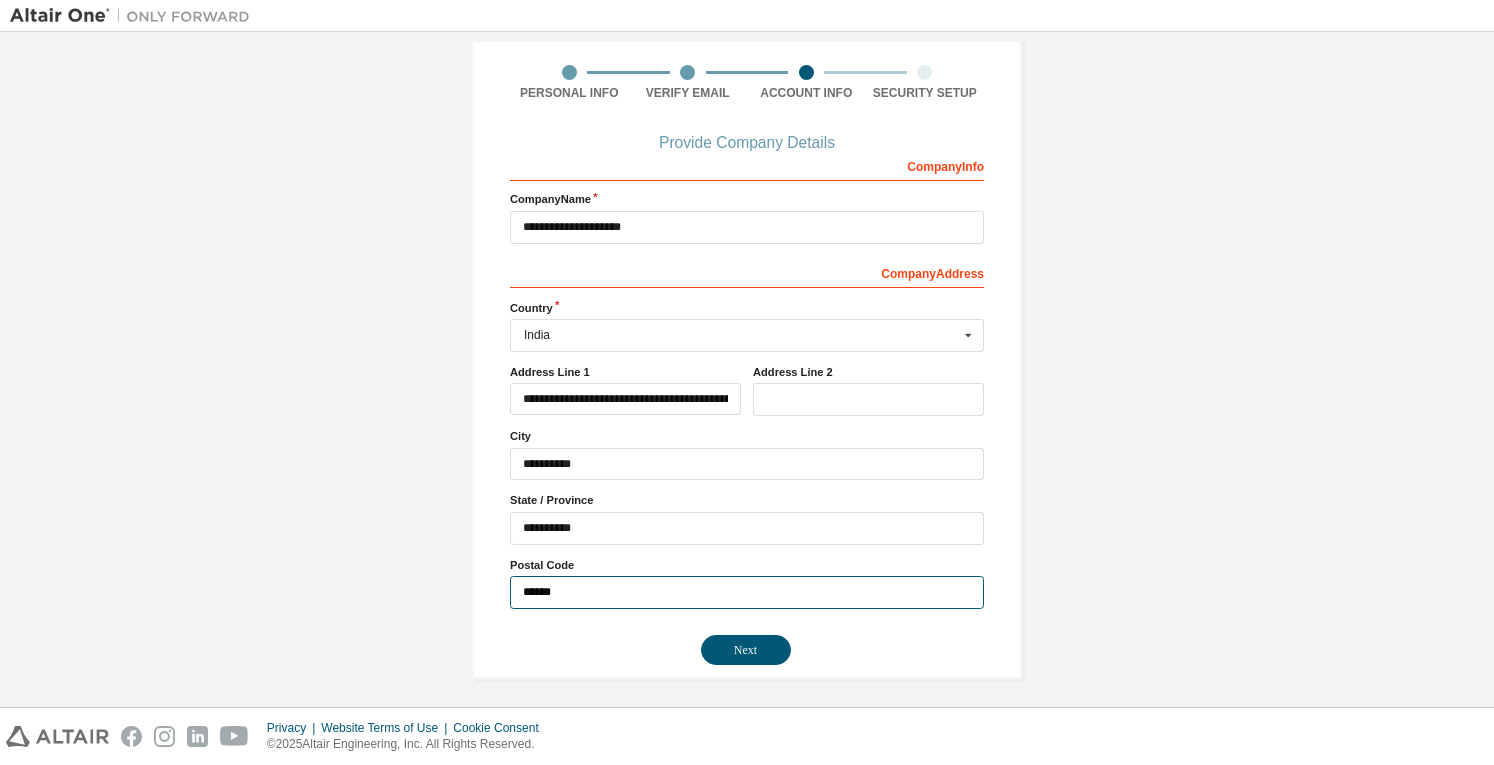click on "******" at bounding box center (747, 592) 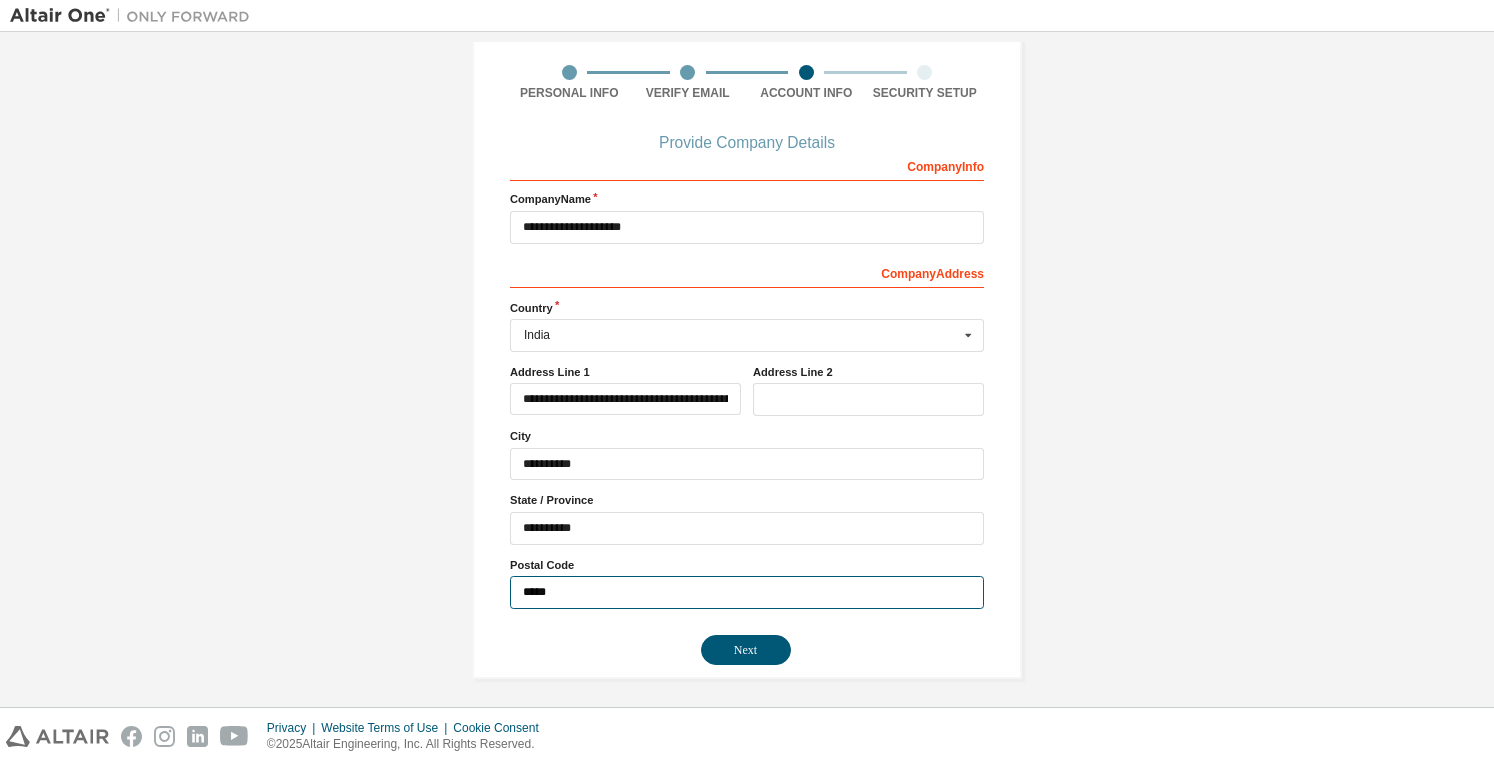type on "******" 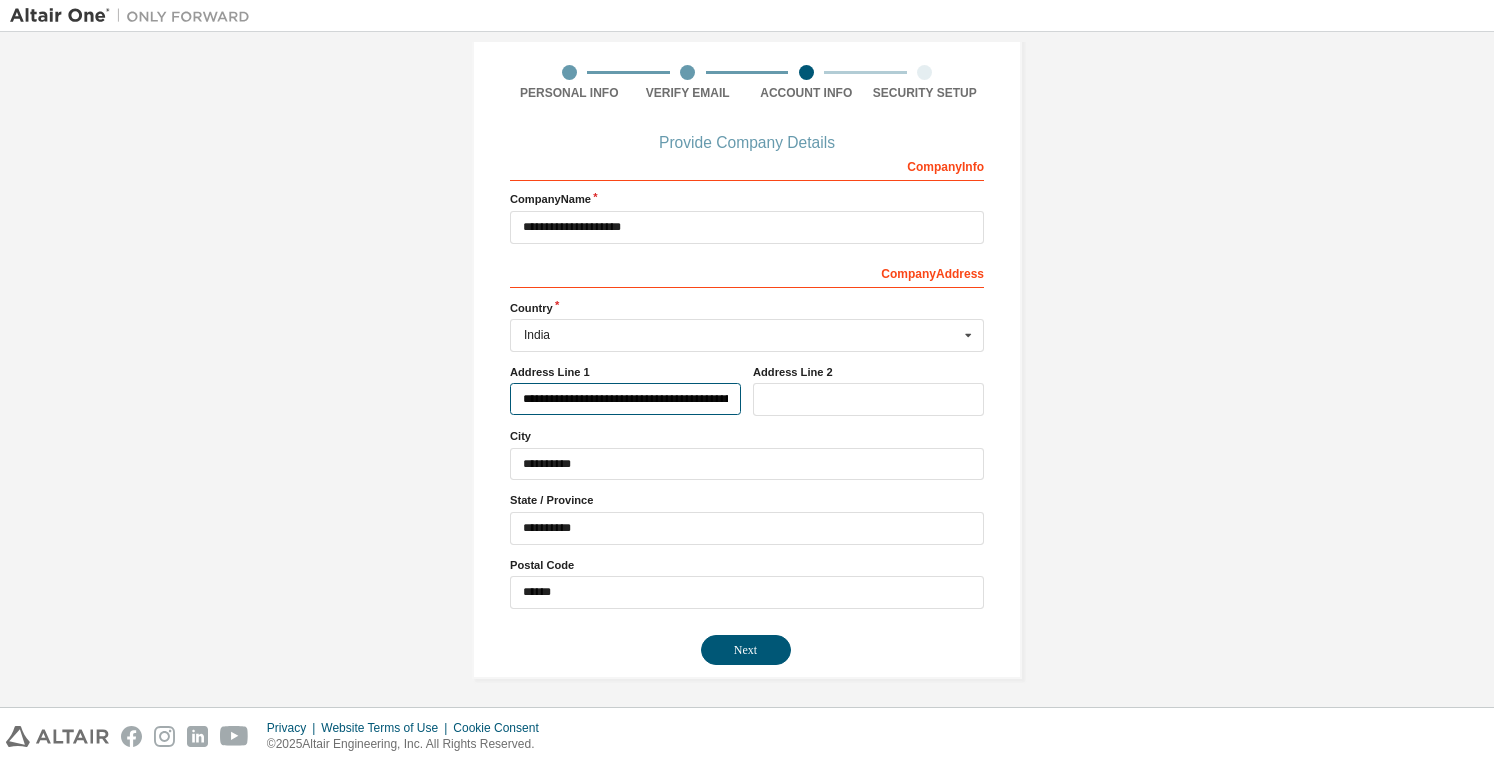 scroll, scrollTop: 0, scrollLeft: 142, axis: horizontal 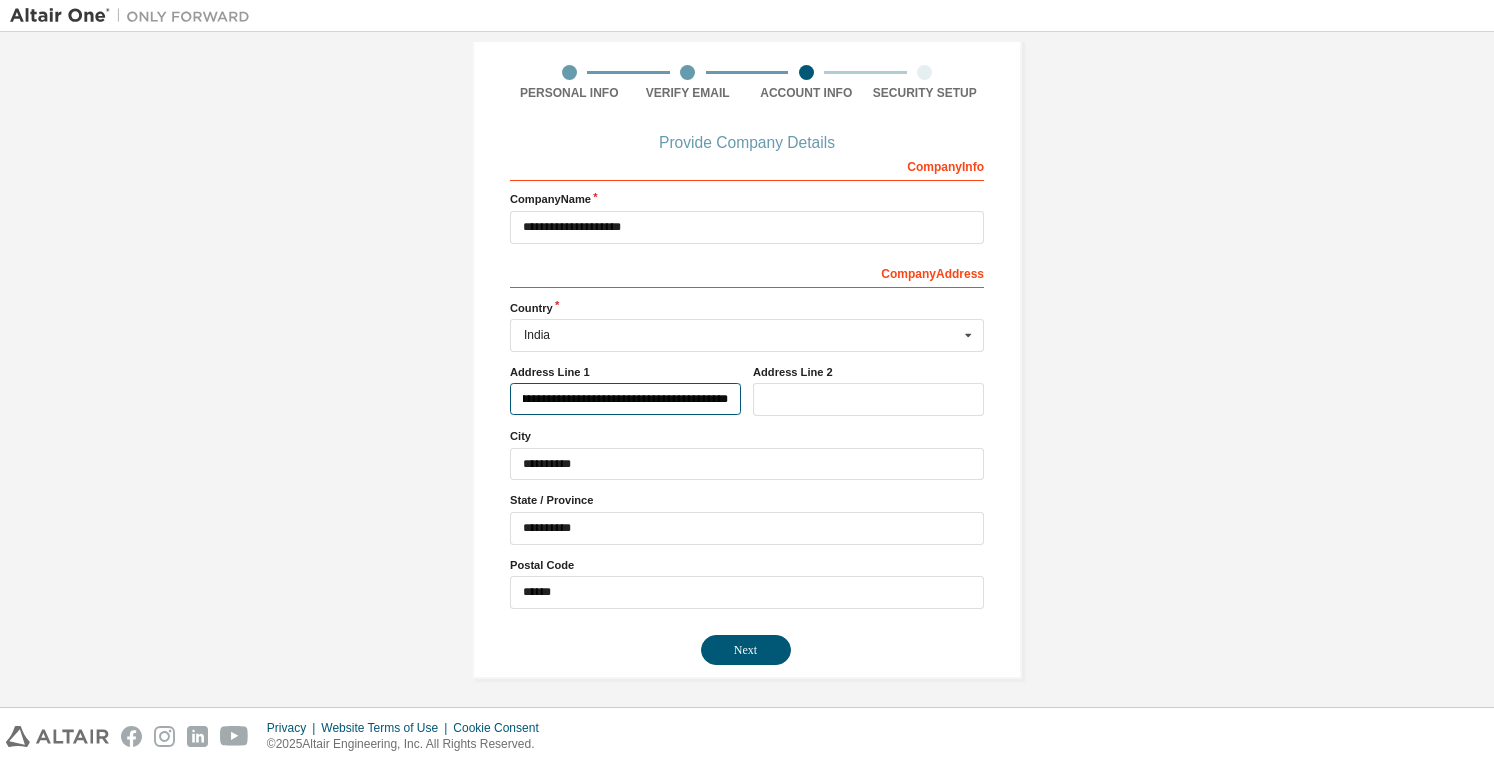 drag, startPoint x: 660, startPoint y: 399, endPoint x: 804, endPoint y: 400, distance: 144.00348 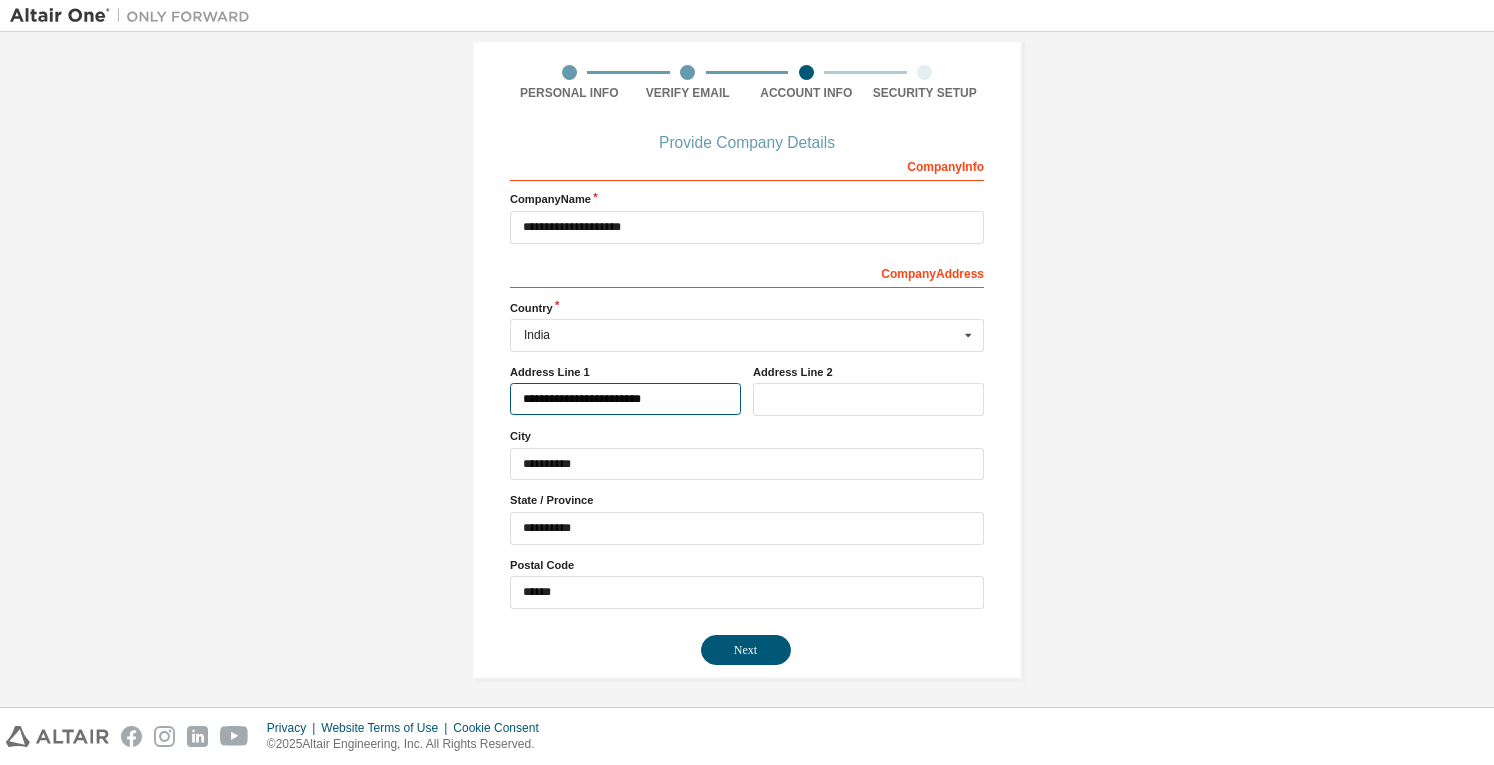 scroll, scrollTop: 0, scrollLeft: 0, axis: both 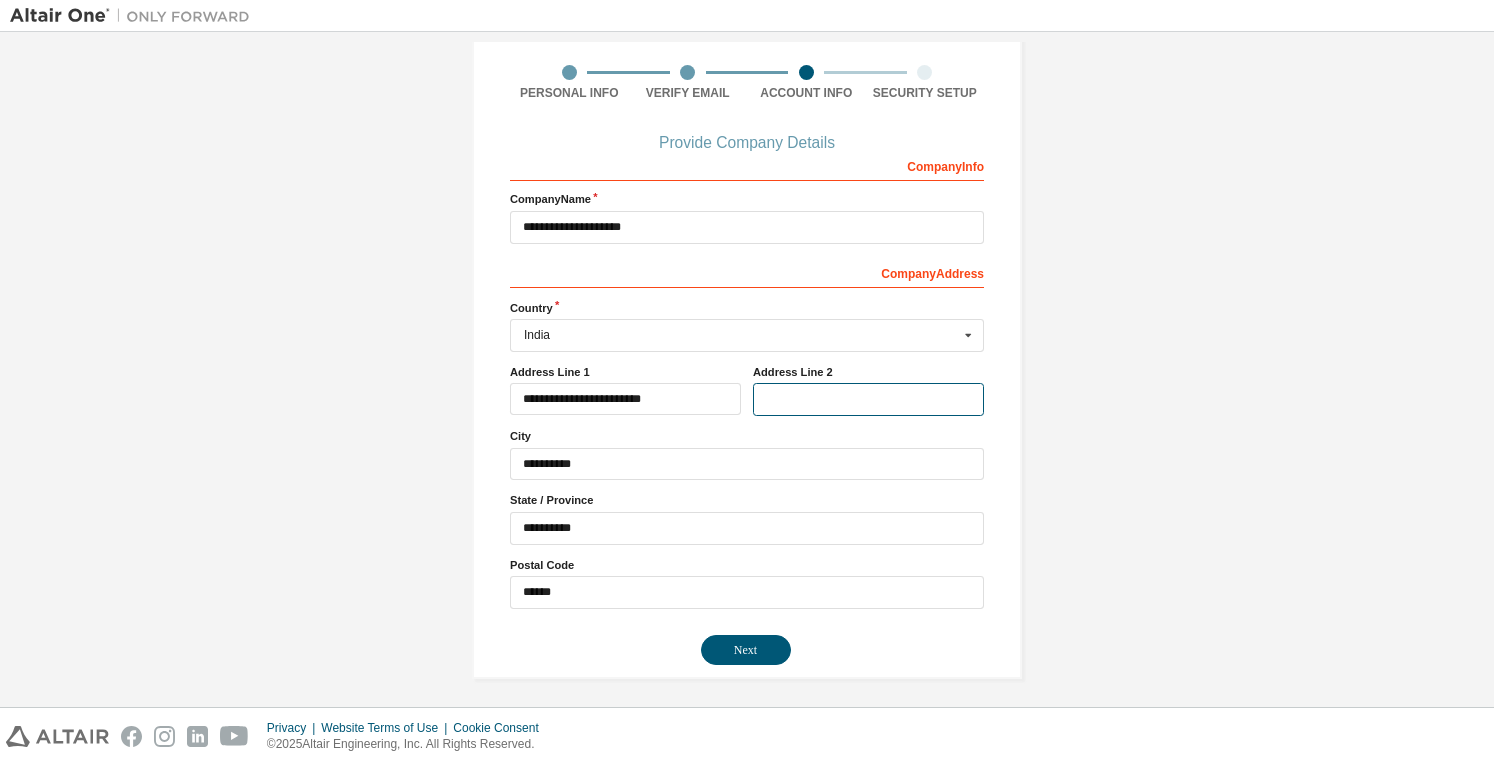 click at bounding box center [868, 399] 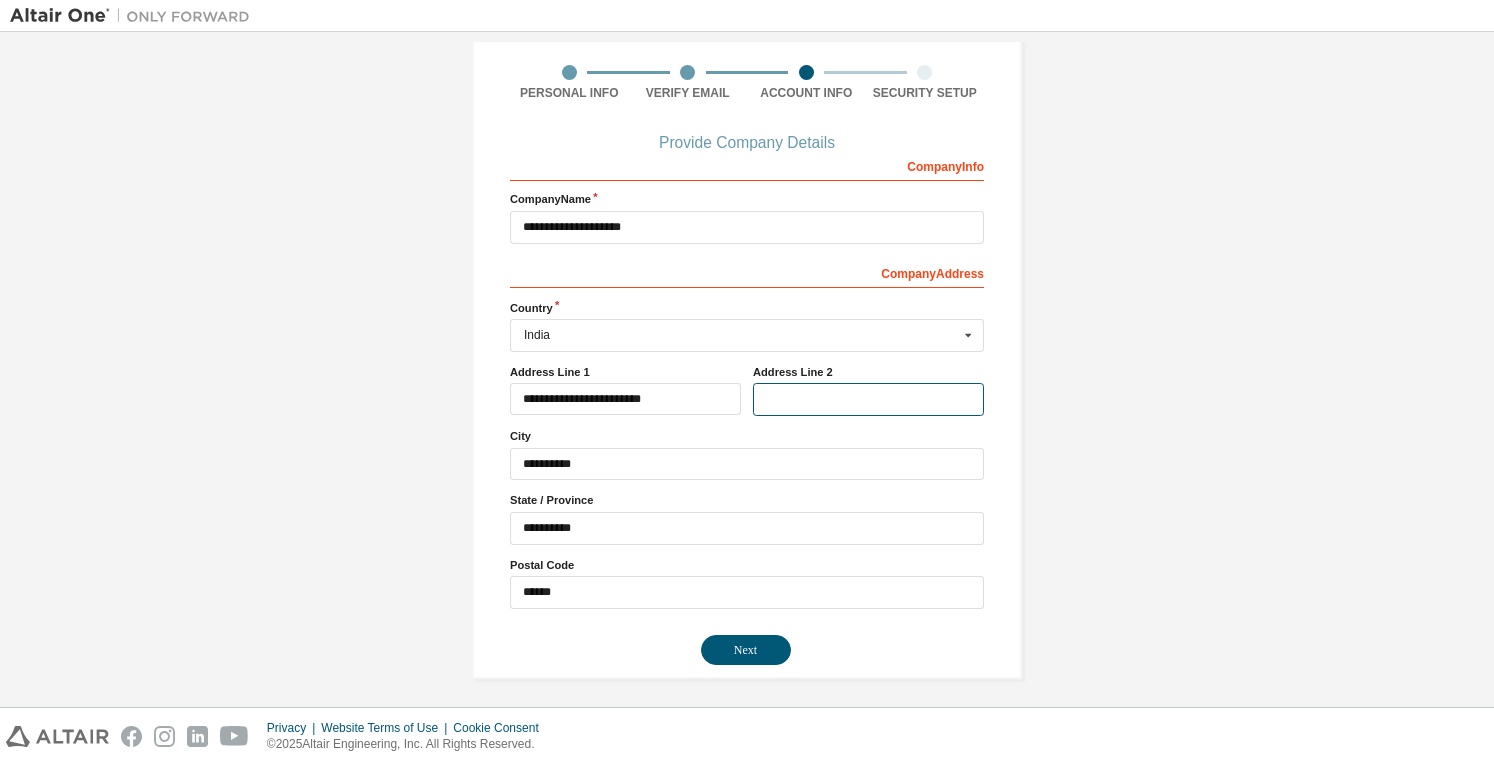 paste on "**********" 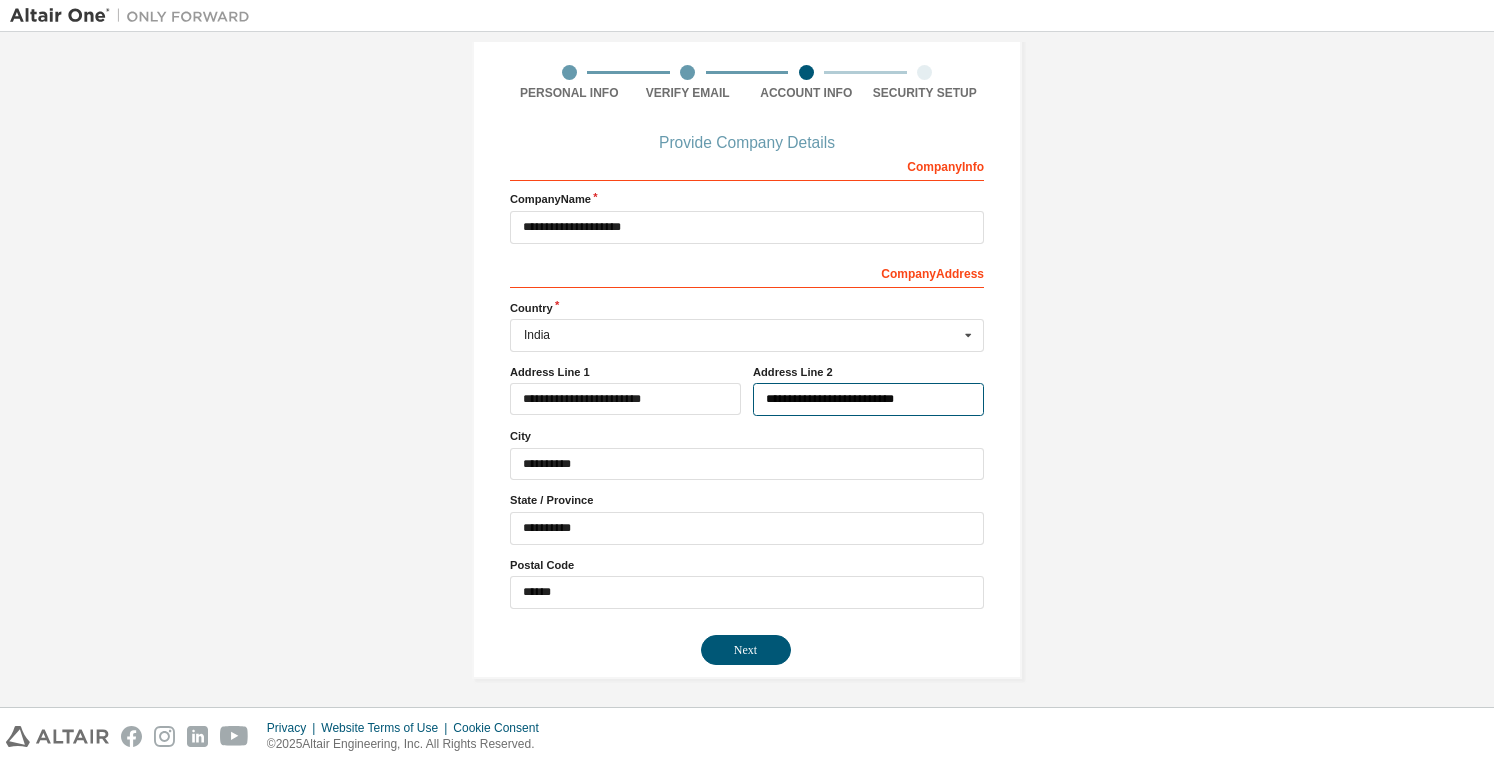 type on "**********" 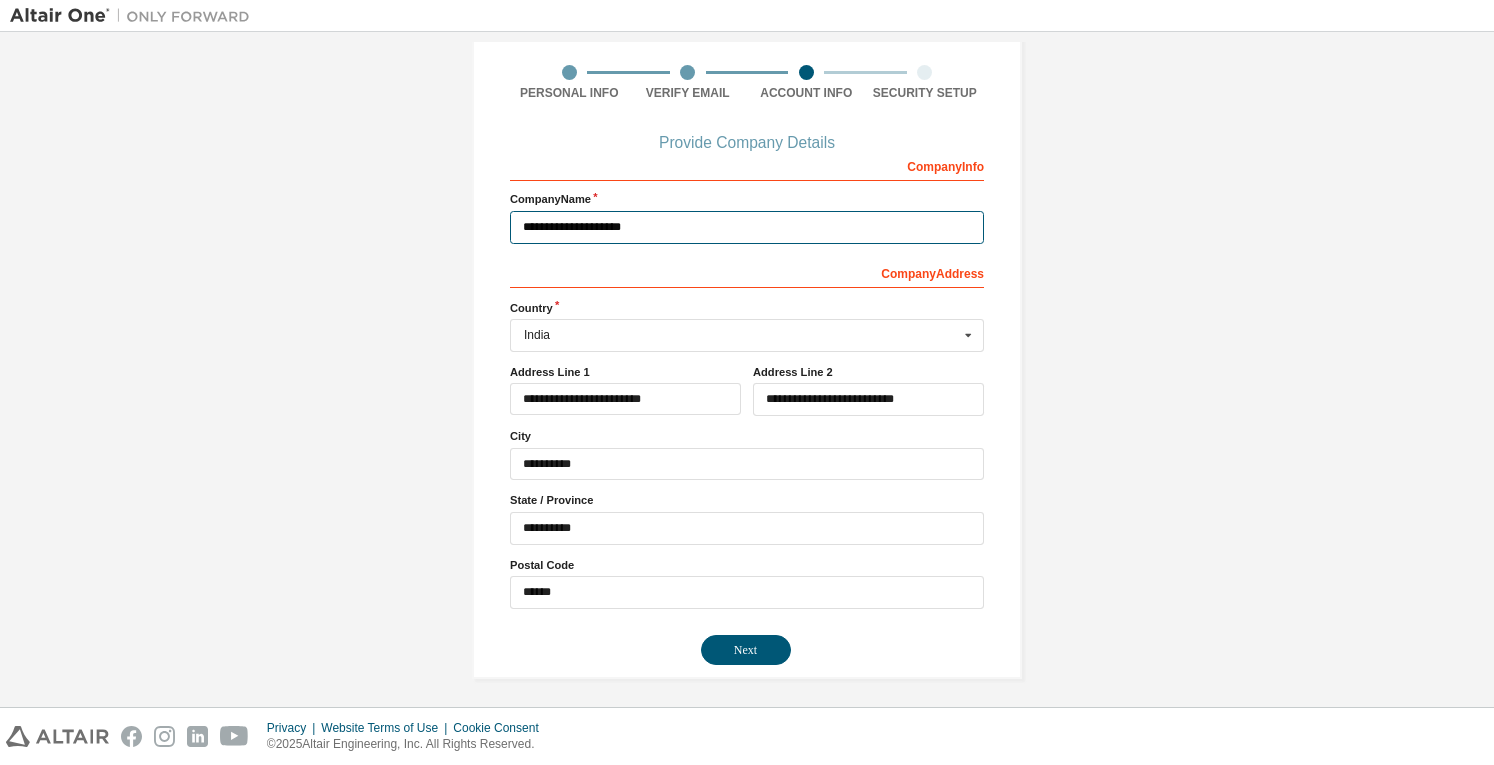 drag, startPoint x: 648, startPoint y: 227, endPoint x: 464, endPoint y: 223, distance: 184.04347 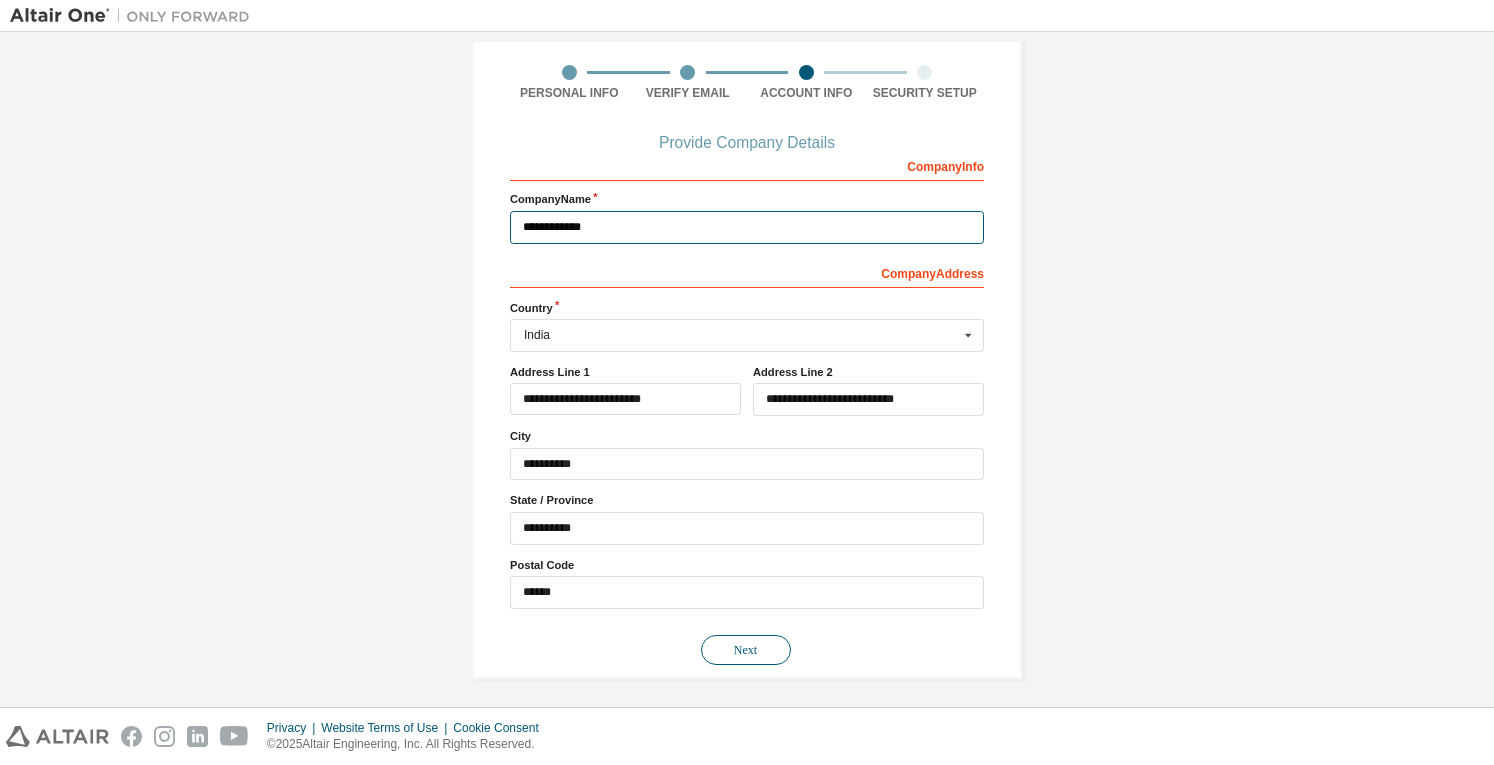 type on "**********" 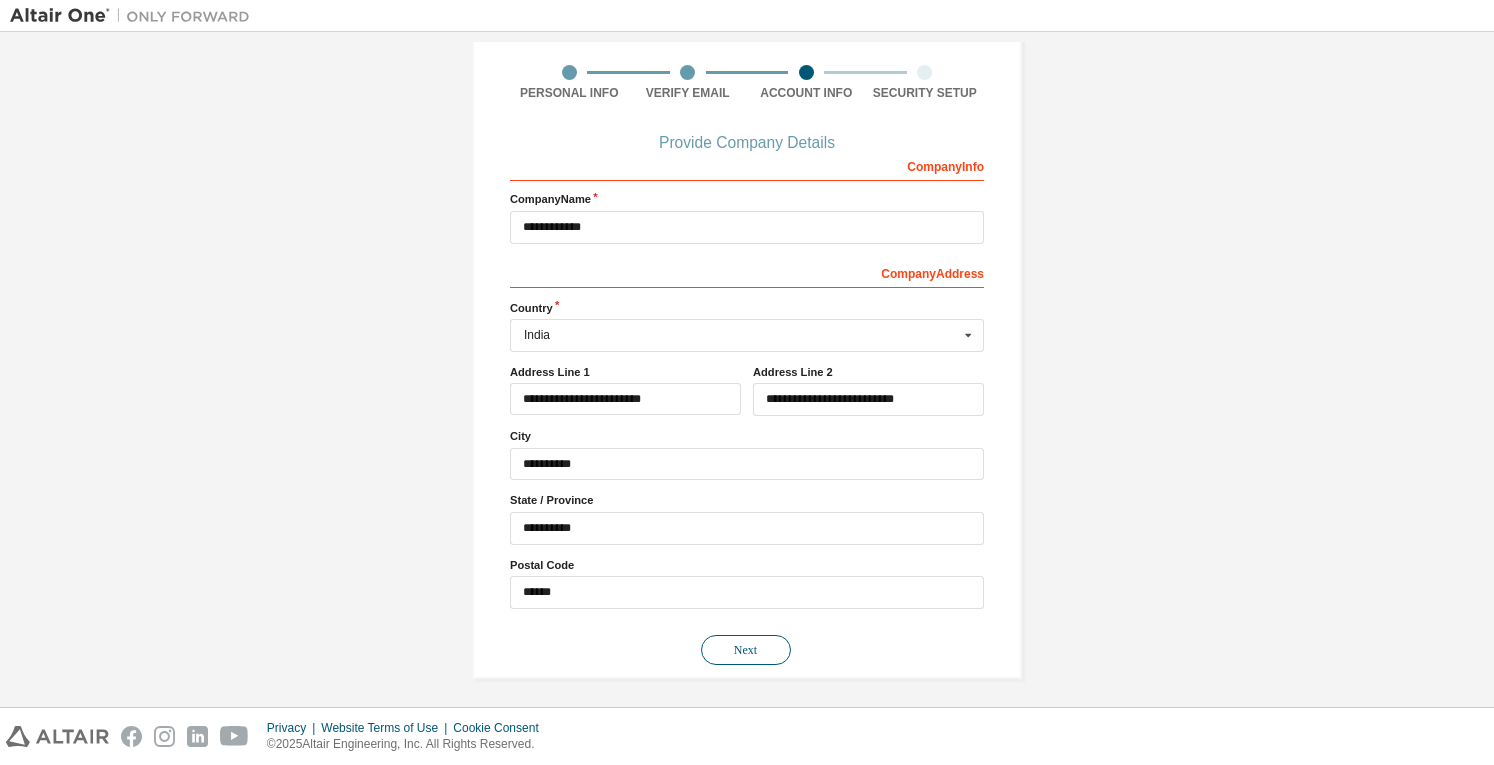 click on "Next" at bounding box center [746, 650] 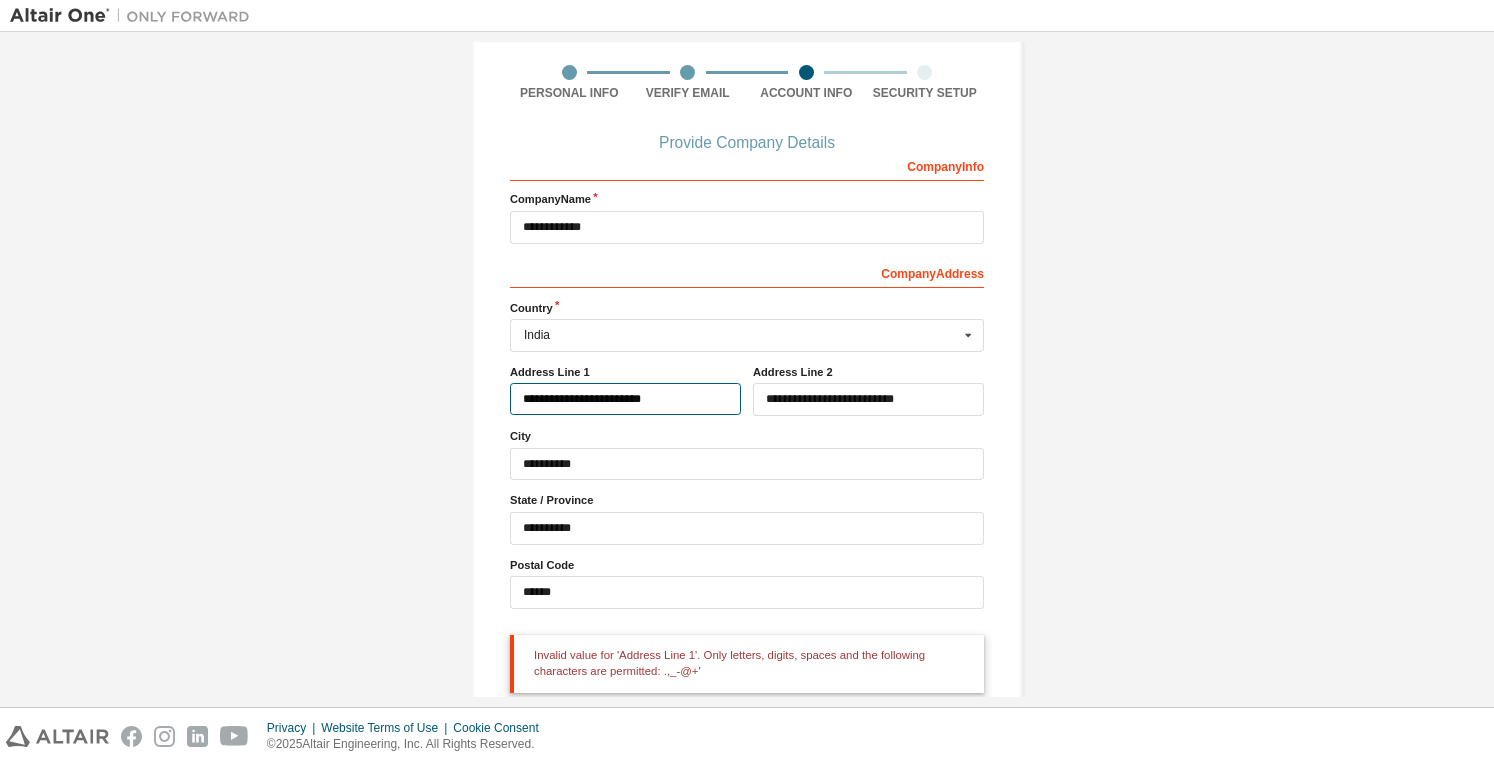 click on "**********" at bounding box center (625, 399) 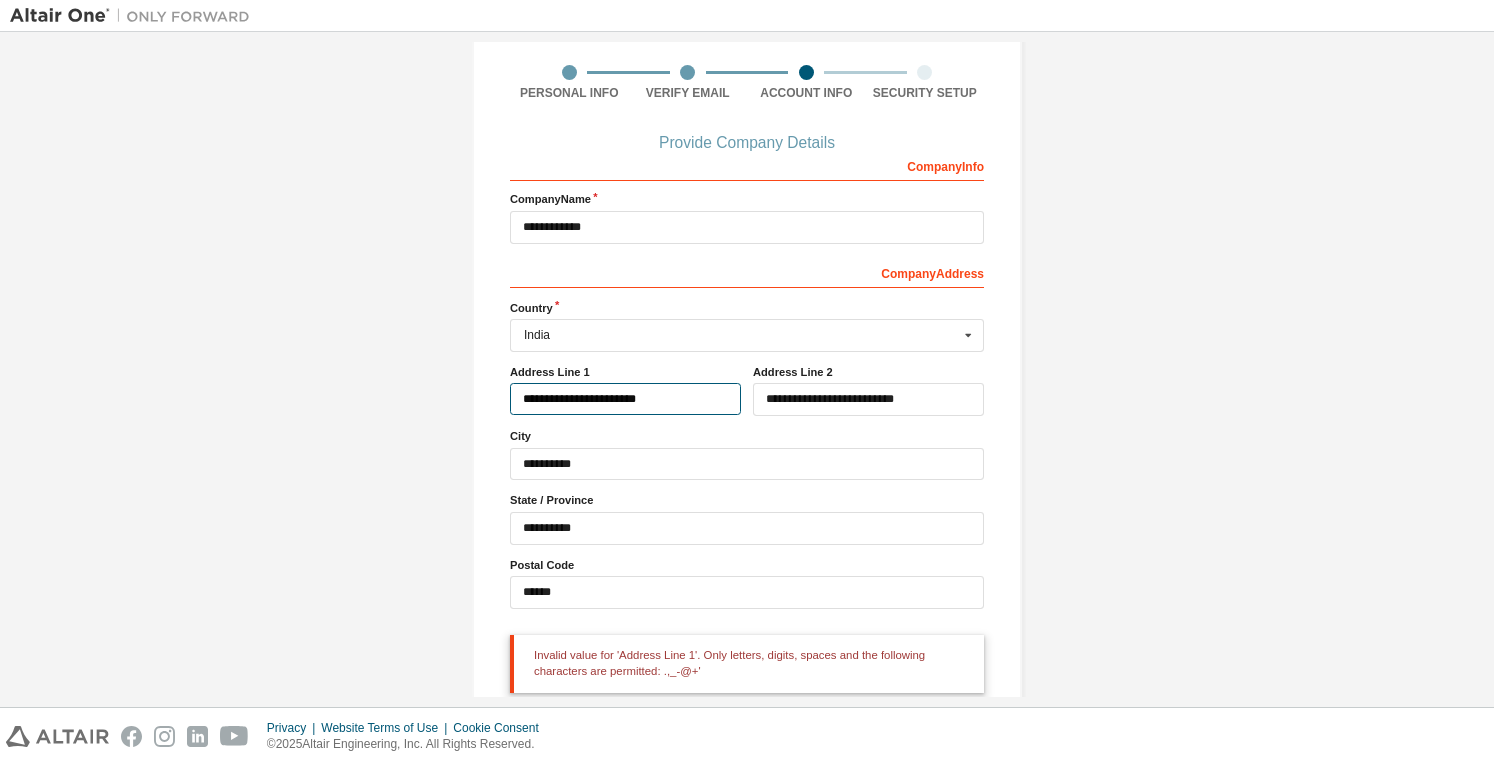 click on "**********" at bounding box center (625, 399) 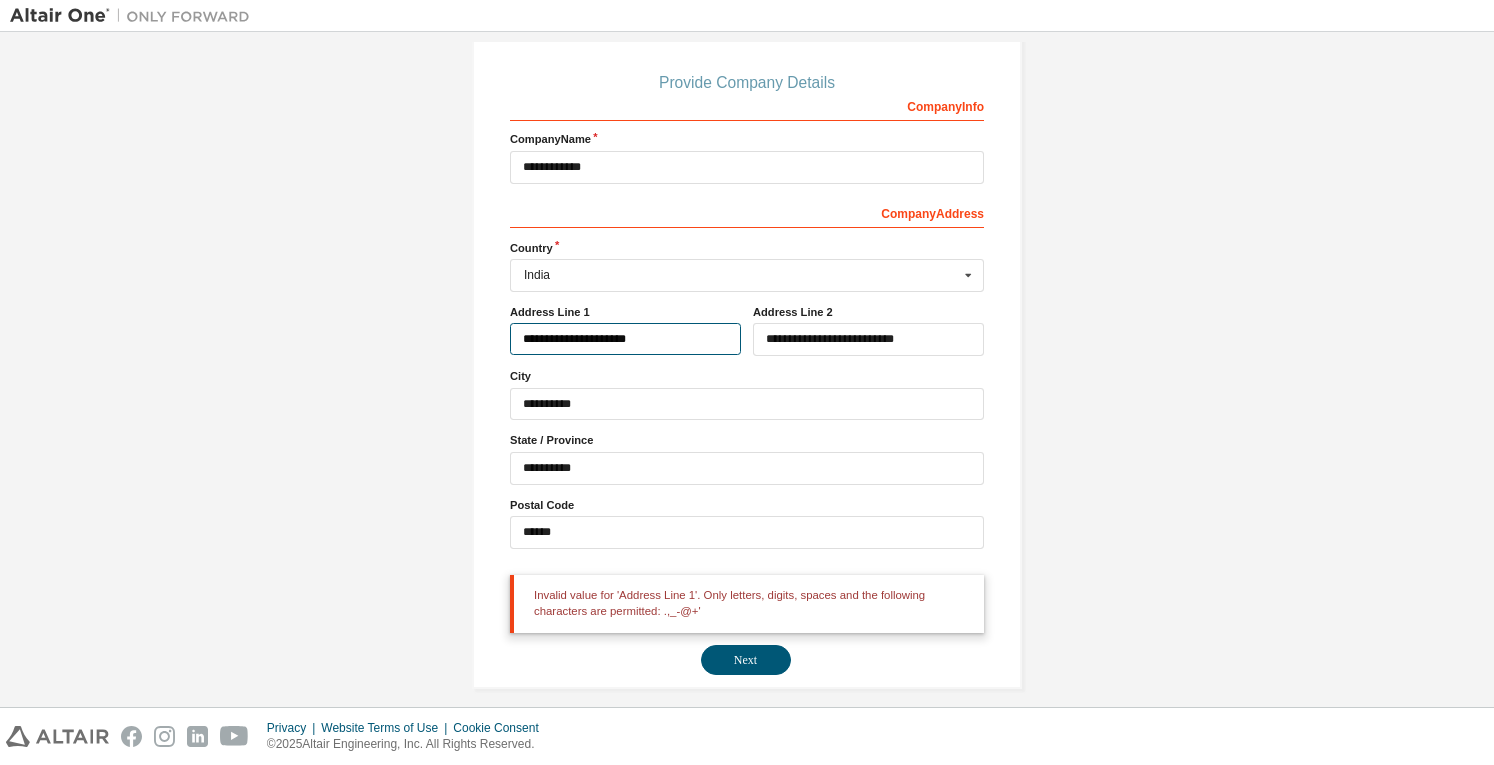 scroll, scrollTop: 212, scrollLeft: 0, axis: vertical 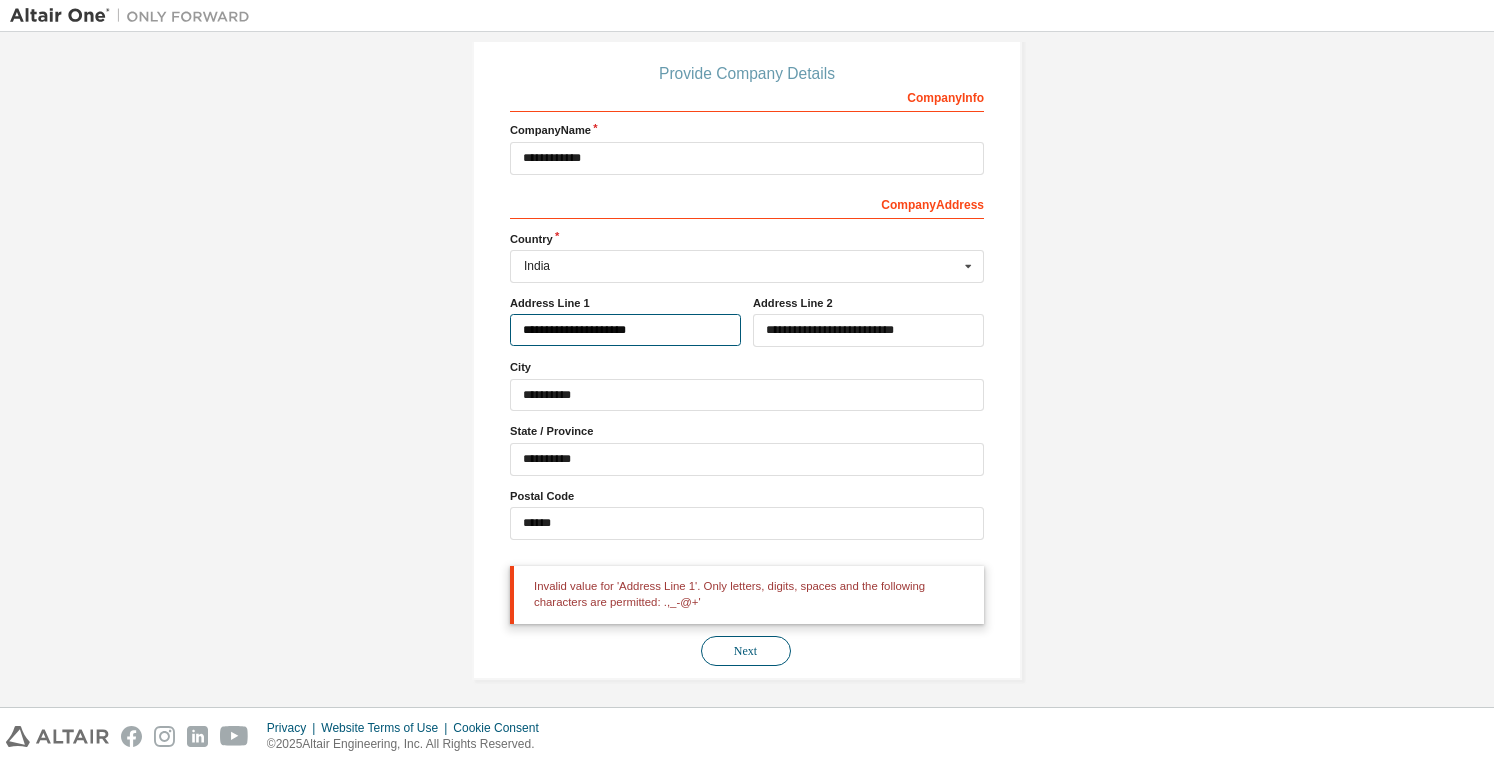 type on "**********" 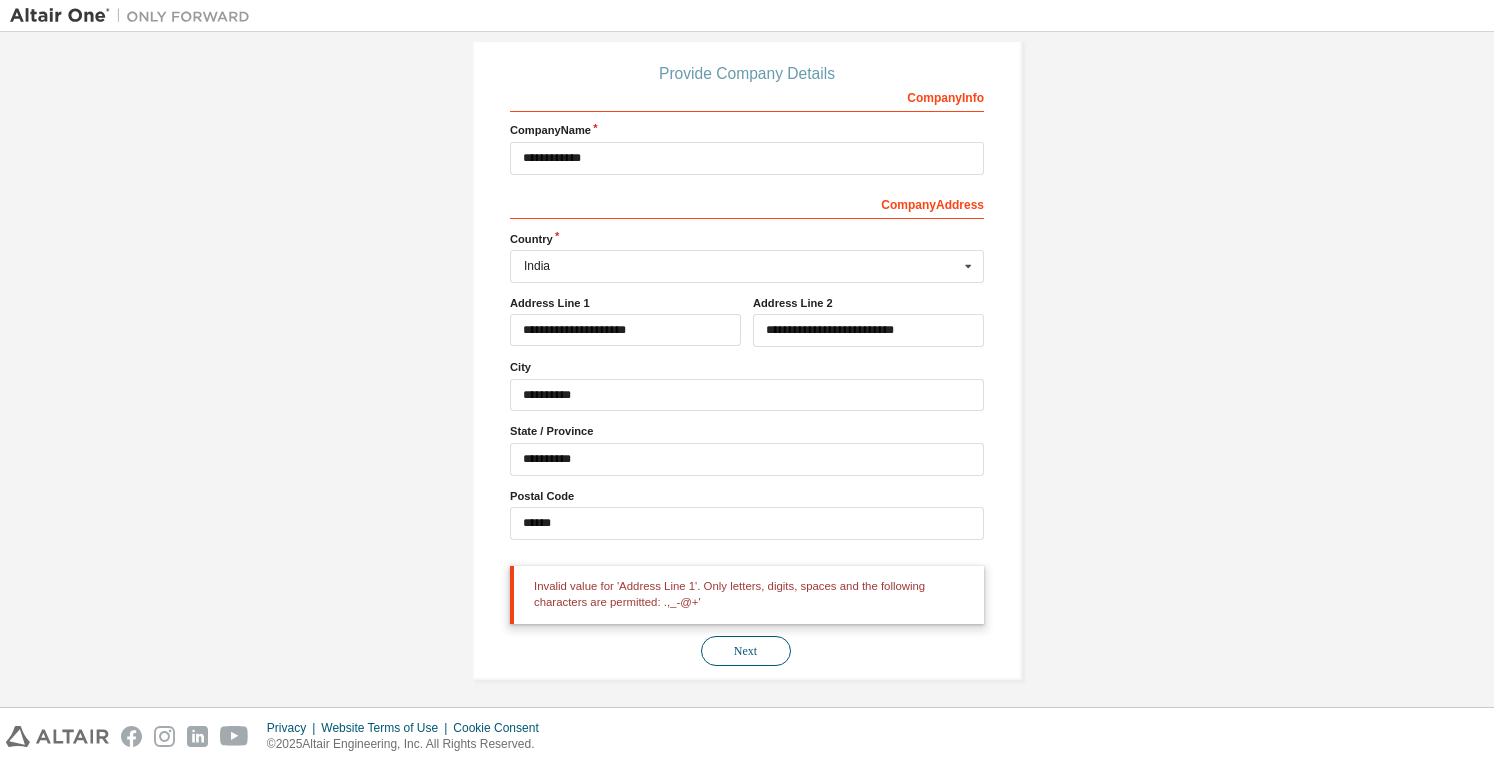 click on "Next" at bounding box center (746, 651) 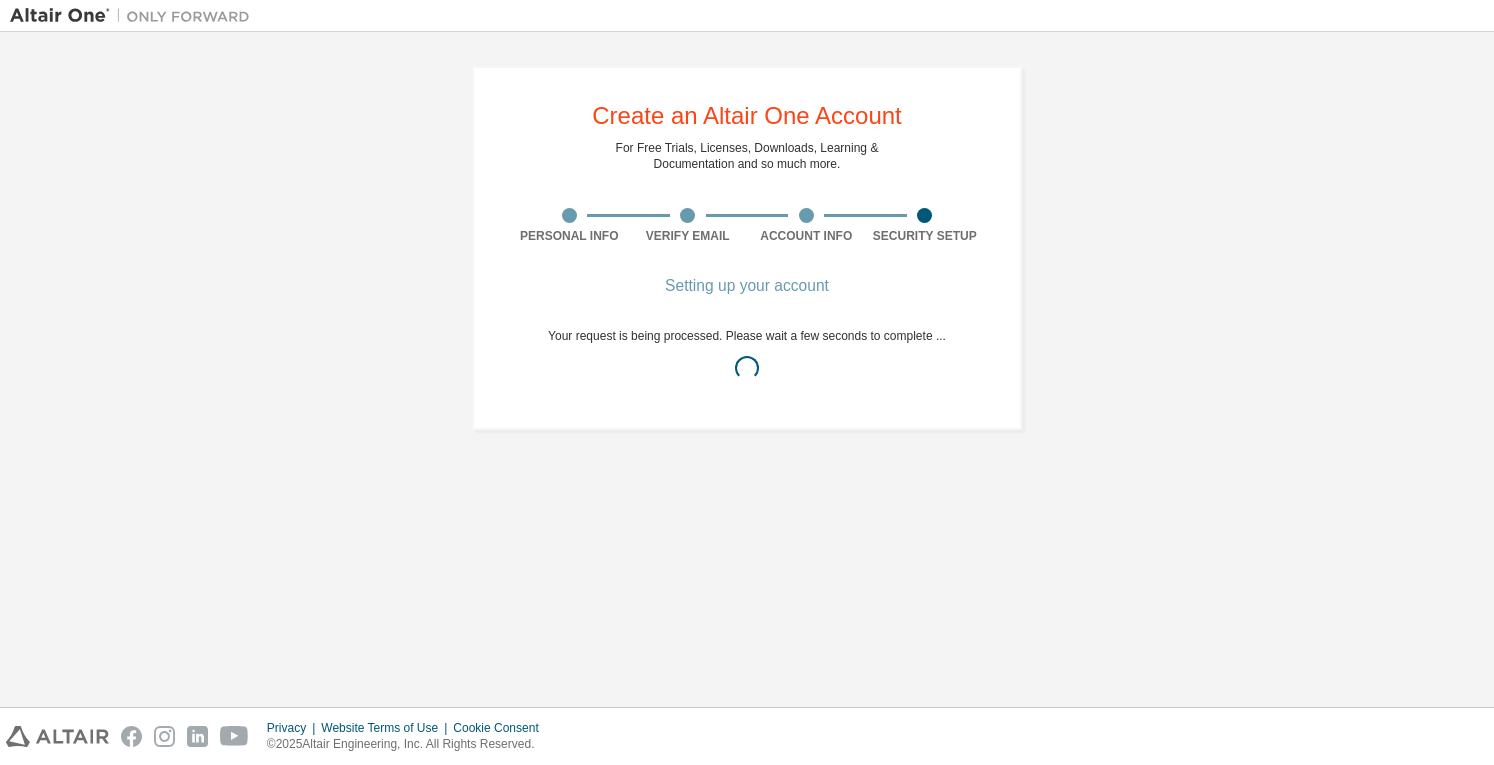 scroll, scrollTop: 0, scrollLeft: 0, axis: both 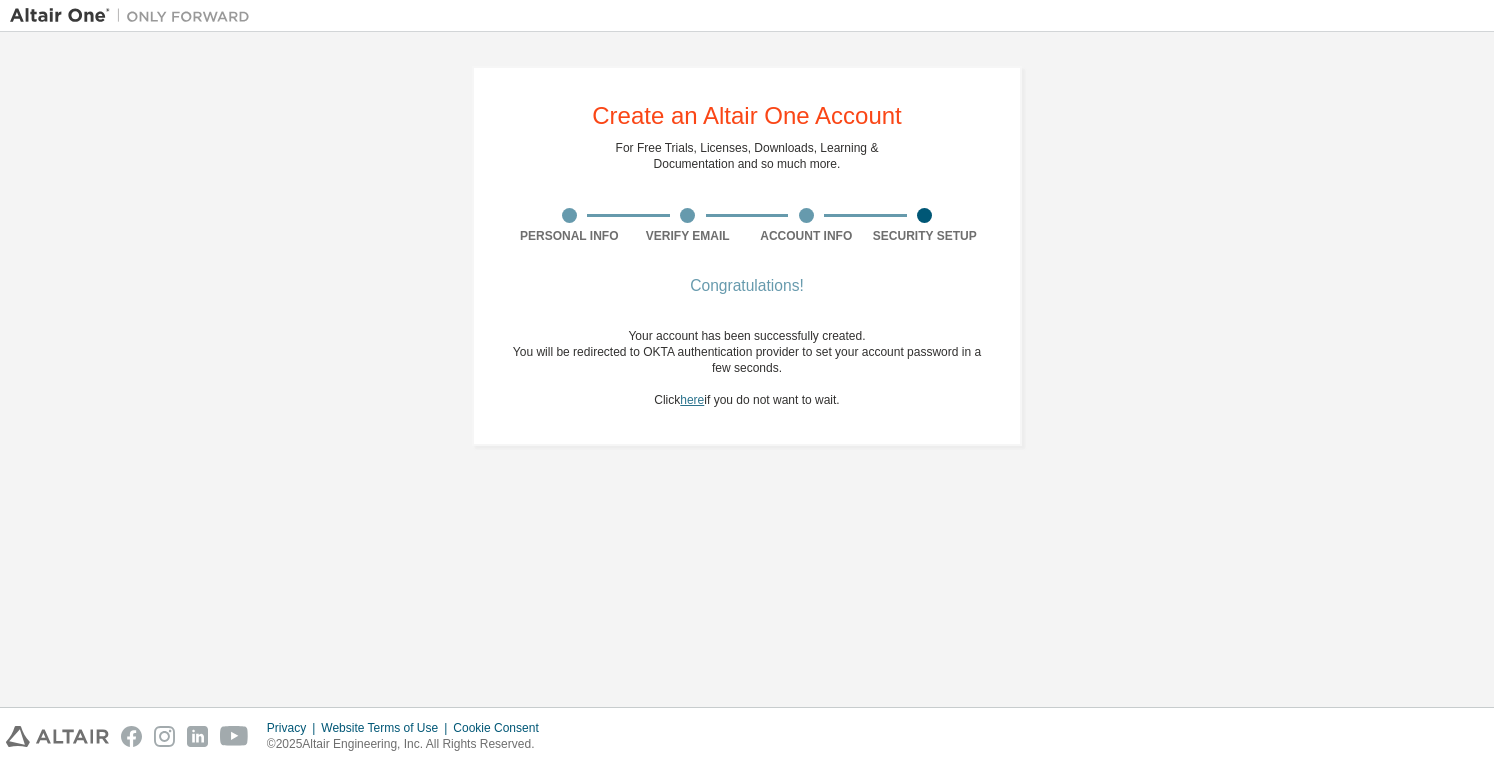 click on "here" at bounding box center [692, 400] 